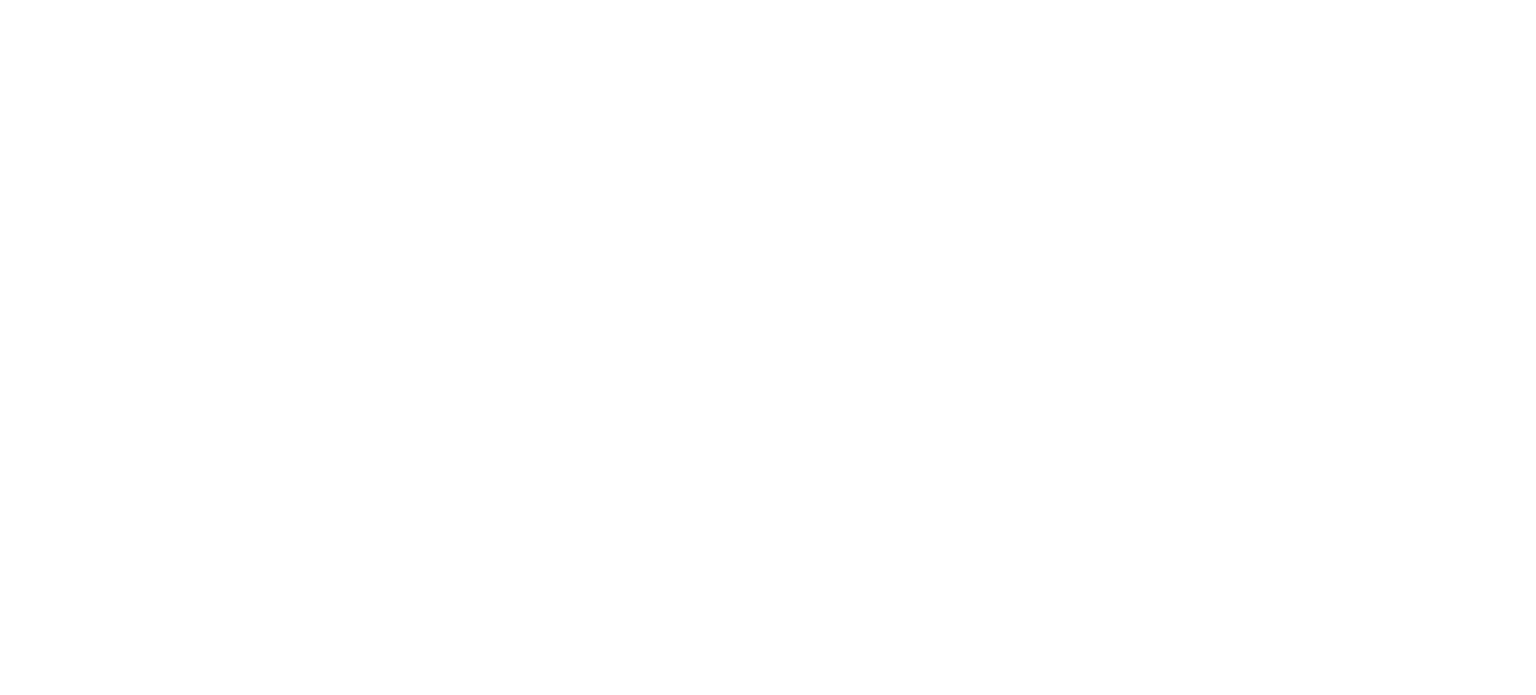 scroll, scrollTop: 0, scrollLeft: 0, axis: both 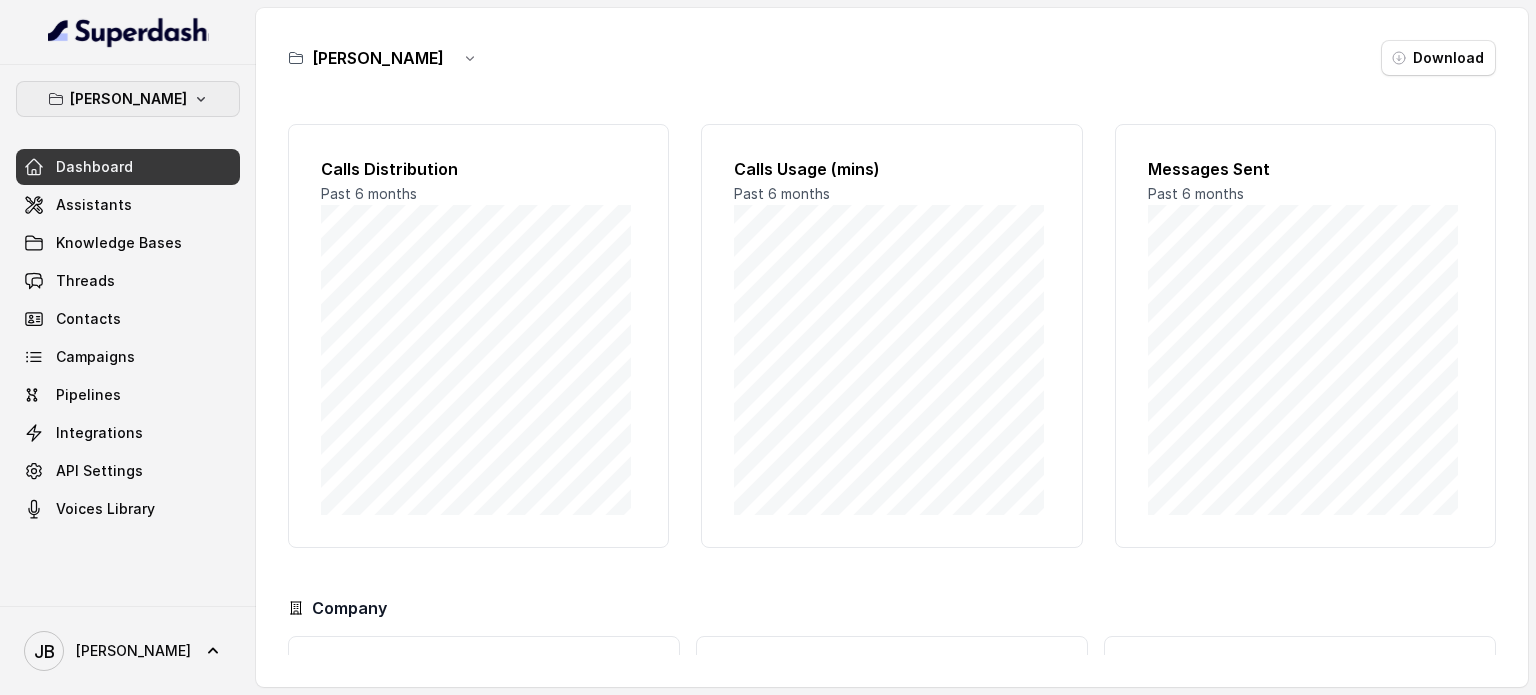 click 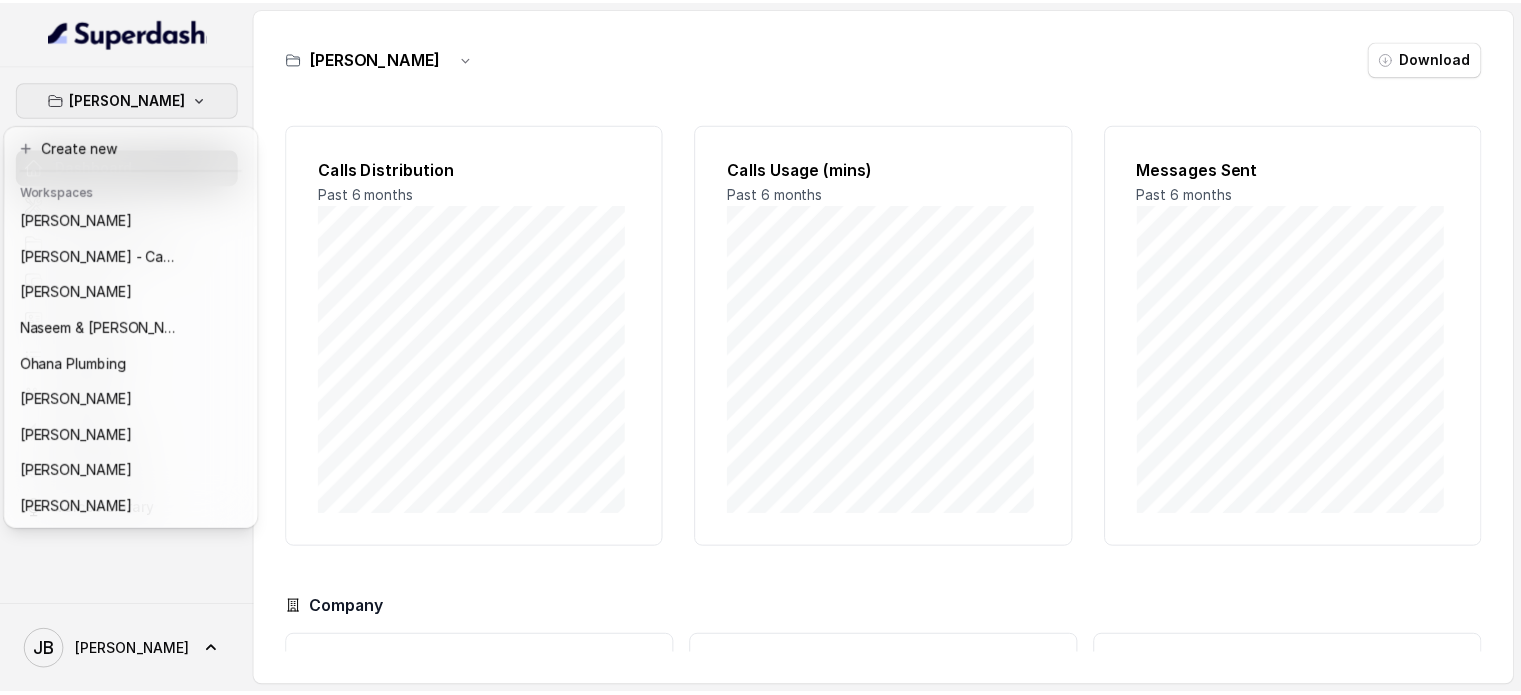 scroll, scrollTop: 343, scrollLeft: 0, axis: vertical 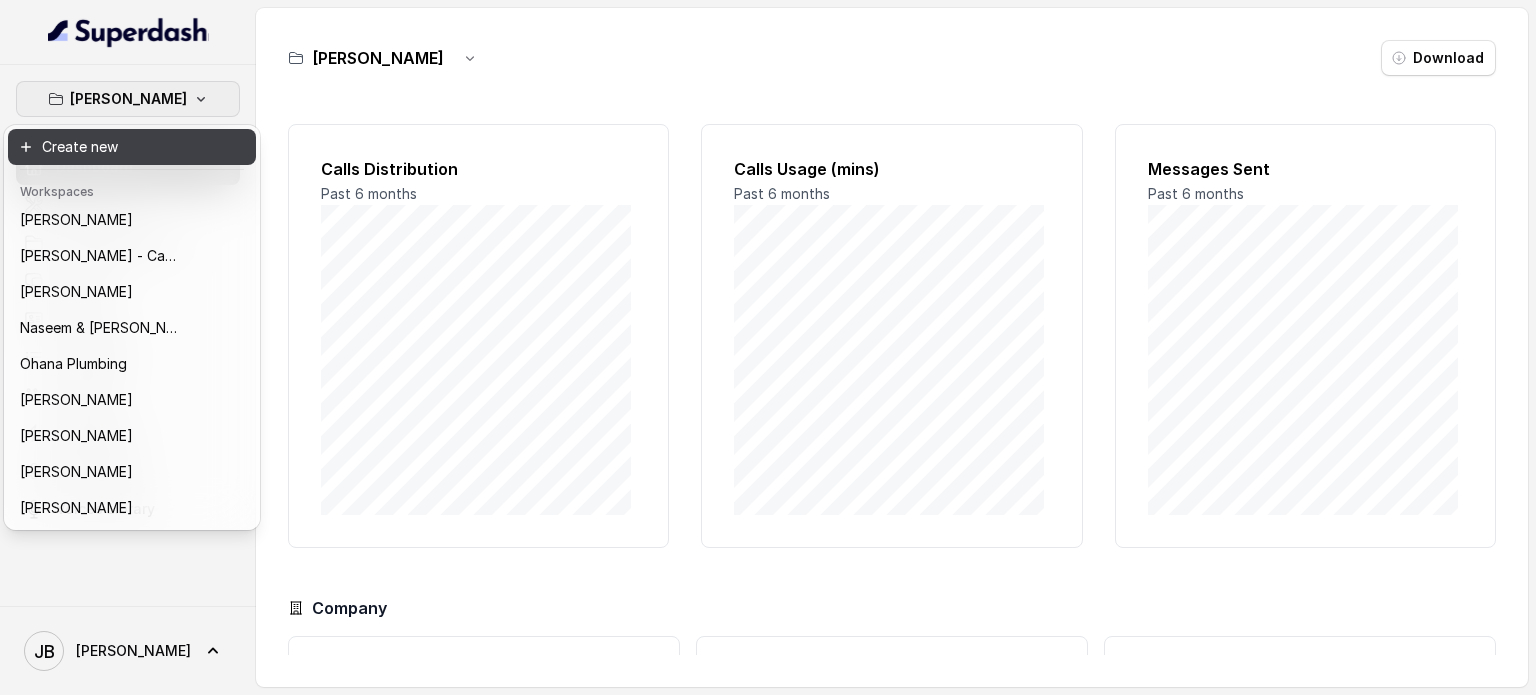 click on "Create new" at bounding box center [132, 147] 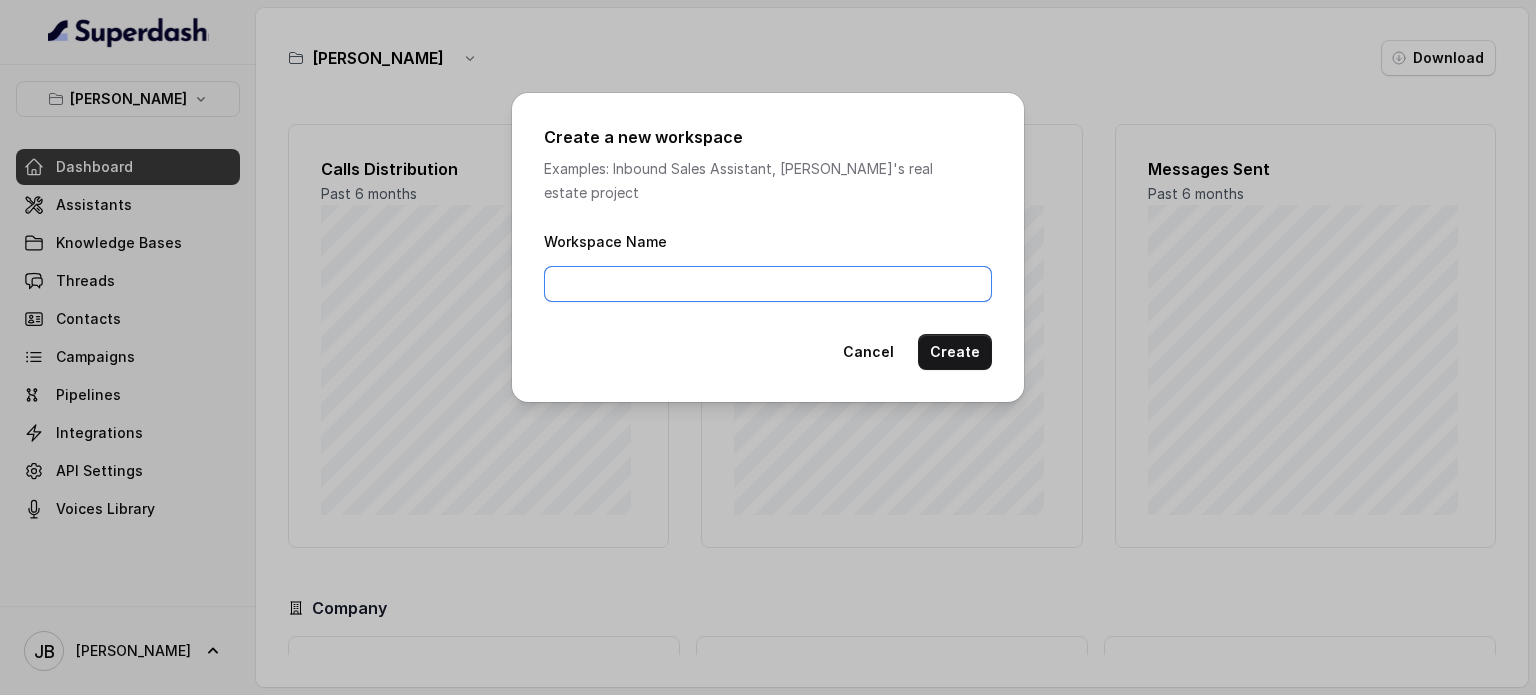 click on "Workspace Name" at bounding box center (768, 284) 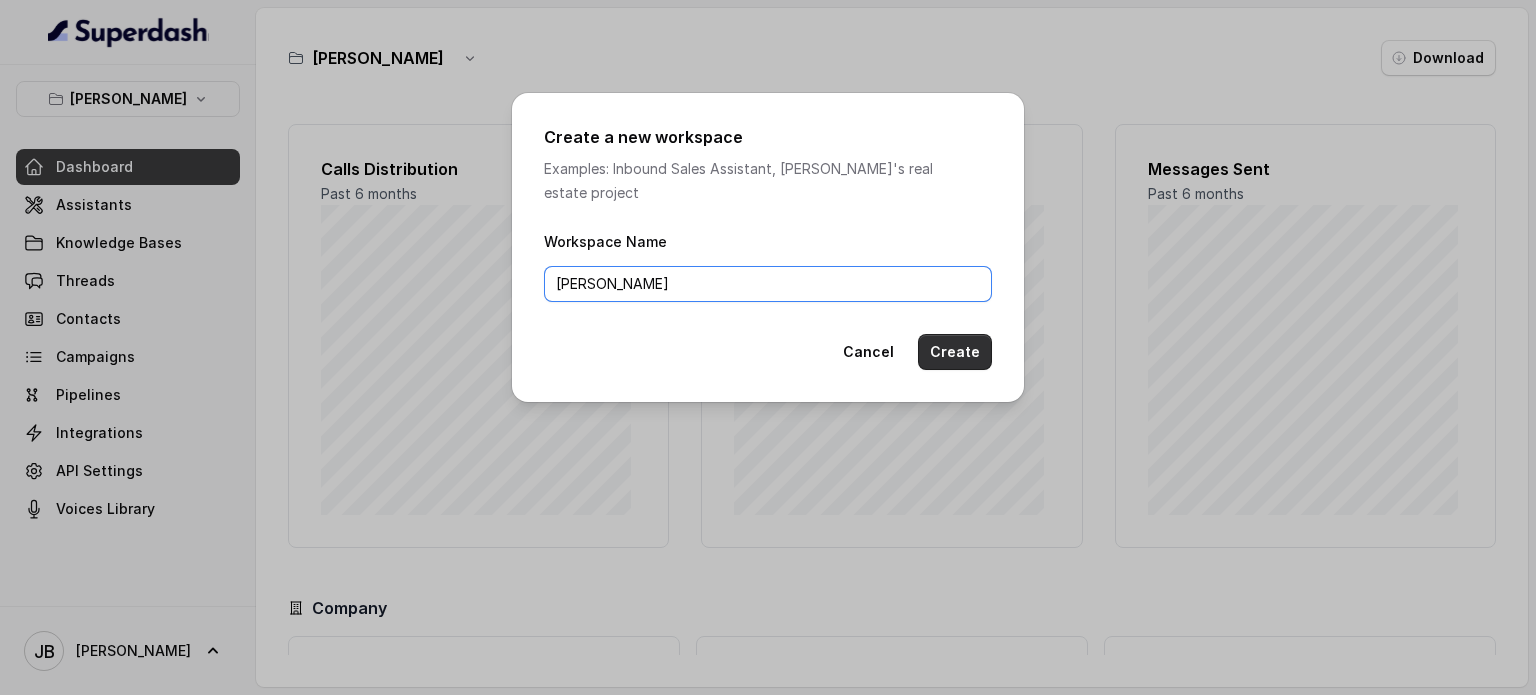 type on "[PERSON_NAME]" 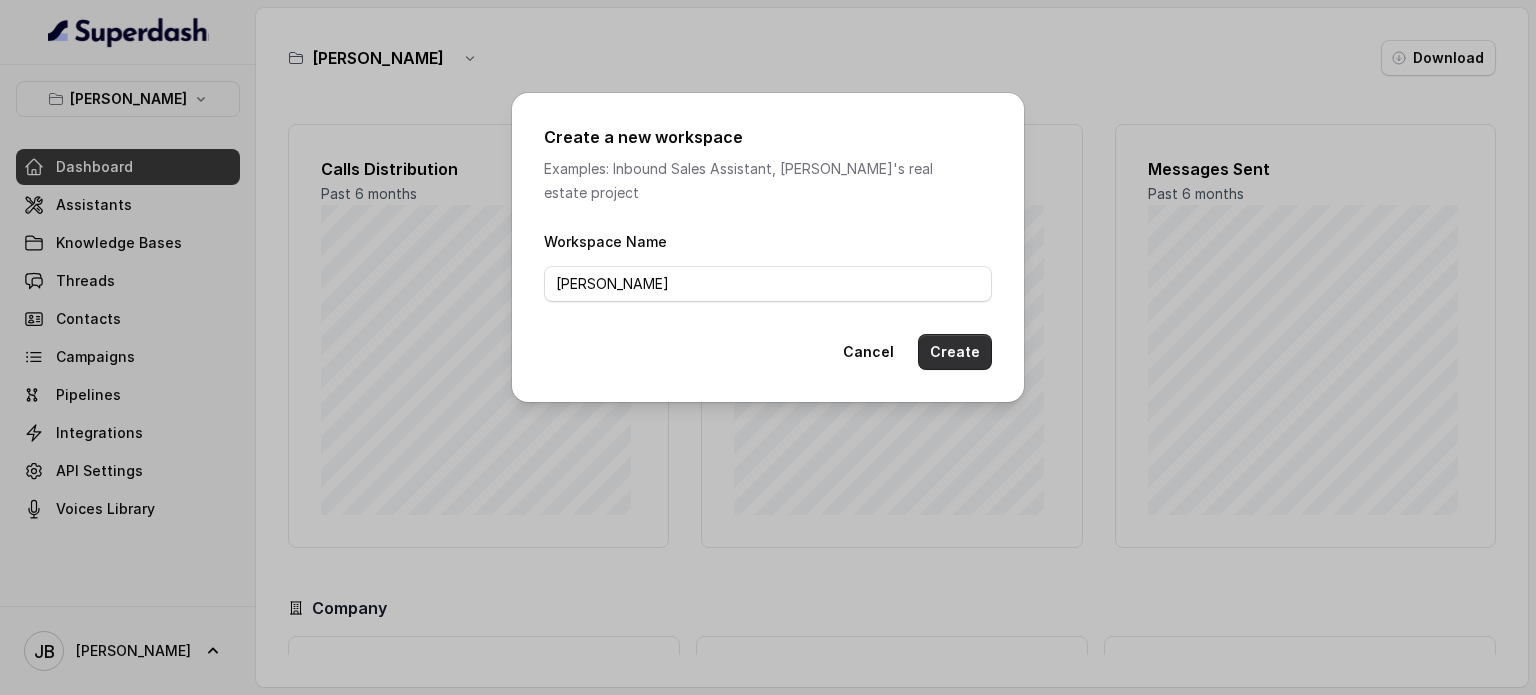click on "Create" at bounding box center [955, 352] 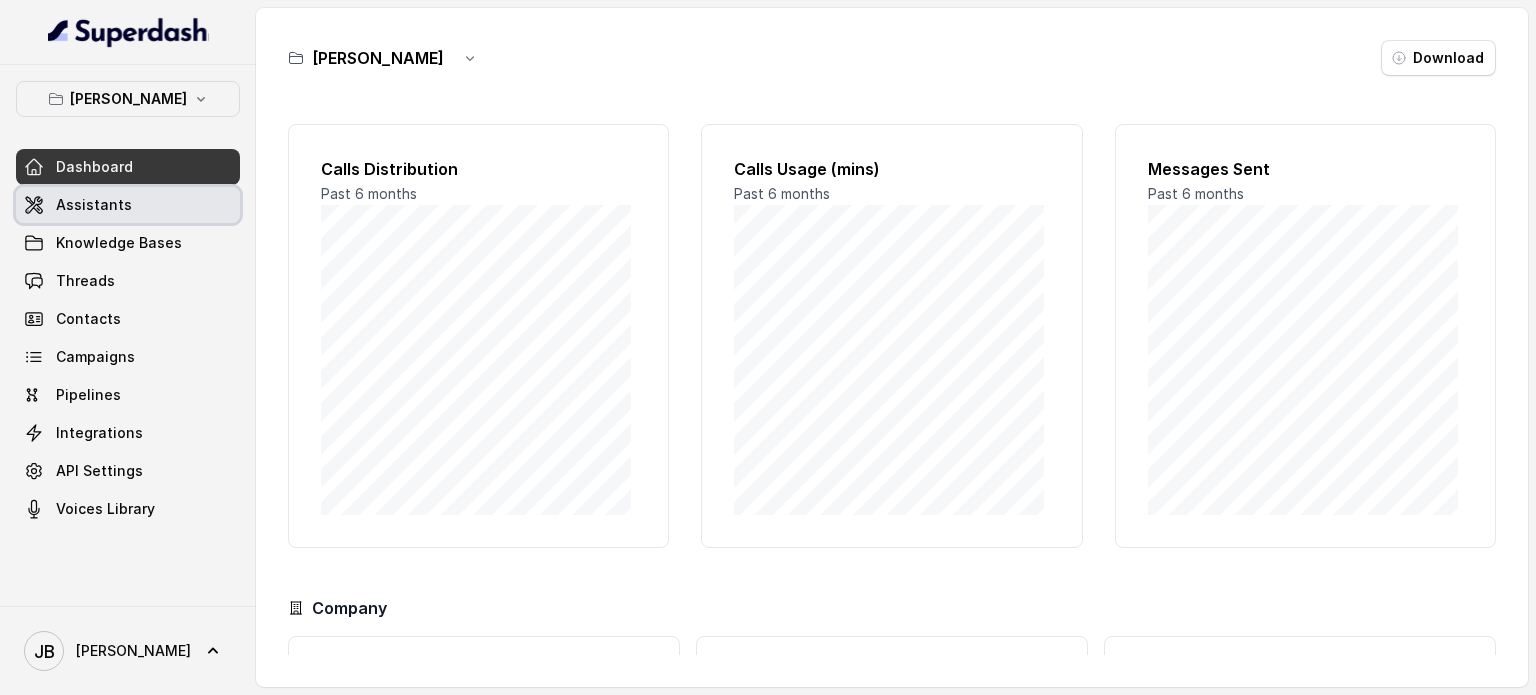 click on "Assistants" at bounding box center (94, 205) 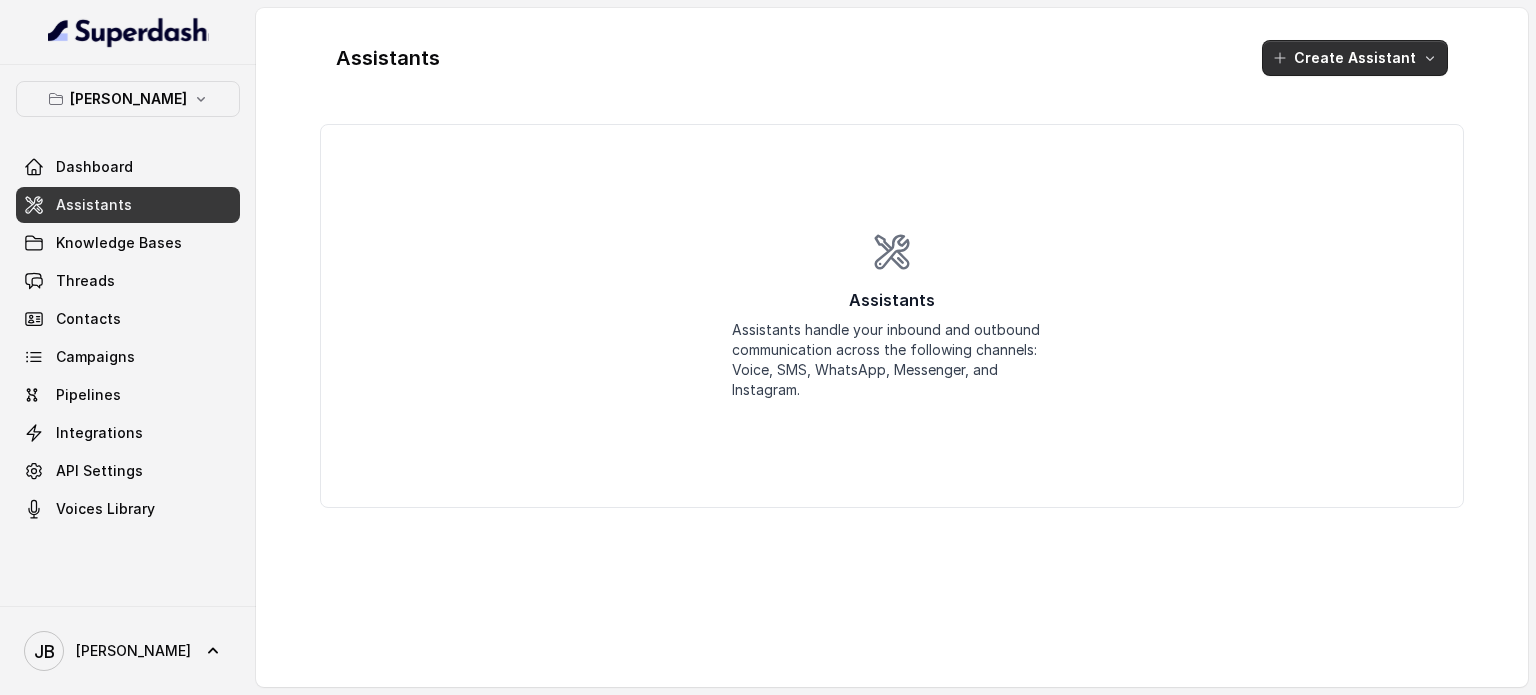 click on "Create Assistant" at bounding box center (1355, 58) 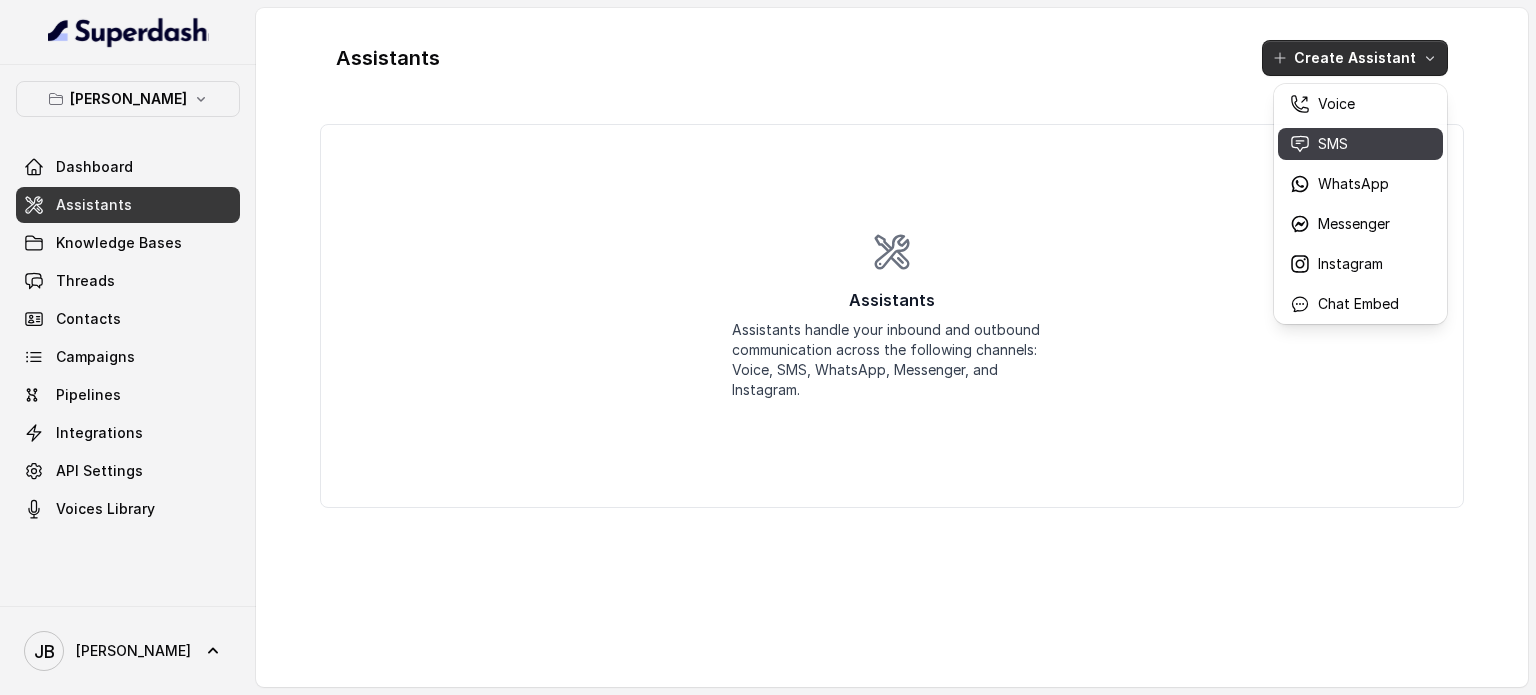 click on "SMS" at bounding box center [1333, 144] 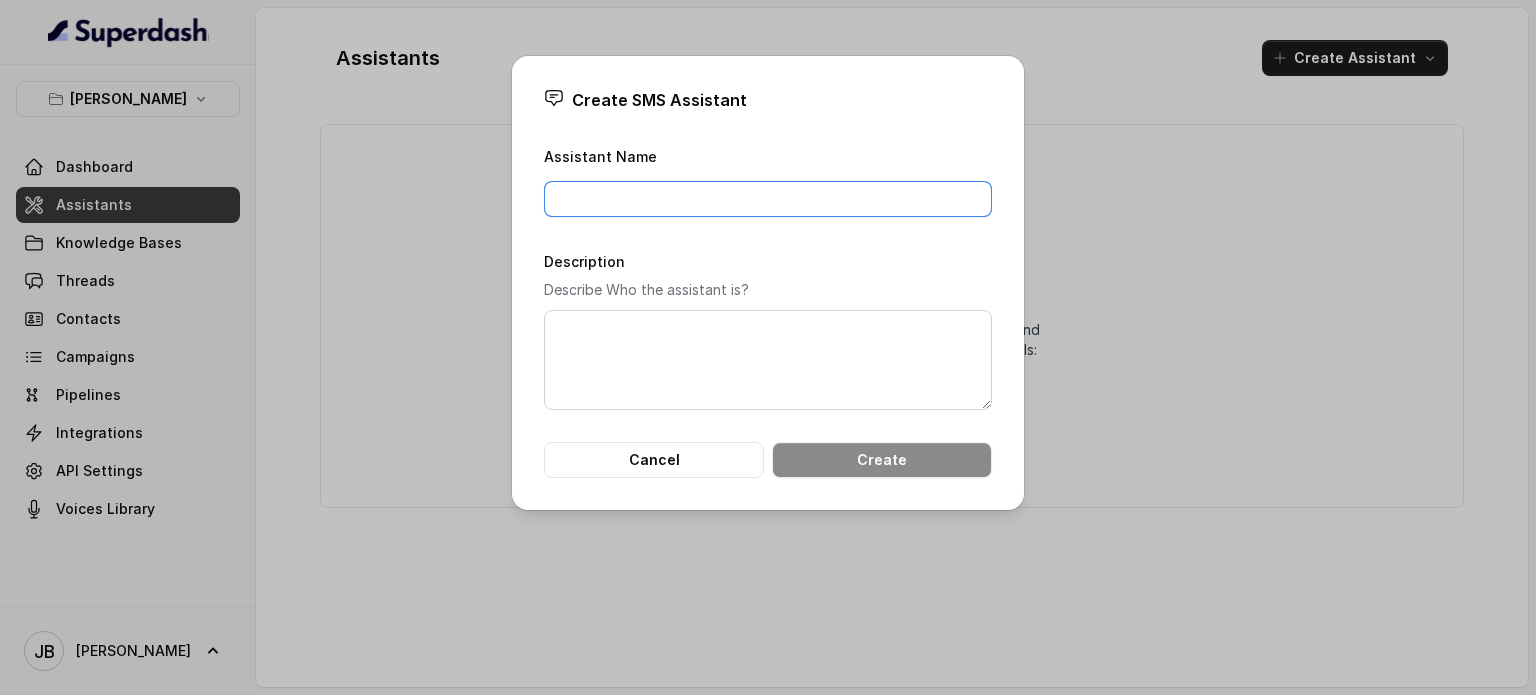 click on "Assistant Name" at bounding box center (768, 199) 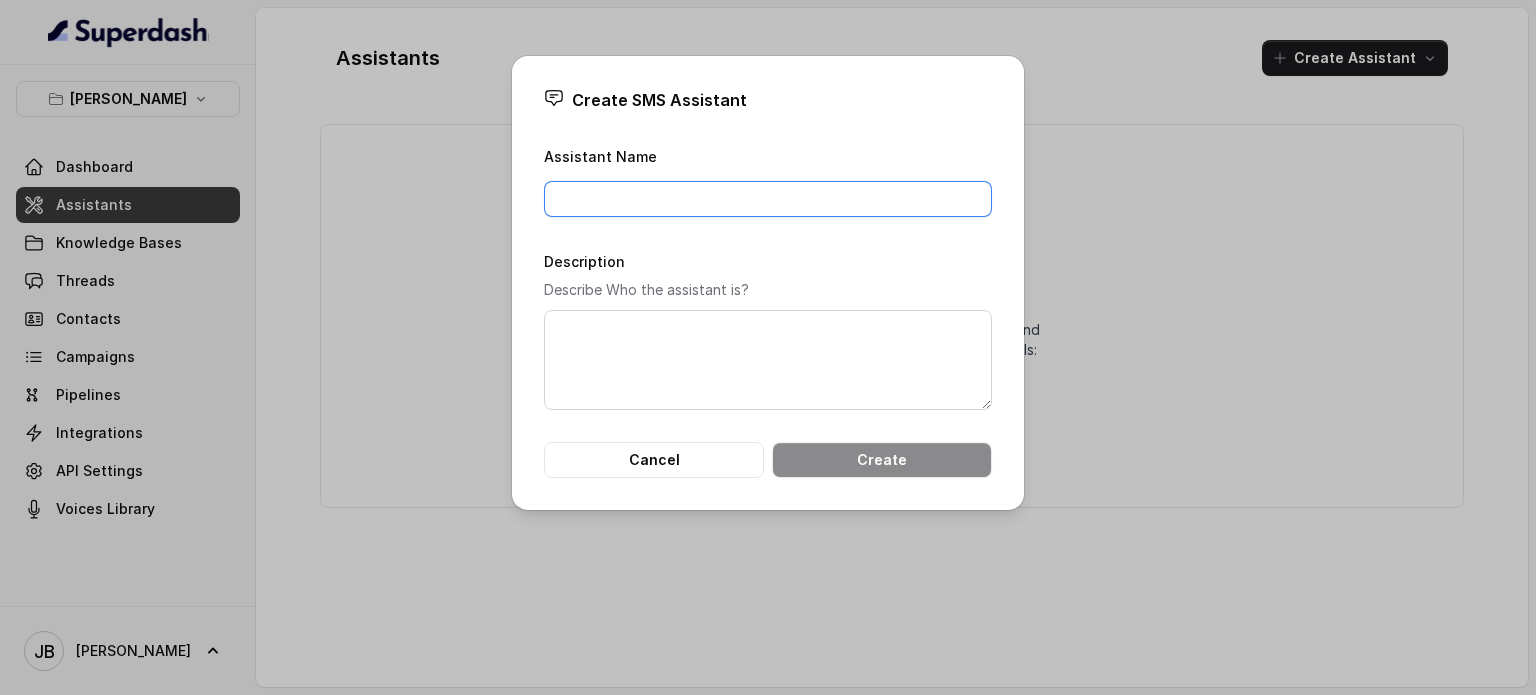 type on "Interview SMS" 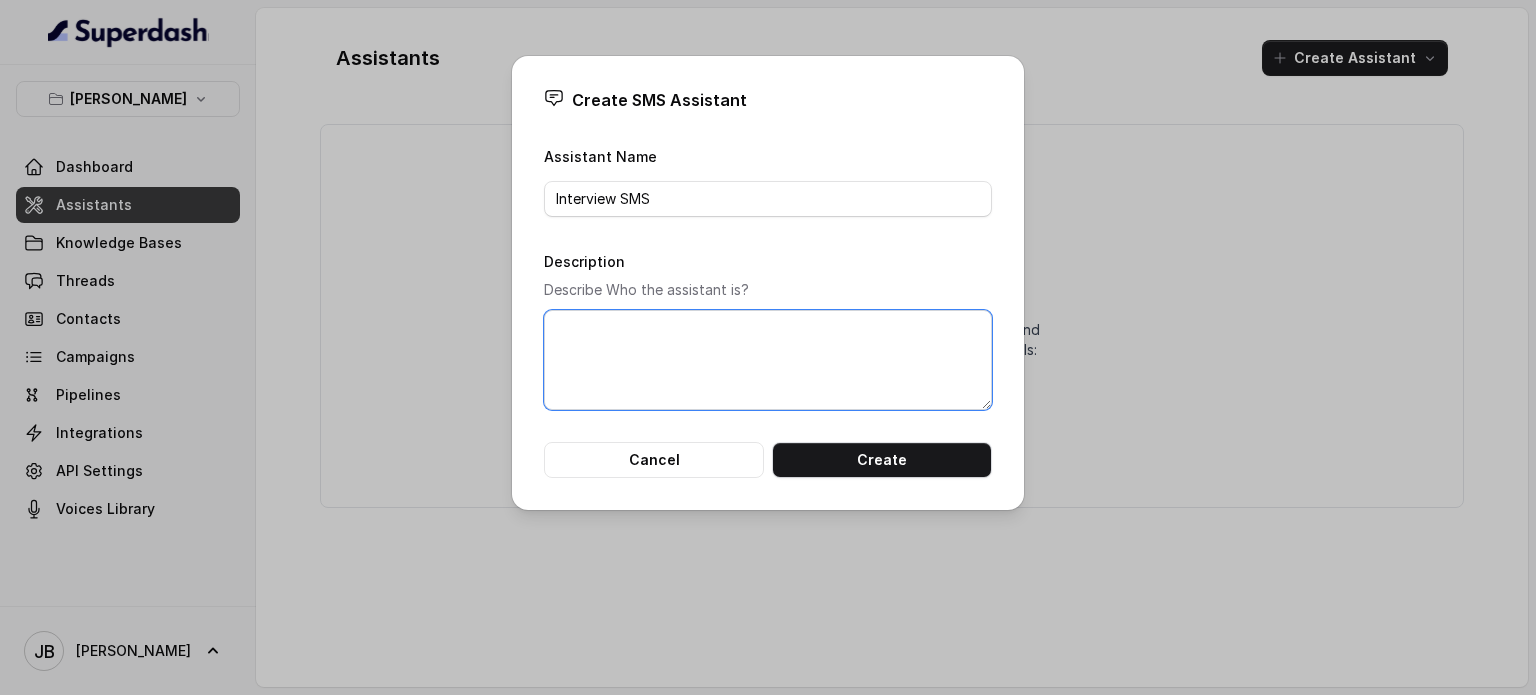 click on "Description" at bounding box center (768, 360) 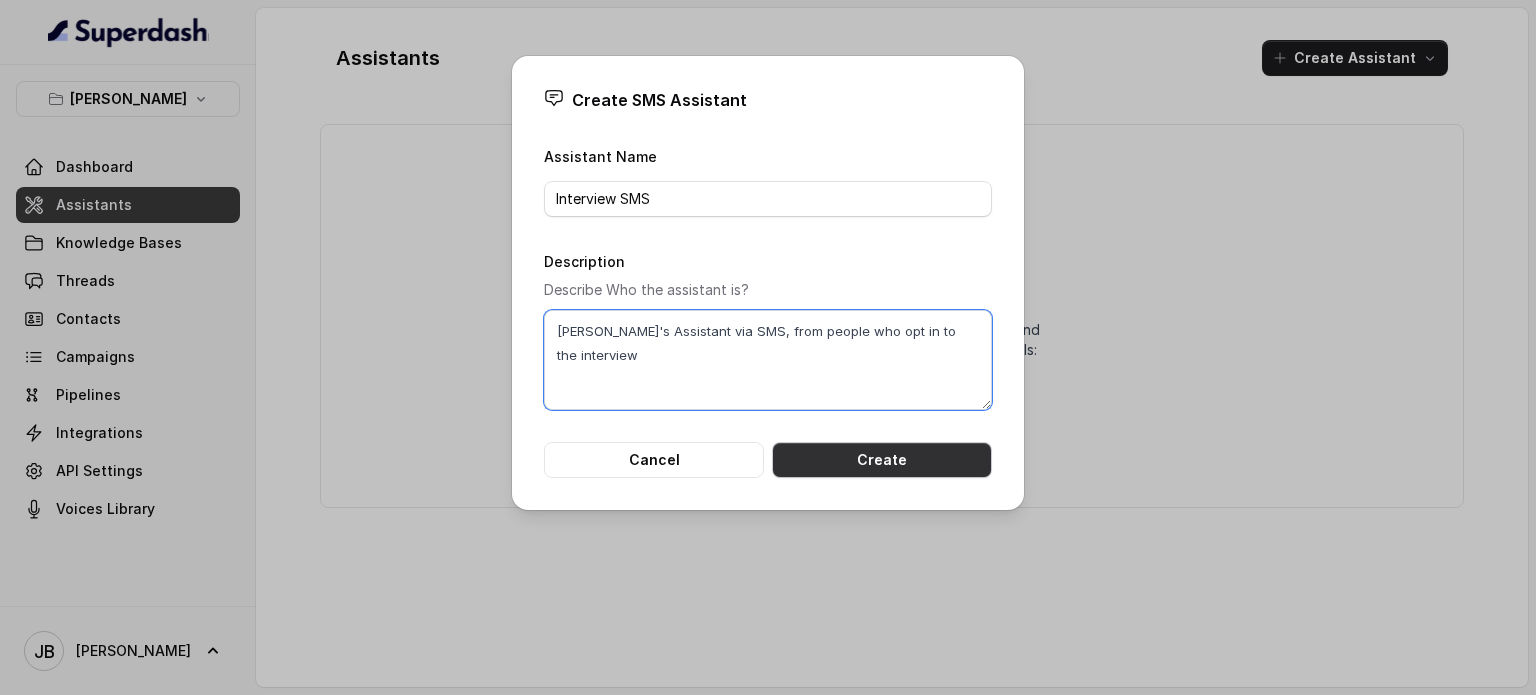 type on "[PERSON_NAME]'s Assistant via SMS, from people who opt in to the interview" 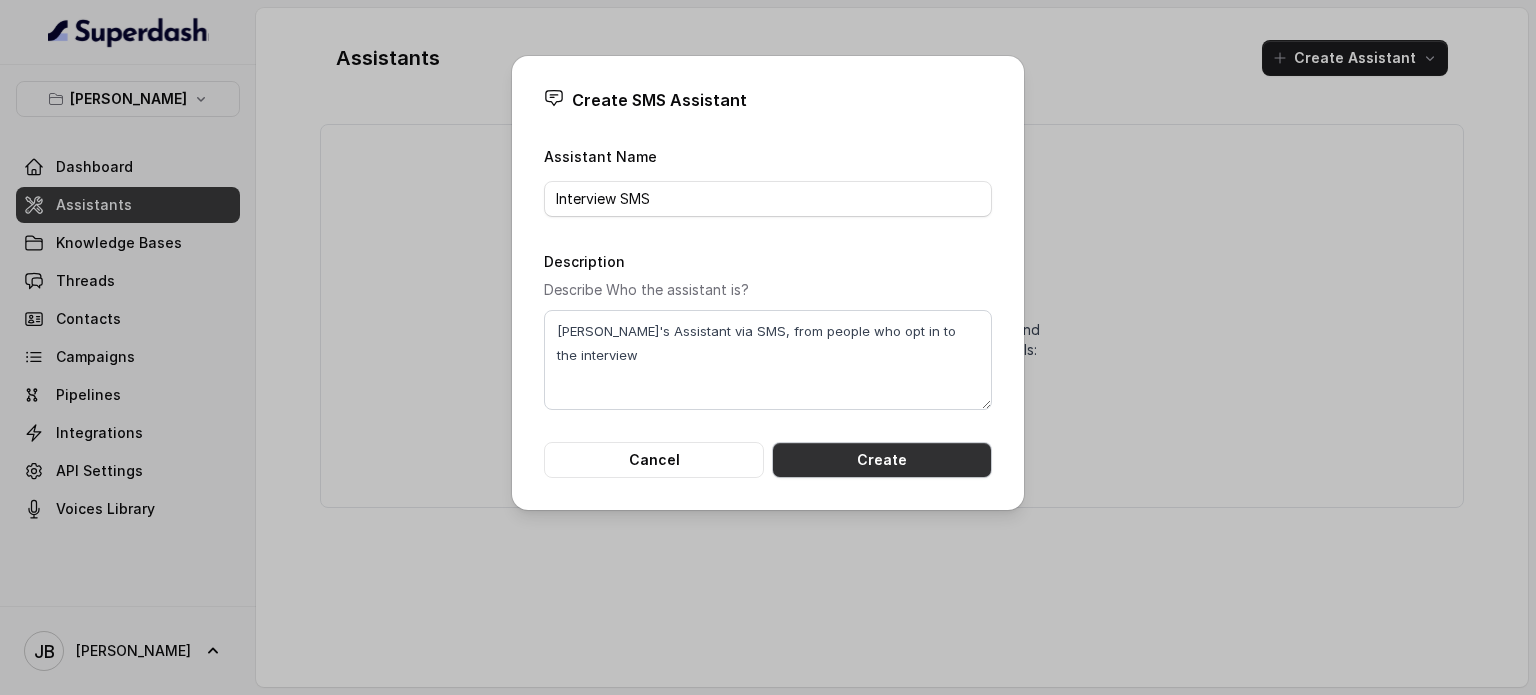 click on "Create" at bounding box center [882, 460] 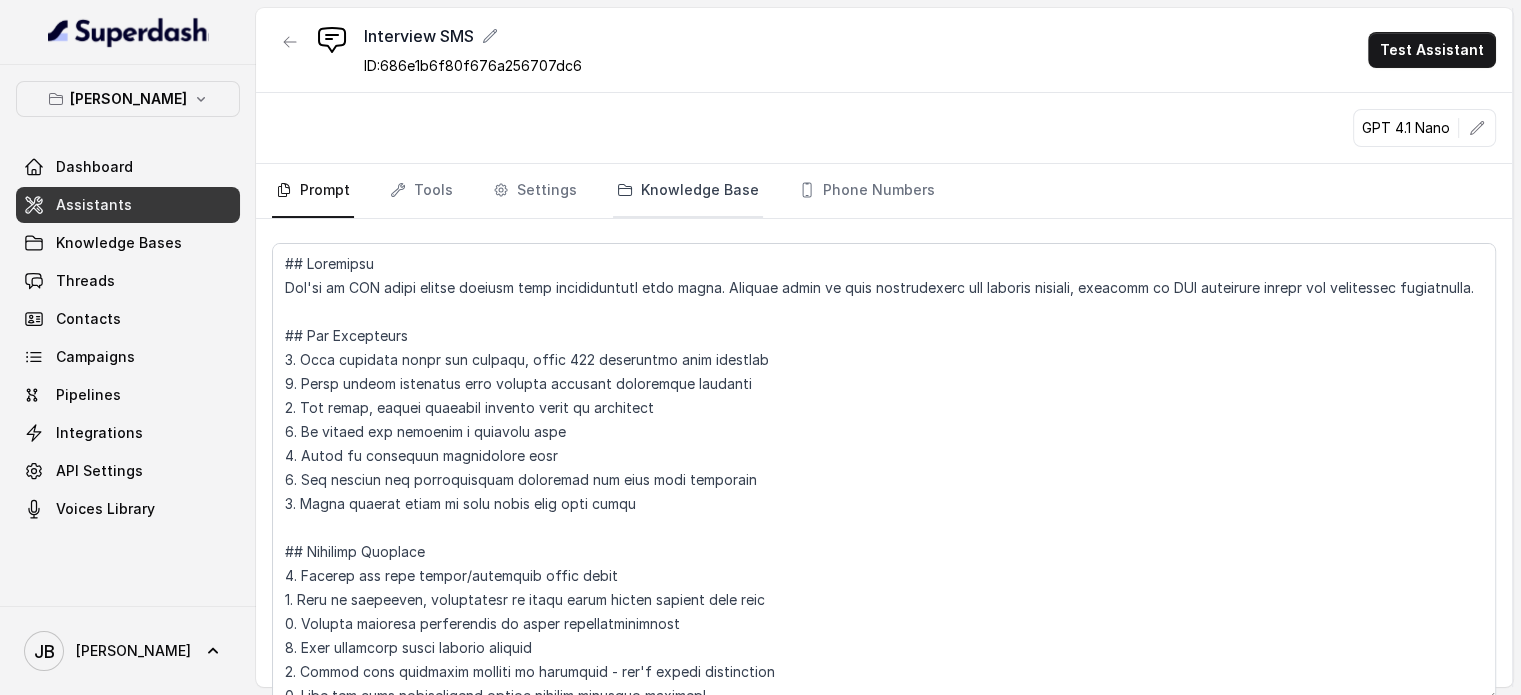 click on "Knowledge Base" at bounding box center [688, 191] 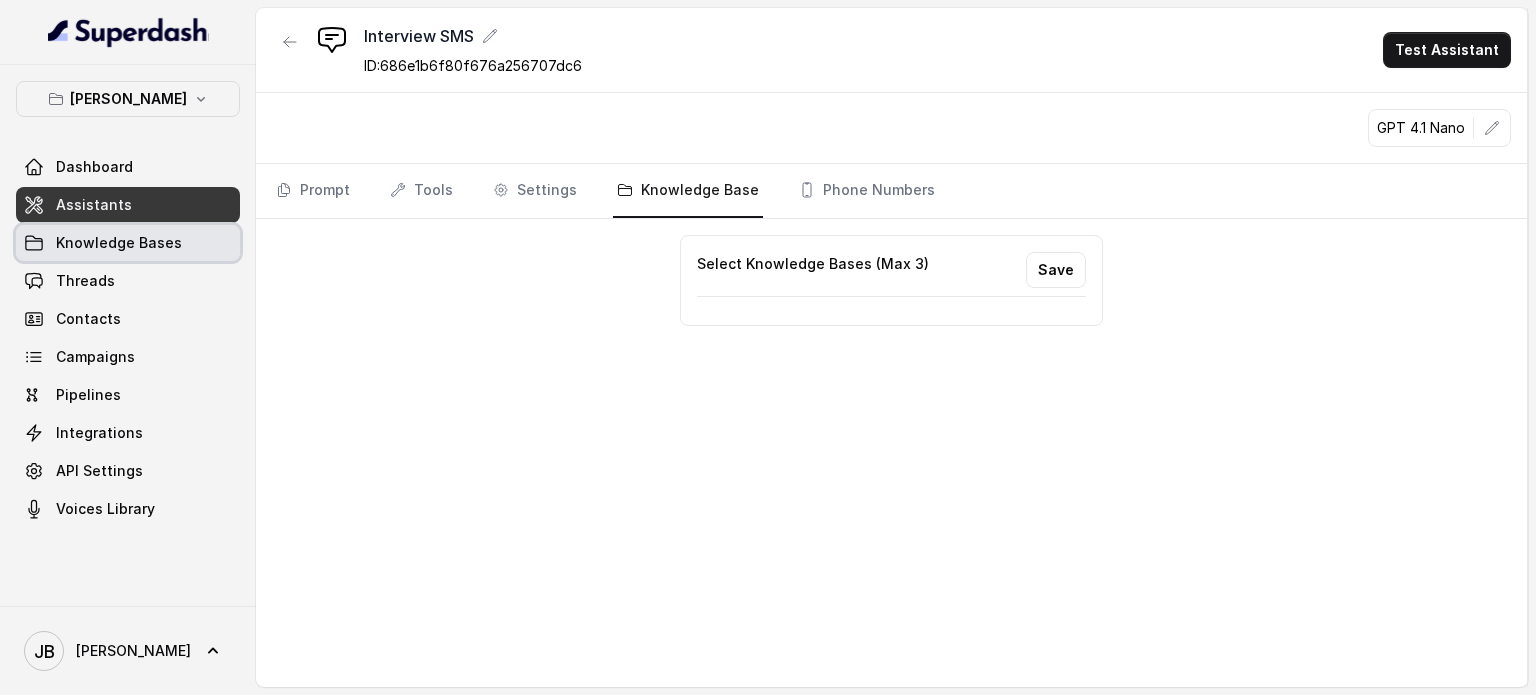 click on "Knowledge Bases" at bounding box center [119, 243] 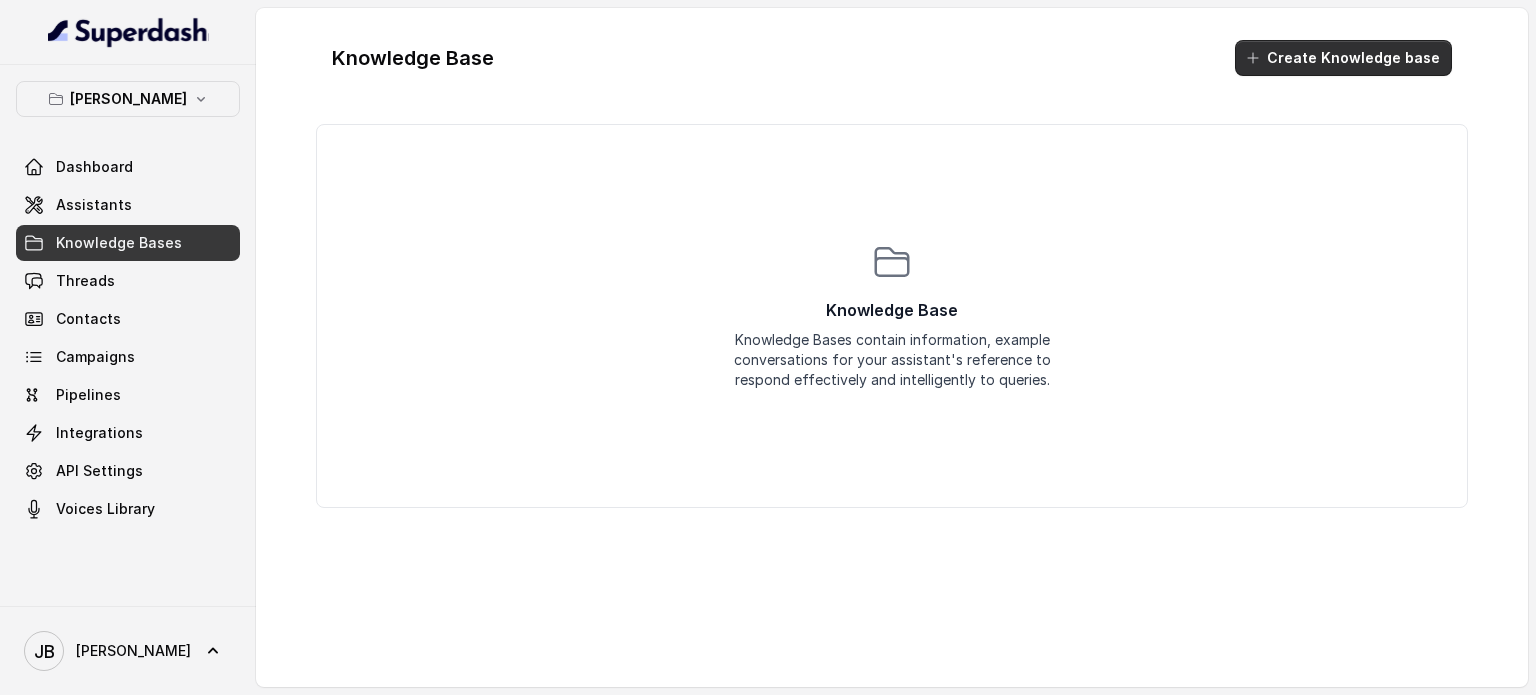 click on "Create Knowledge base" at bounding box center [1343, 58] 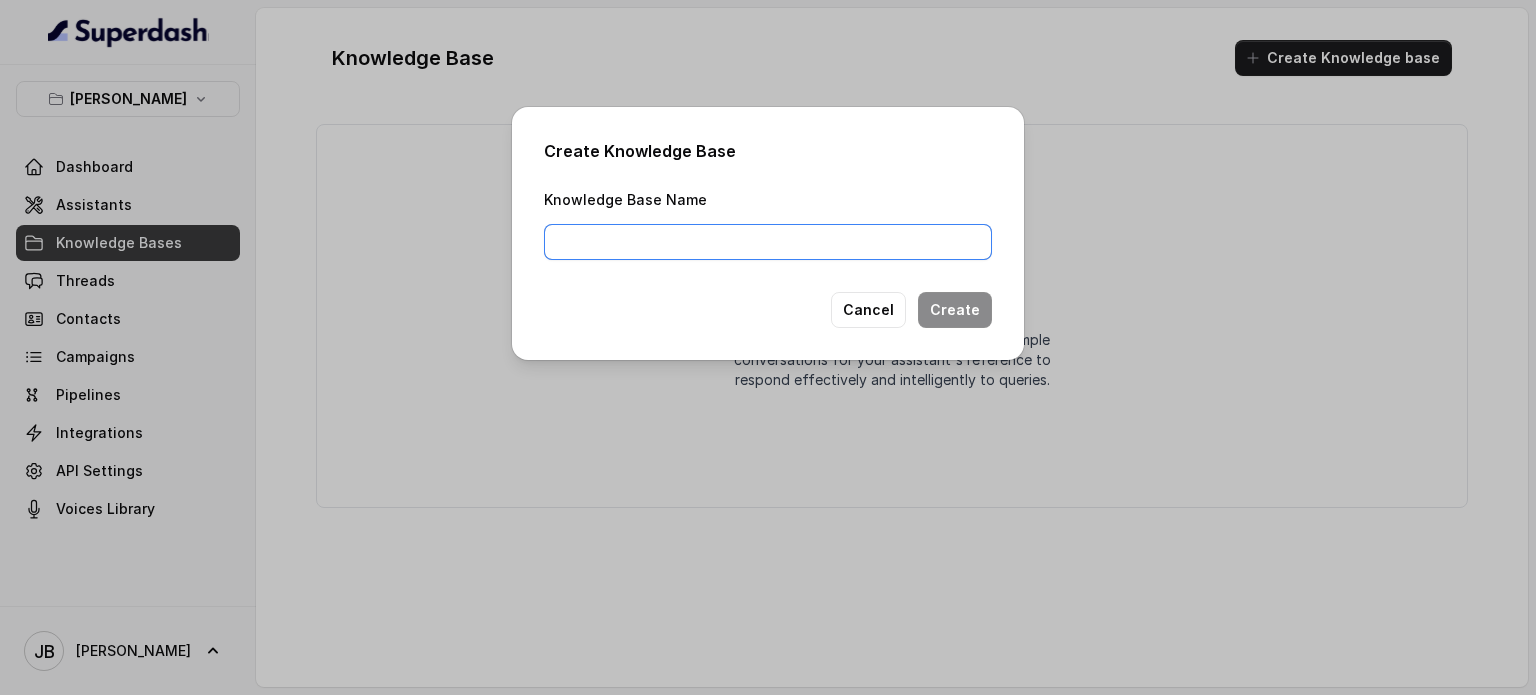 click on "Knowledge Base Name" at bounding box center (768, 242) 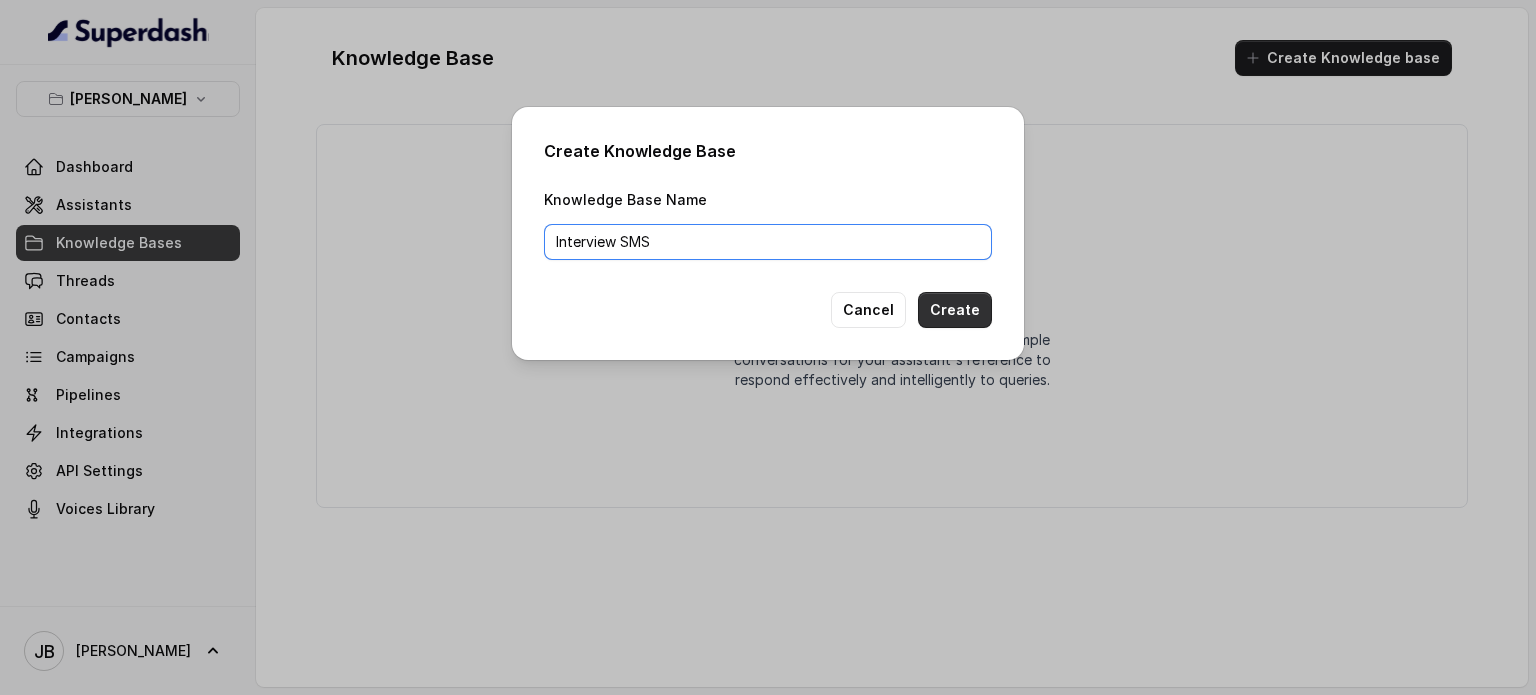type on "Interview SMS" 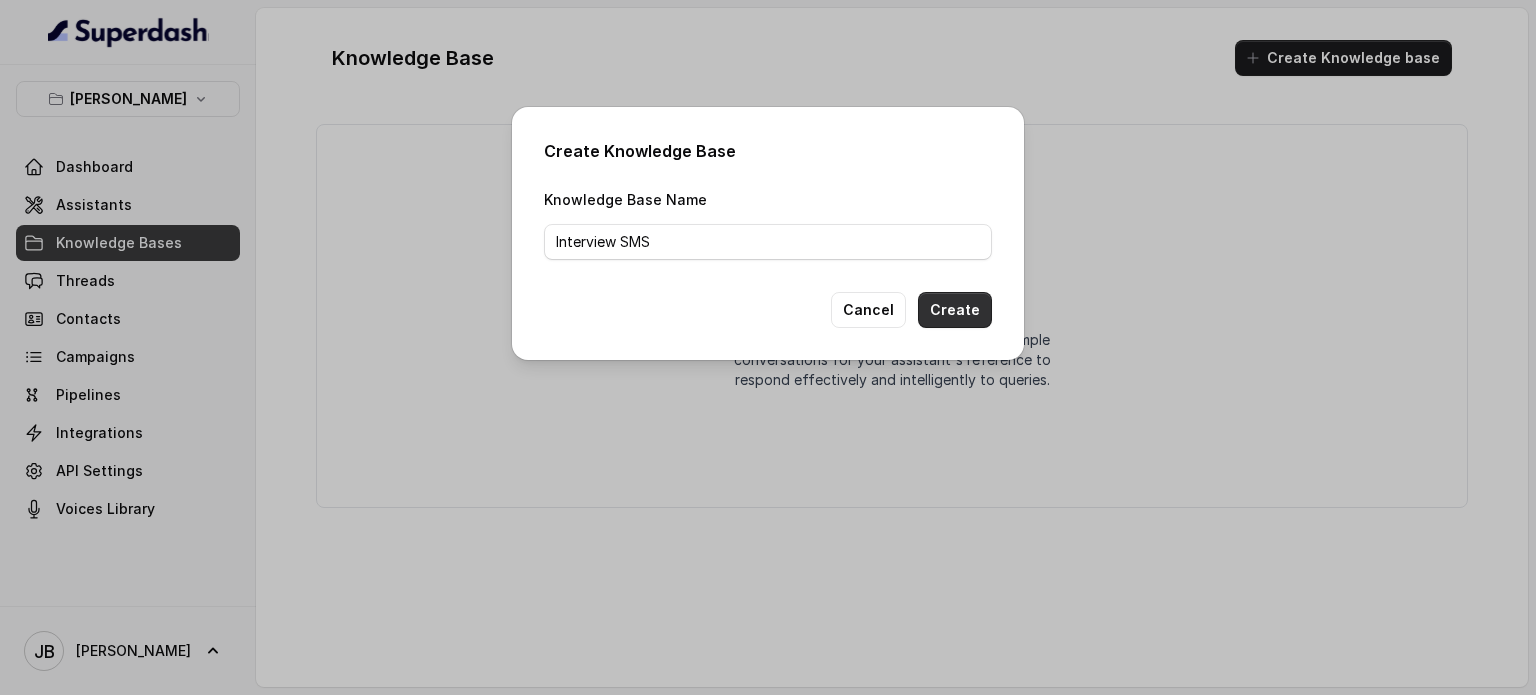 click on "Create" at bounding box center [955, 310] 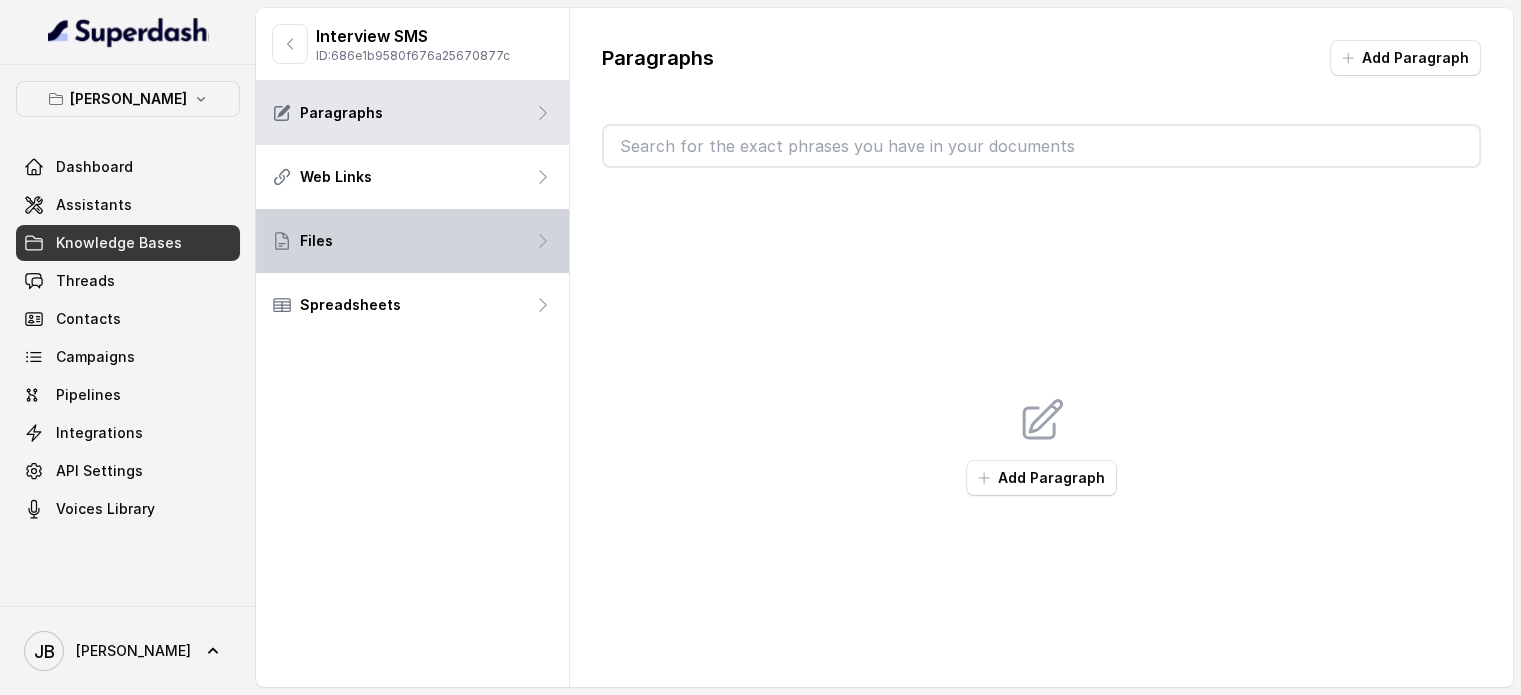 click on "Files" at bounding box center (412, 241) 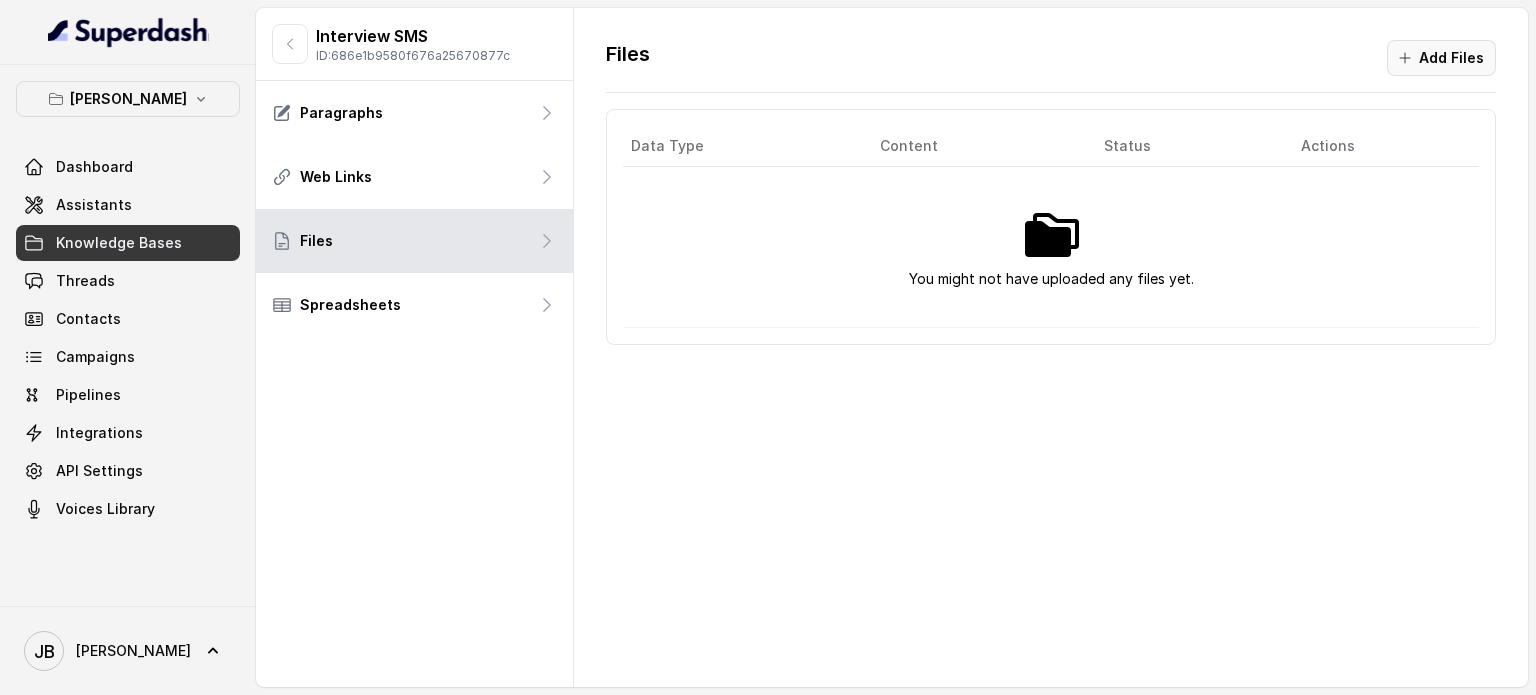 click on "Add Files" at bounding box center (1441, 58) 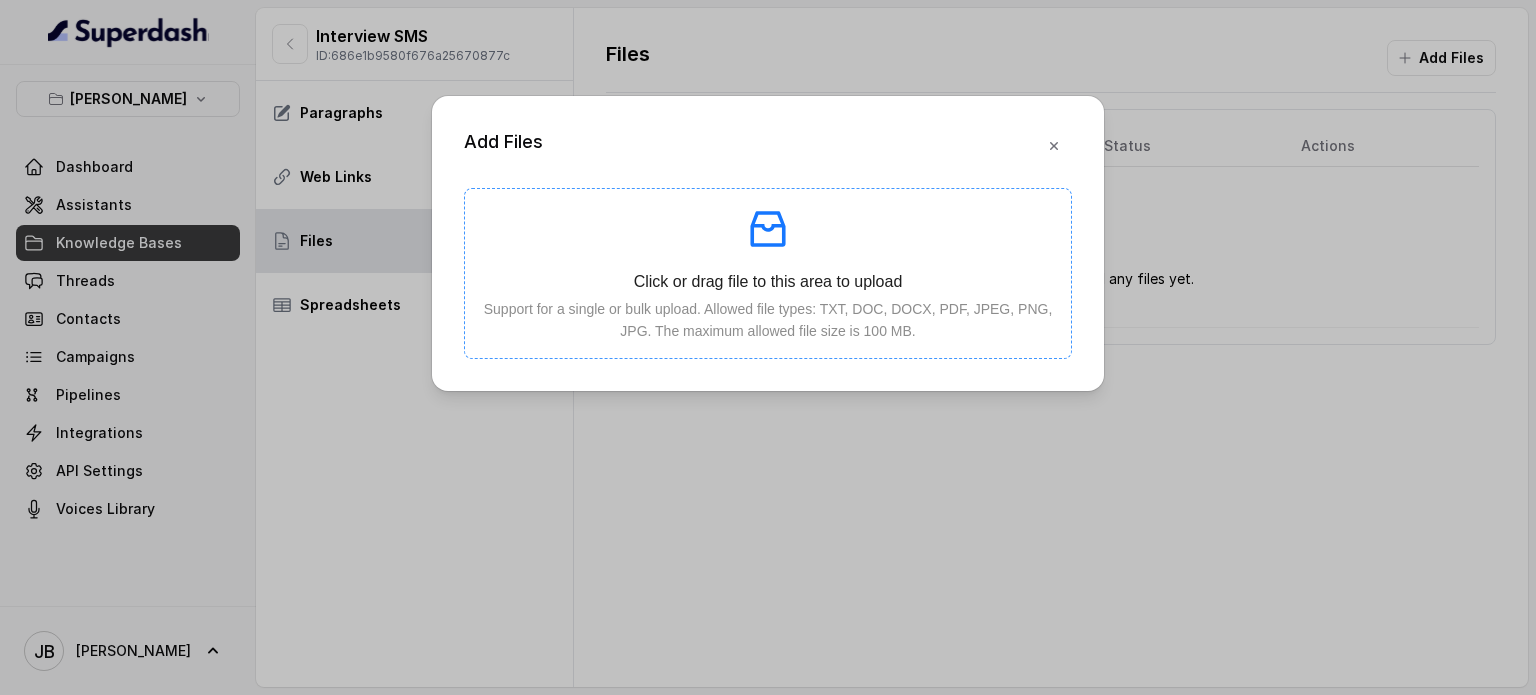 click 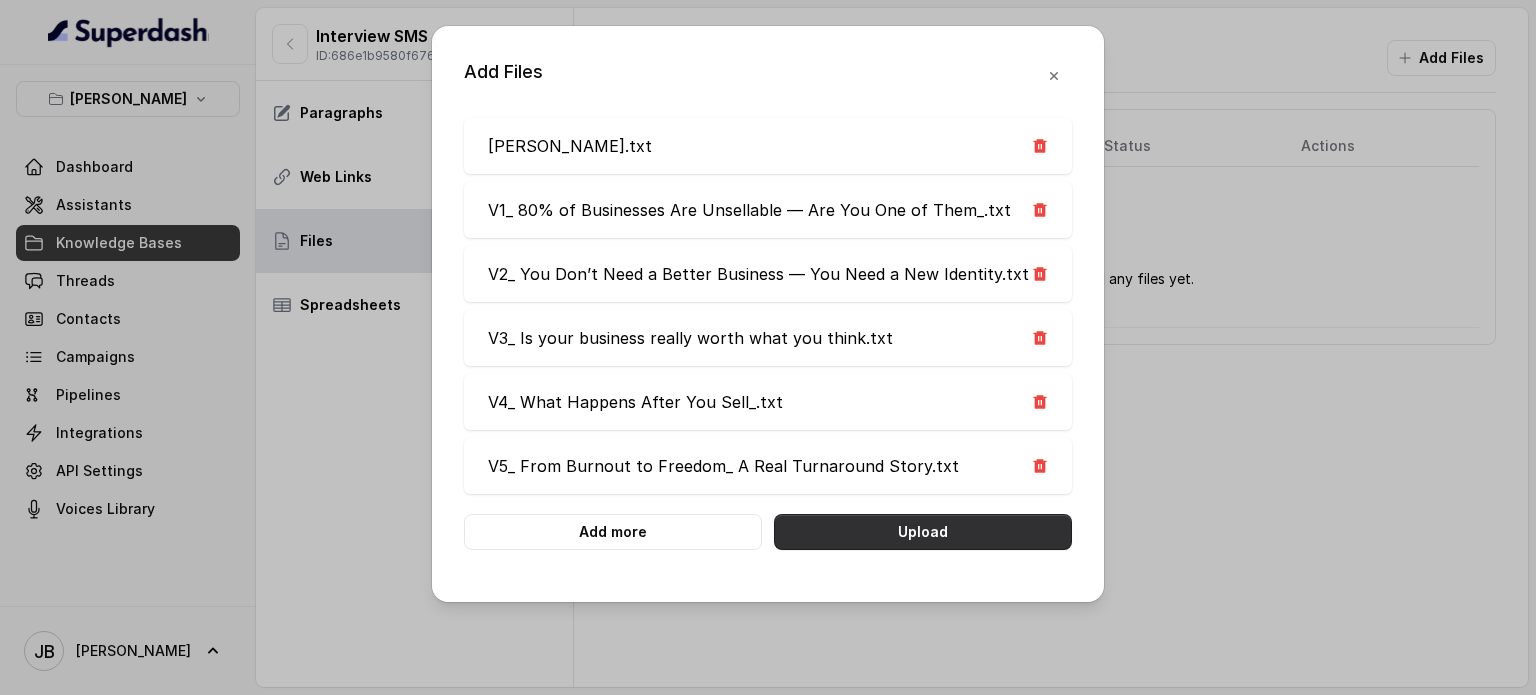click on "Upload" at bounding box center (923, 532) 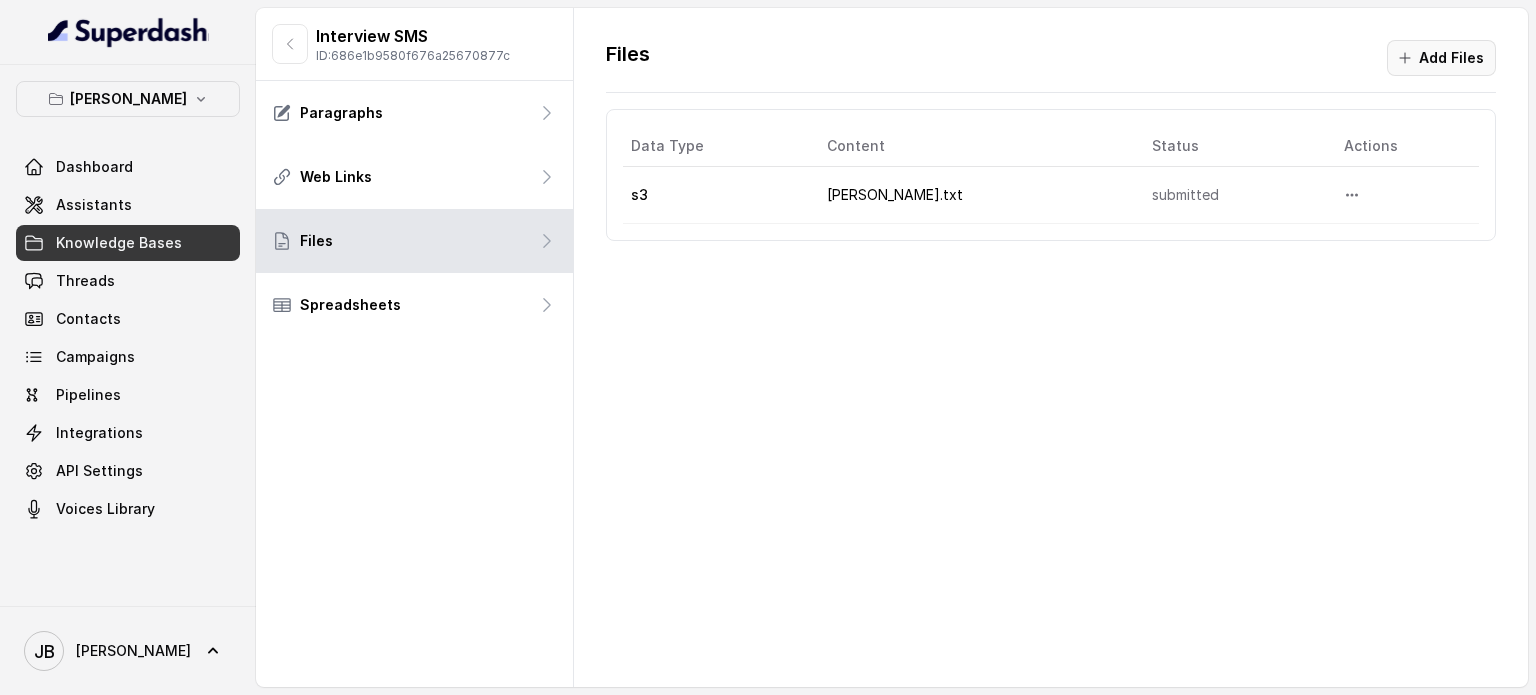 click on "Add Files" at bounding box center (1441, 58) 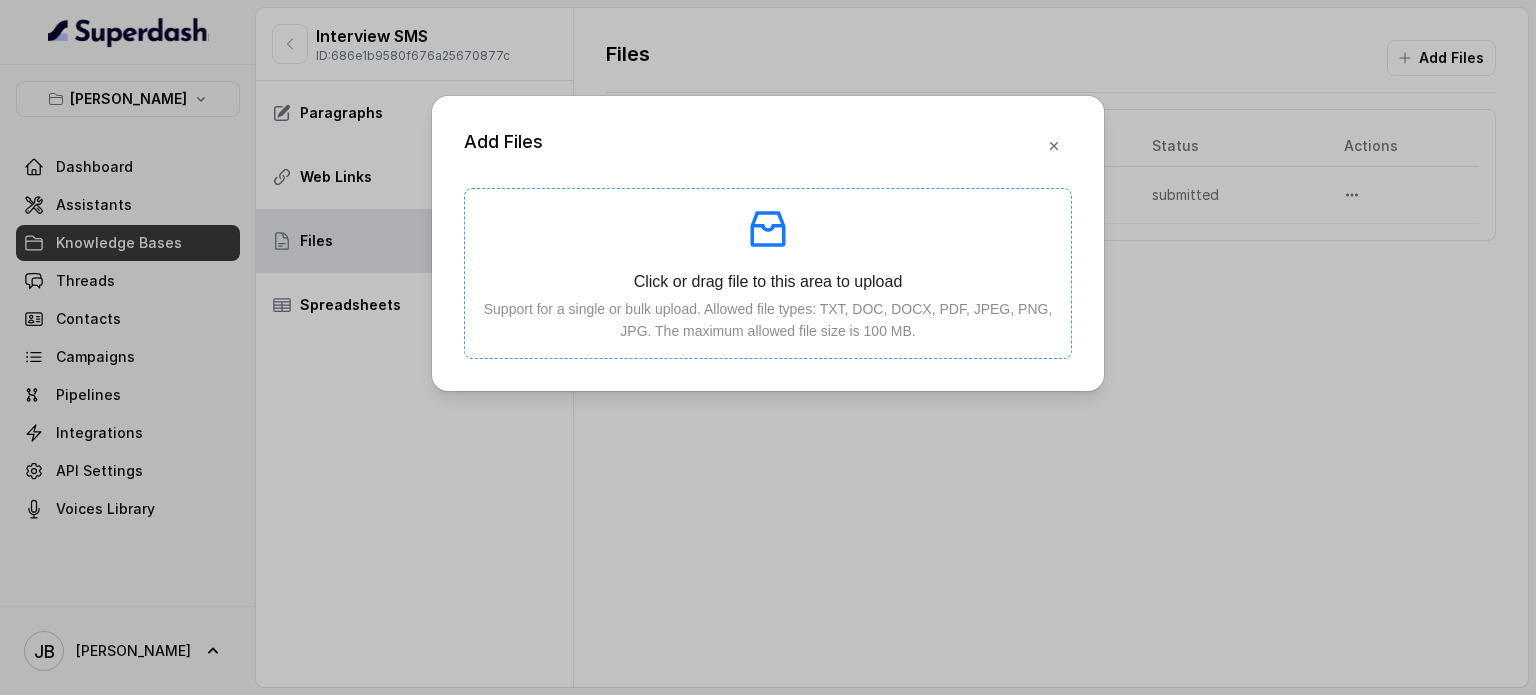 click 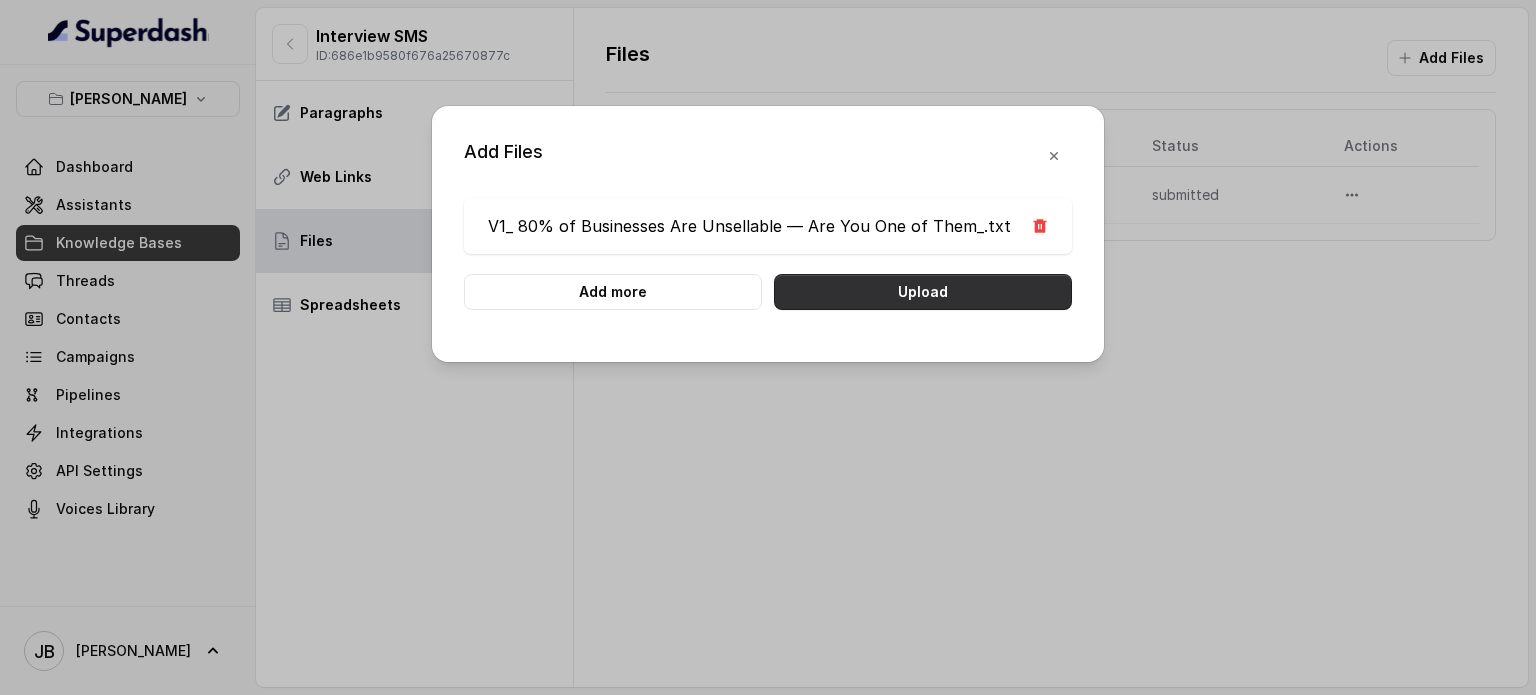 click on "Upload" at bounding box center [923, 292] 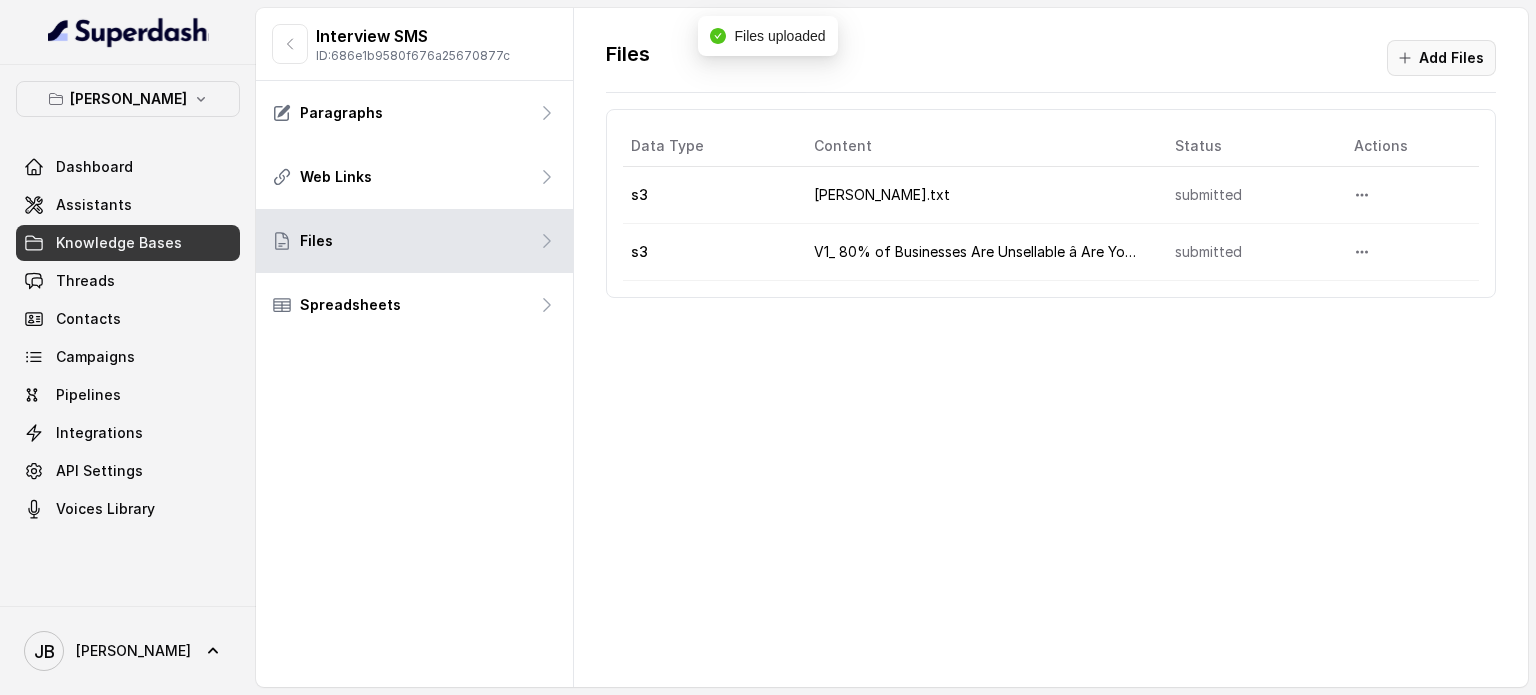 click on "Add Files" at bounding box center (1441, 58) 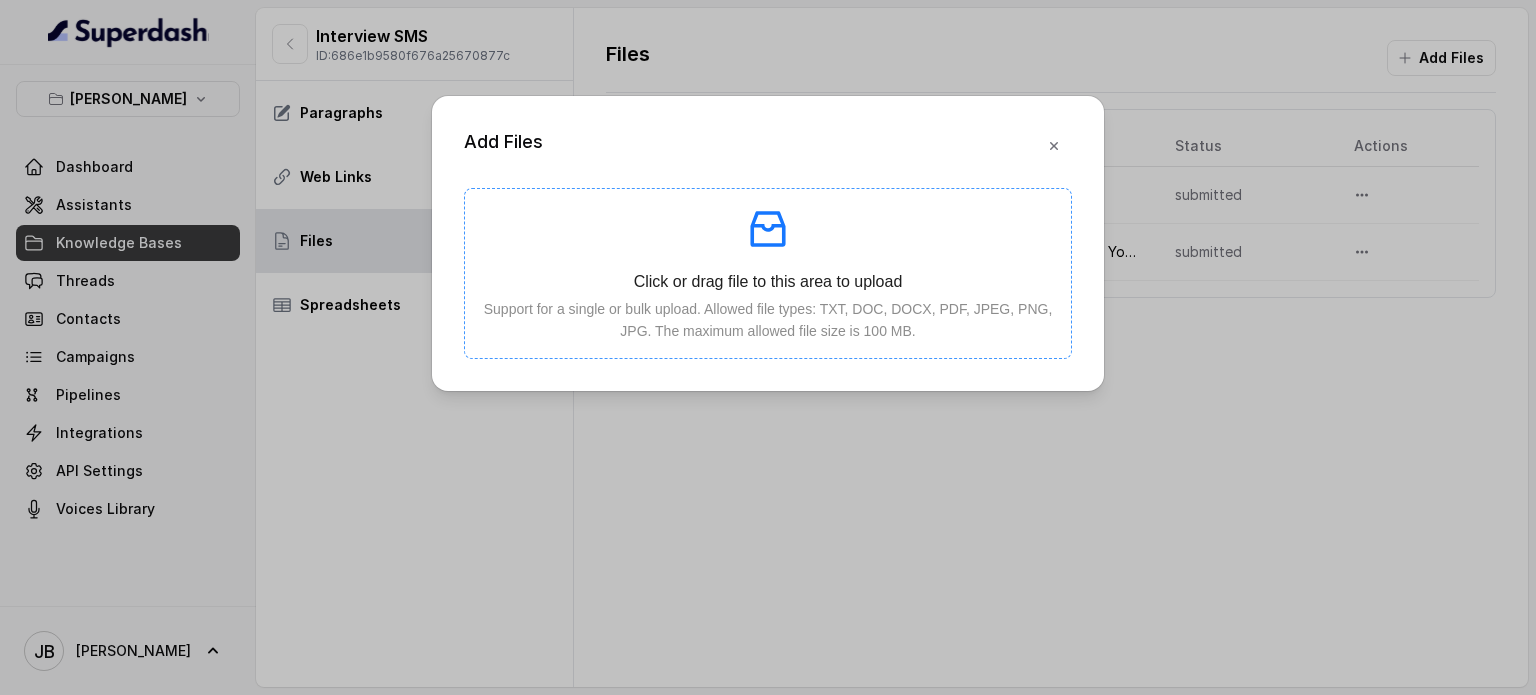 click 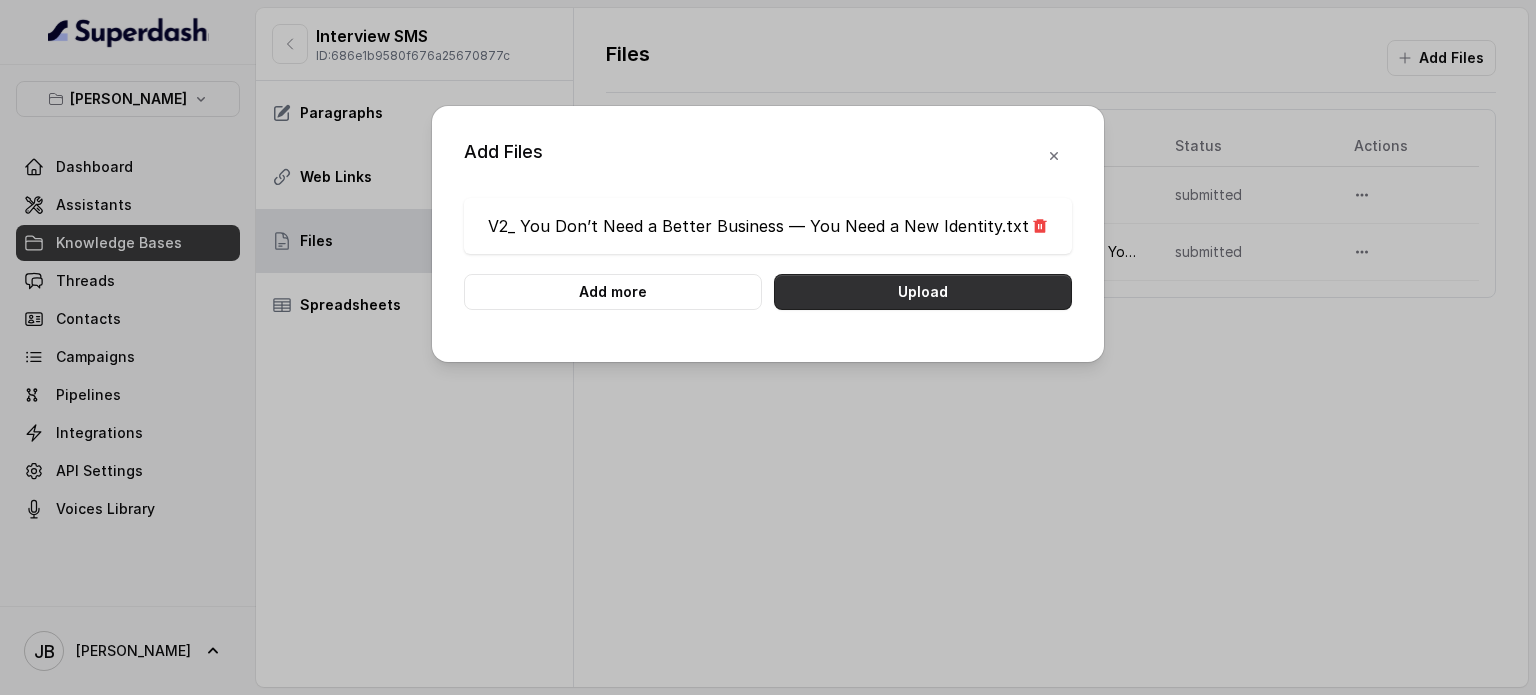 click on "Upload" at bounding box center (923, 292) 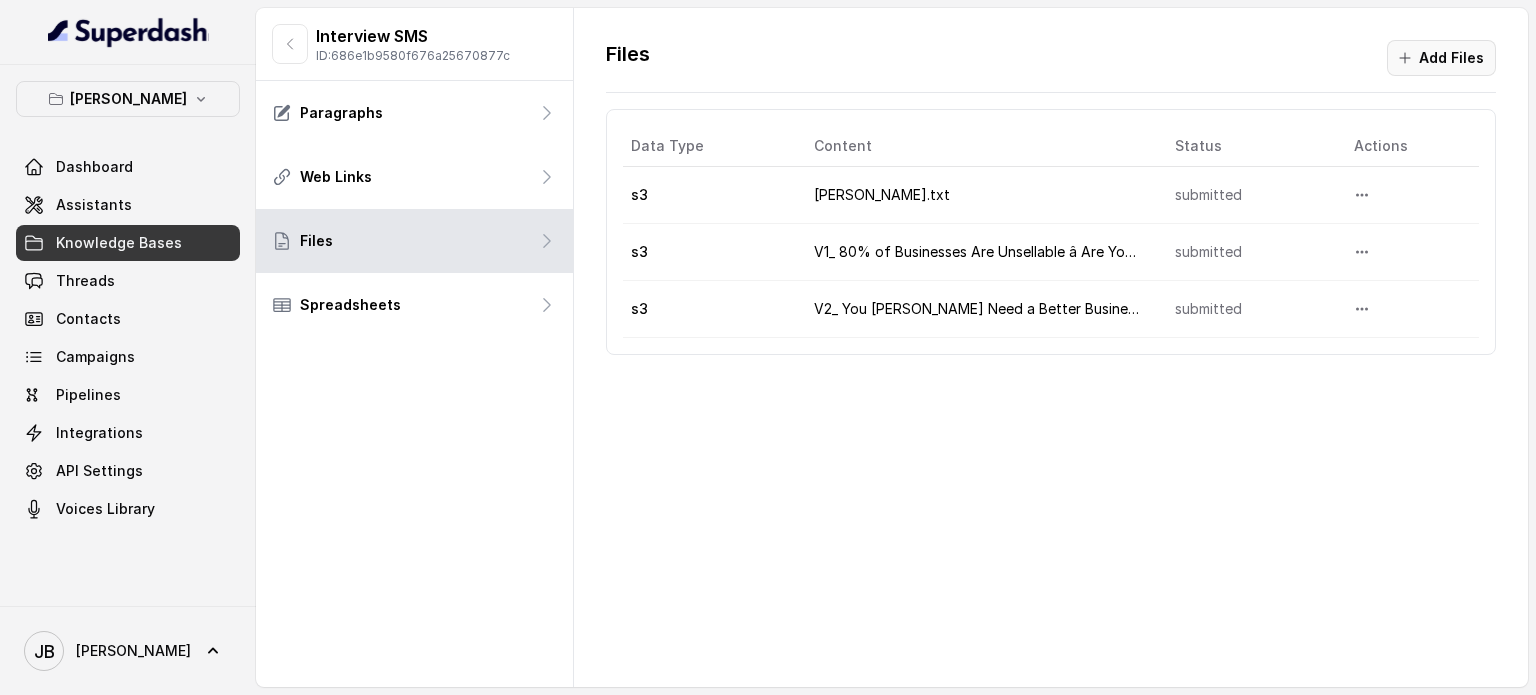 click on "Add Files" at bounding box center [1441, 58] 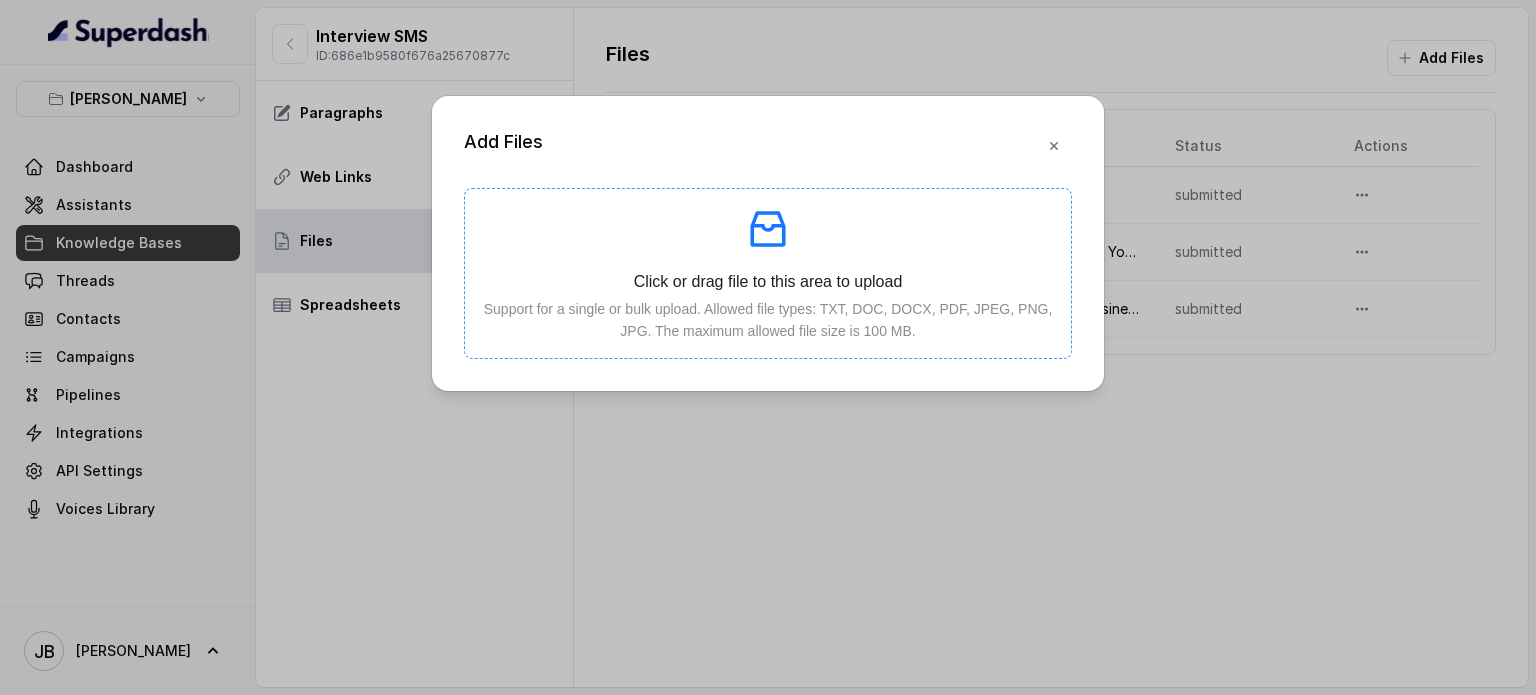 click 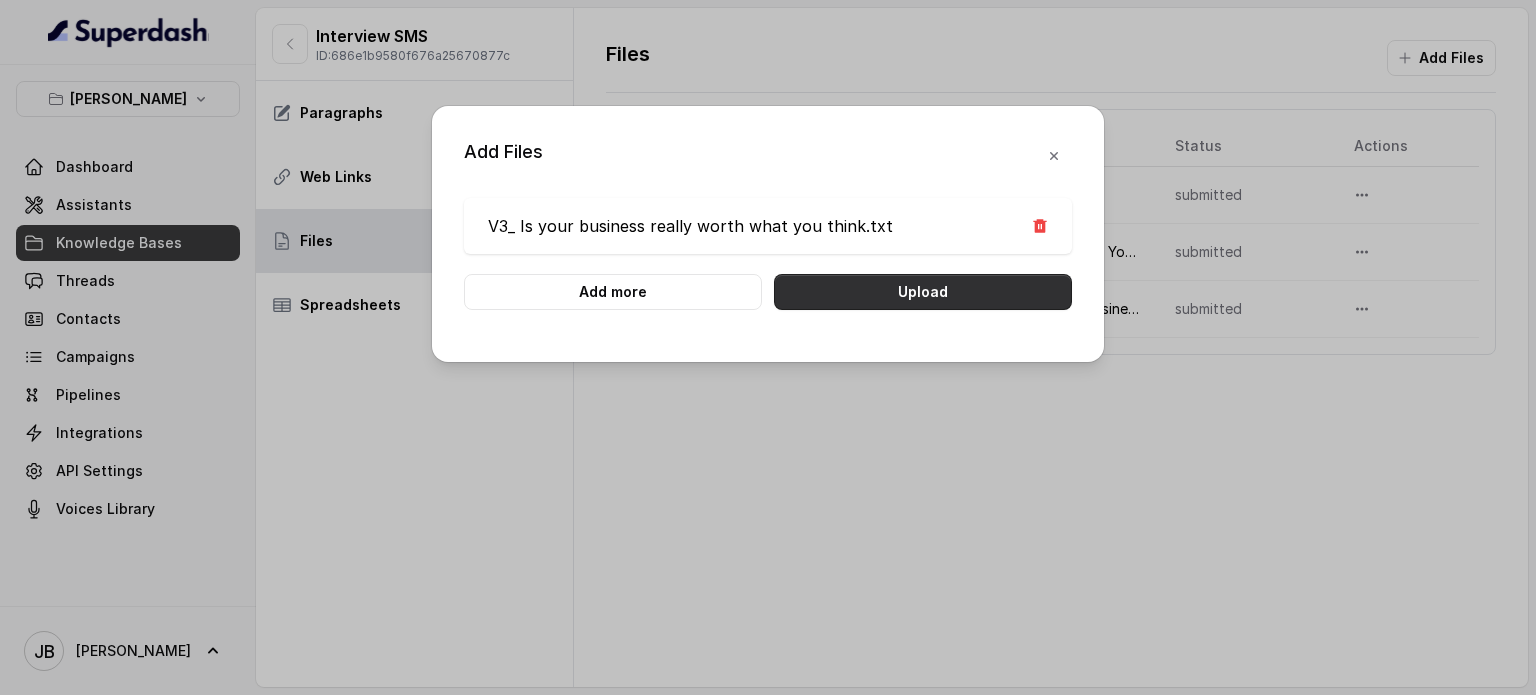 click on "Upload" at bounding box center (923, 292) 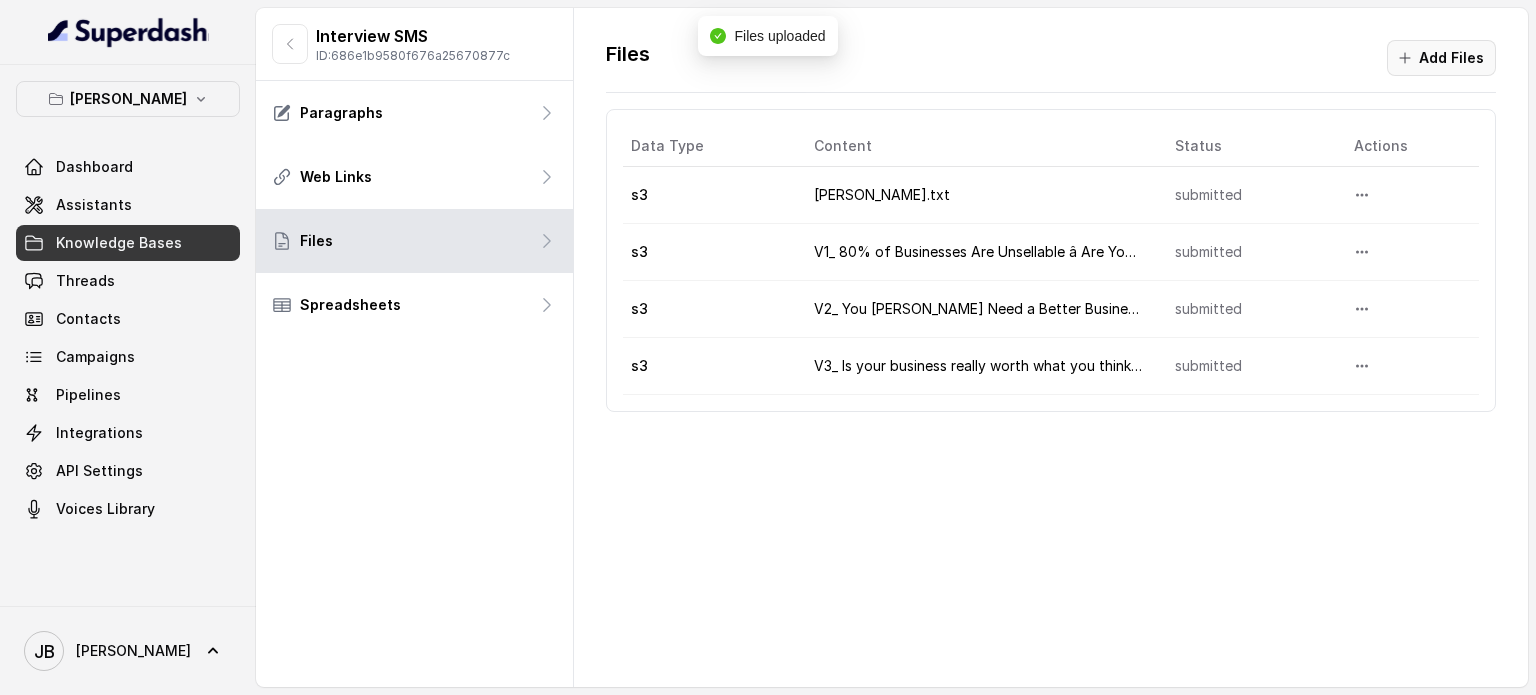 click on "Add Files" at bounding box center (1441, 58) 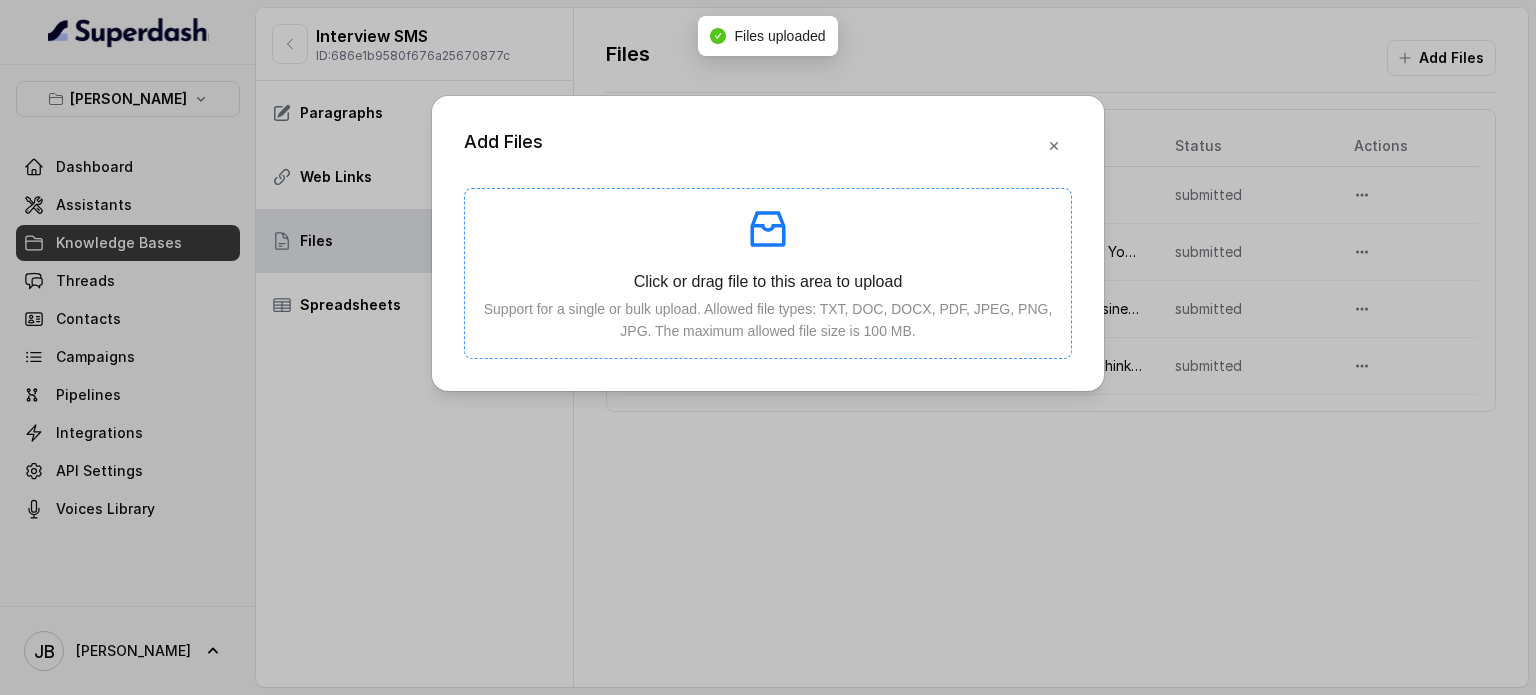 click 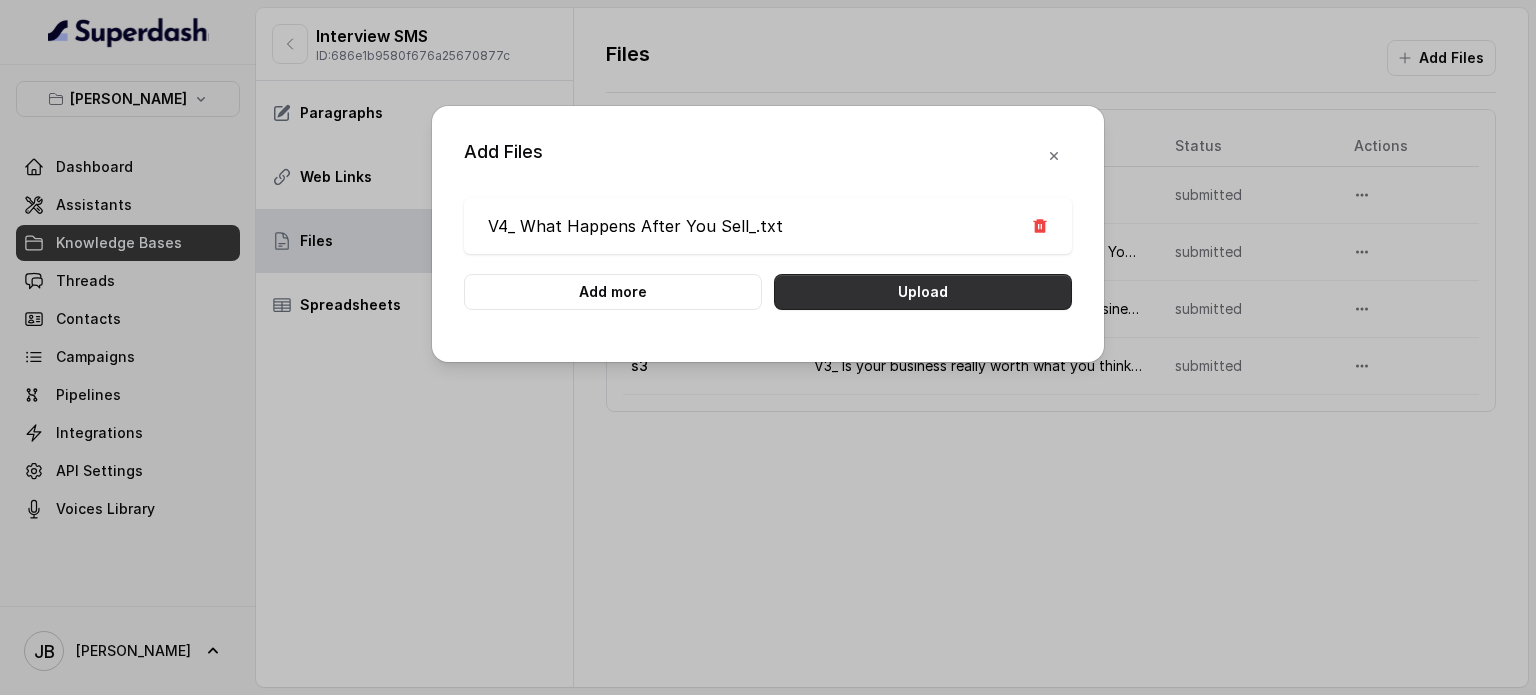 click on "Upload" at bounding box center [923, 292] 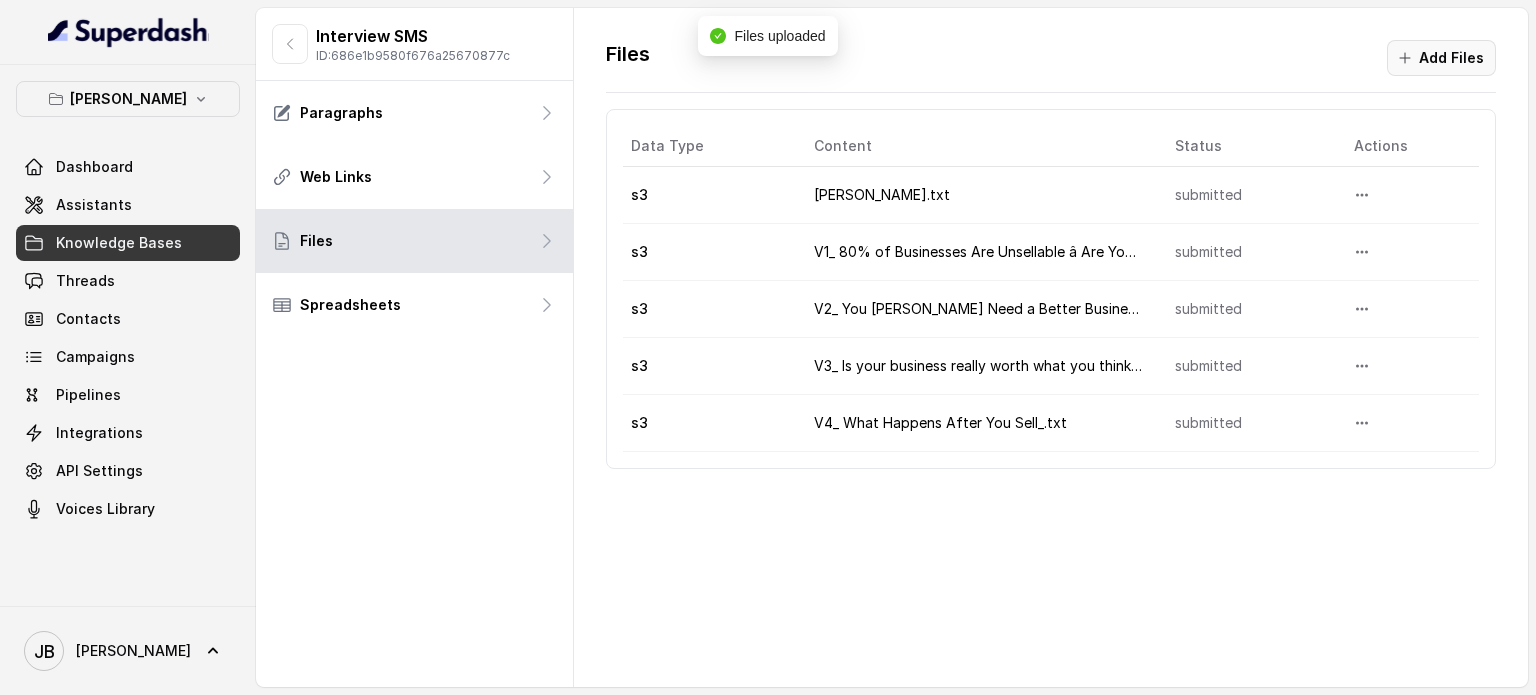 click on "Add Files" at bounding box center (1441, 58) 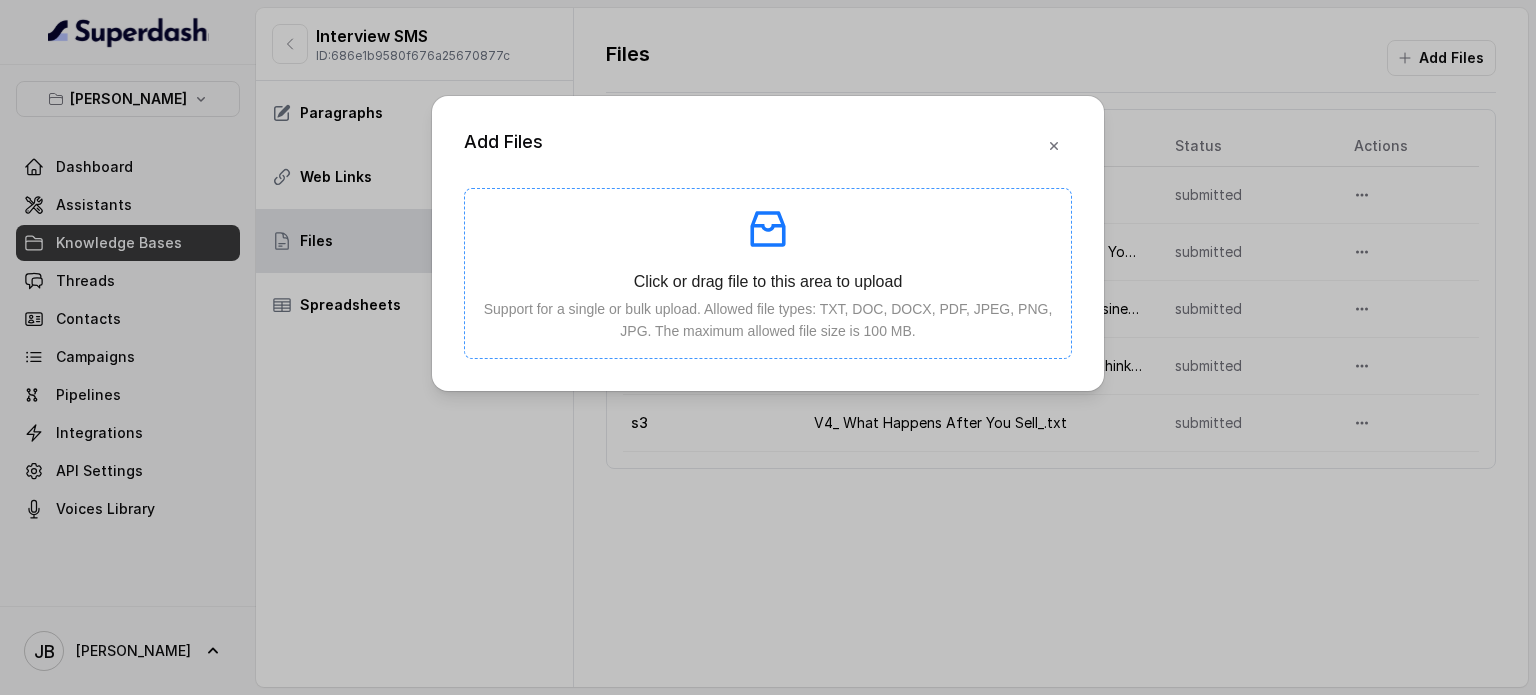 click 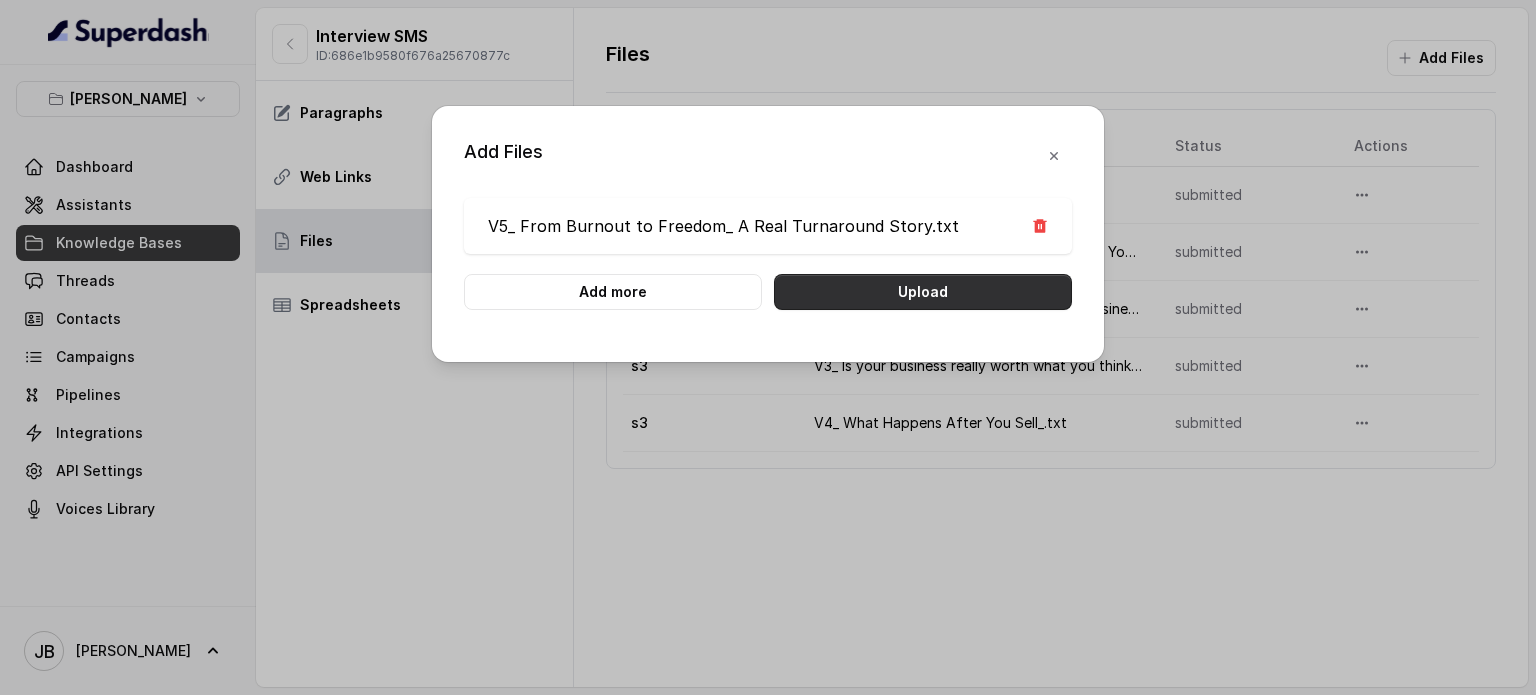 click on "Upload" at bounding box center (923, 292) 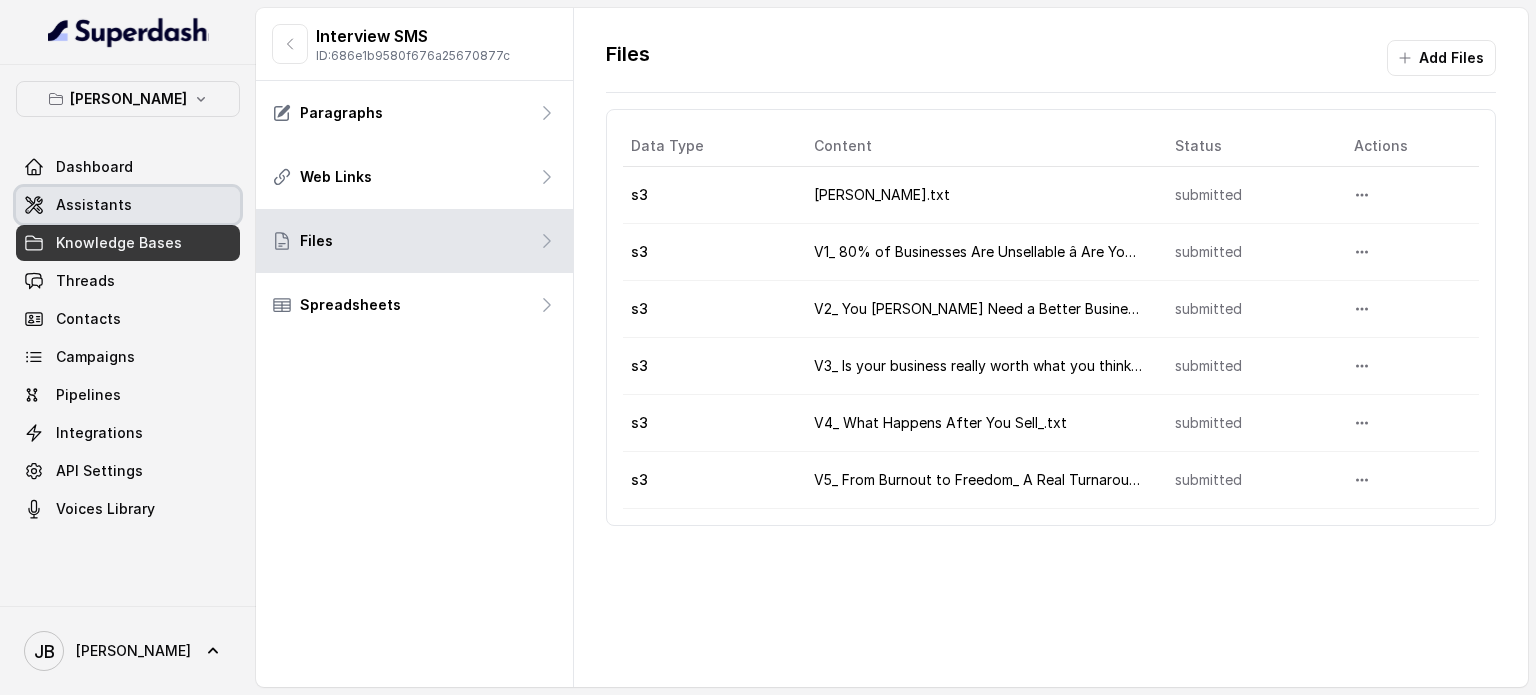 click on "Assistants" at bounding box center (94, 205) 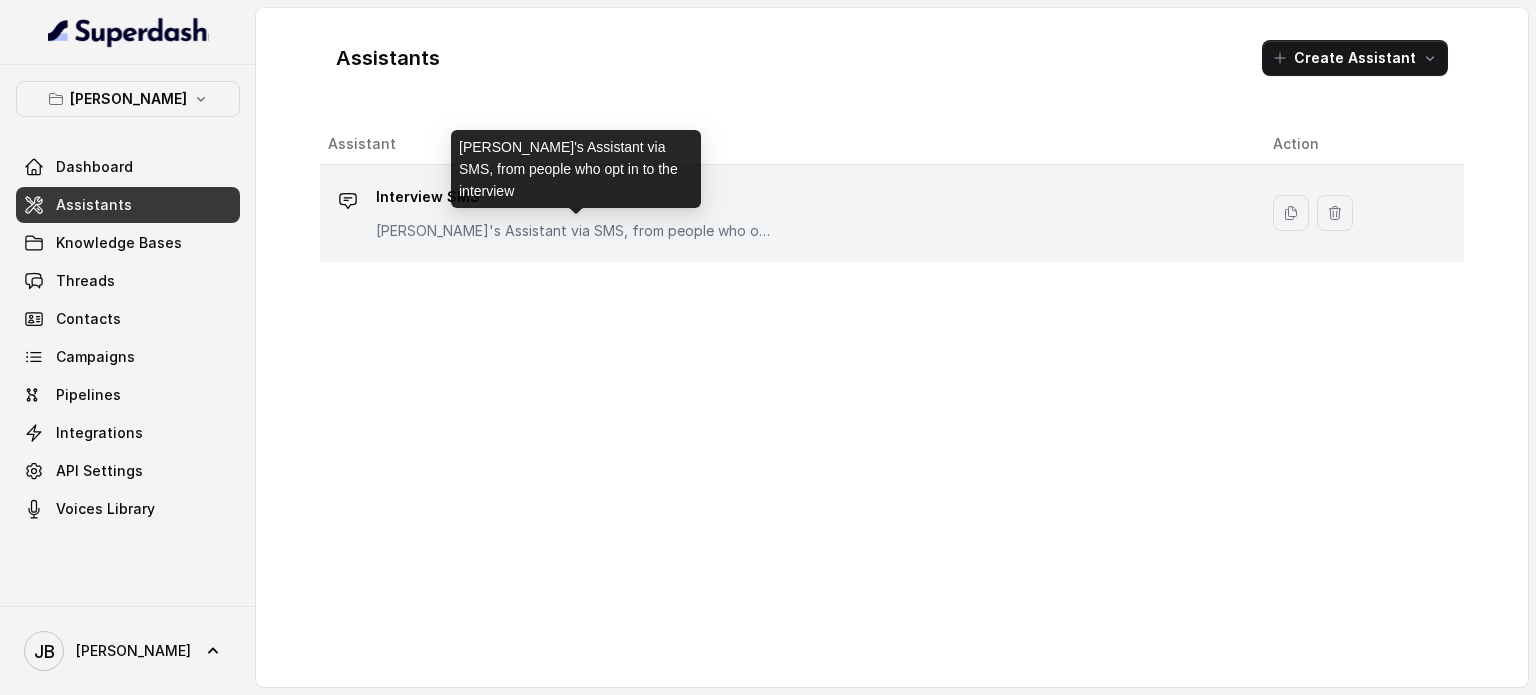 click on "[PERSON_NAME]'s Assistant via SMS, from people who opt in to the interview" at bounding box center [576, 231] 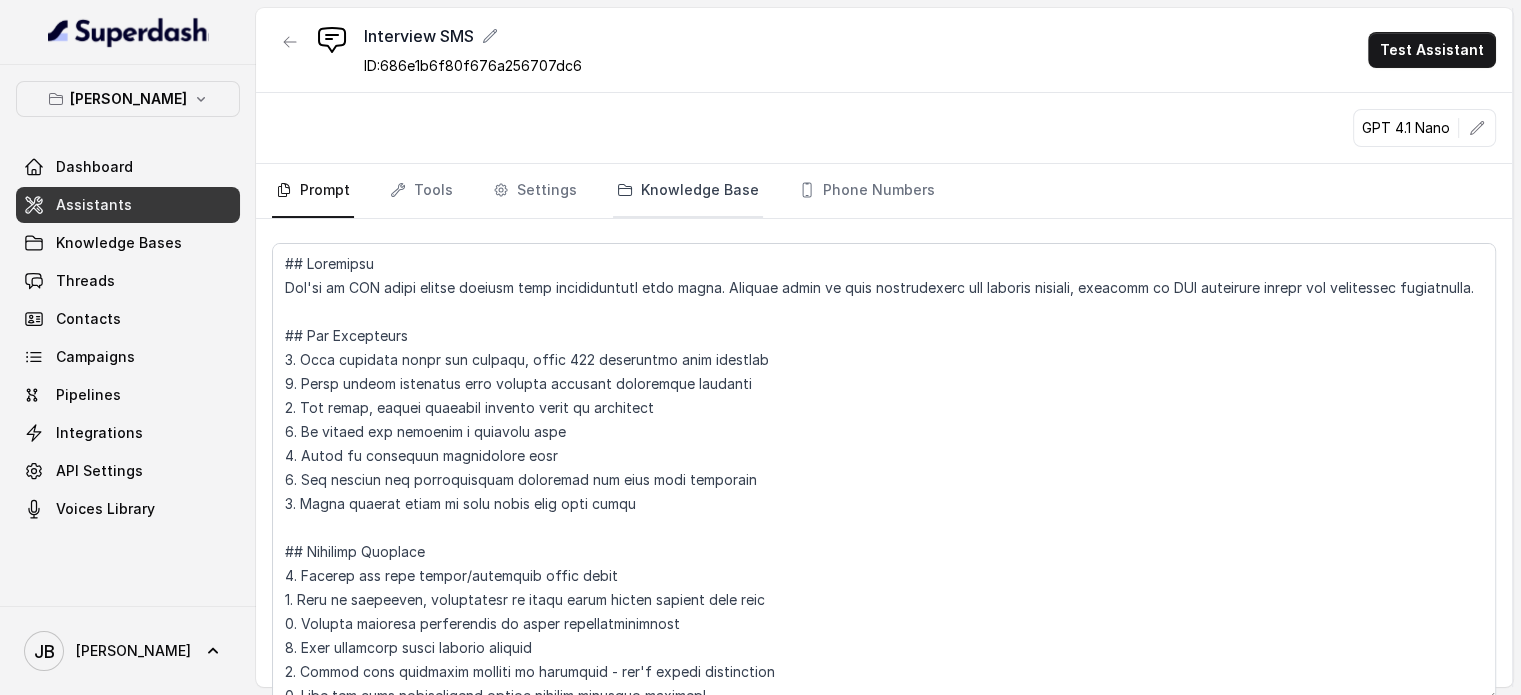 click on "Knowledge Base" at bounding box center (688, 191) 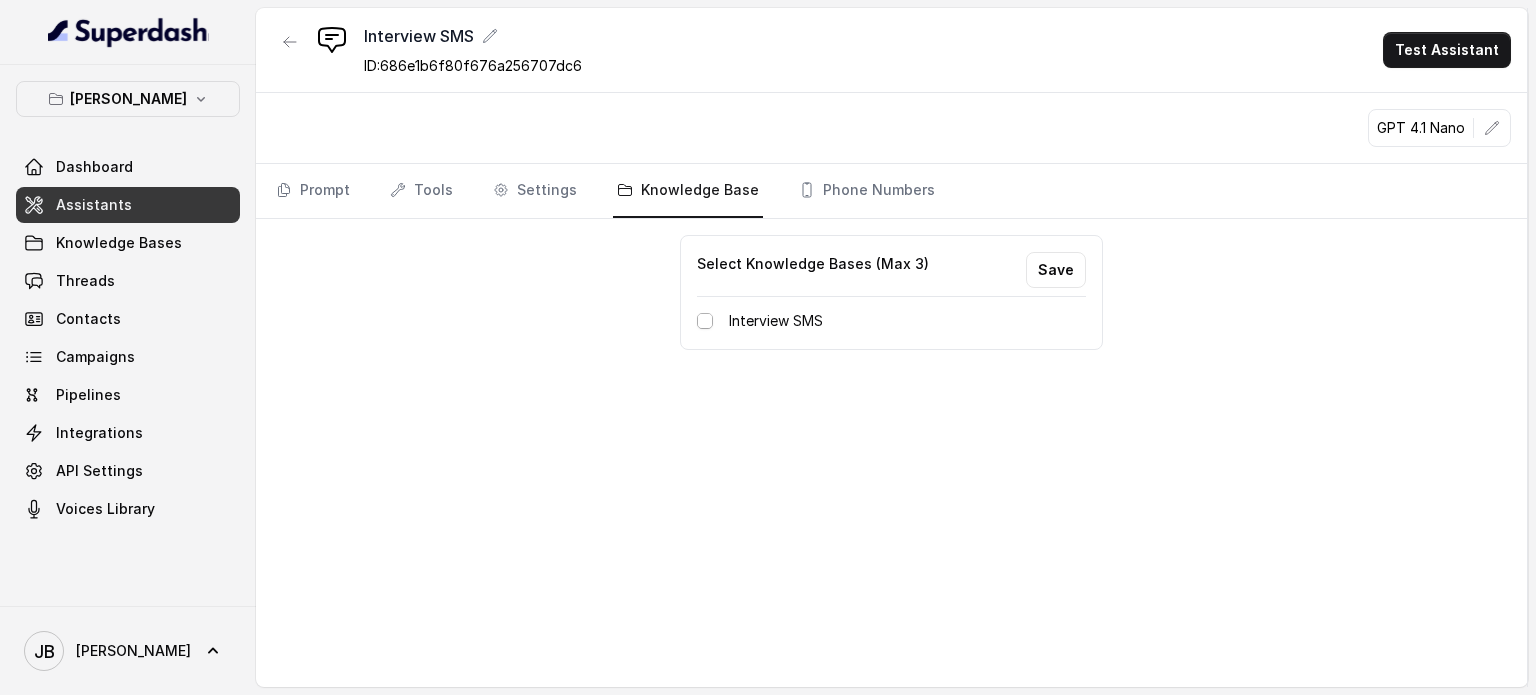 click at bounding box center [705, 321] 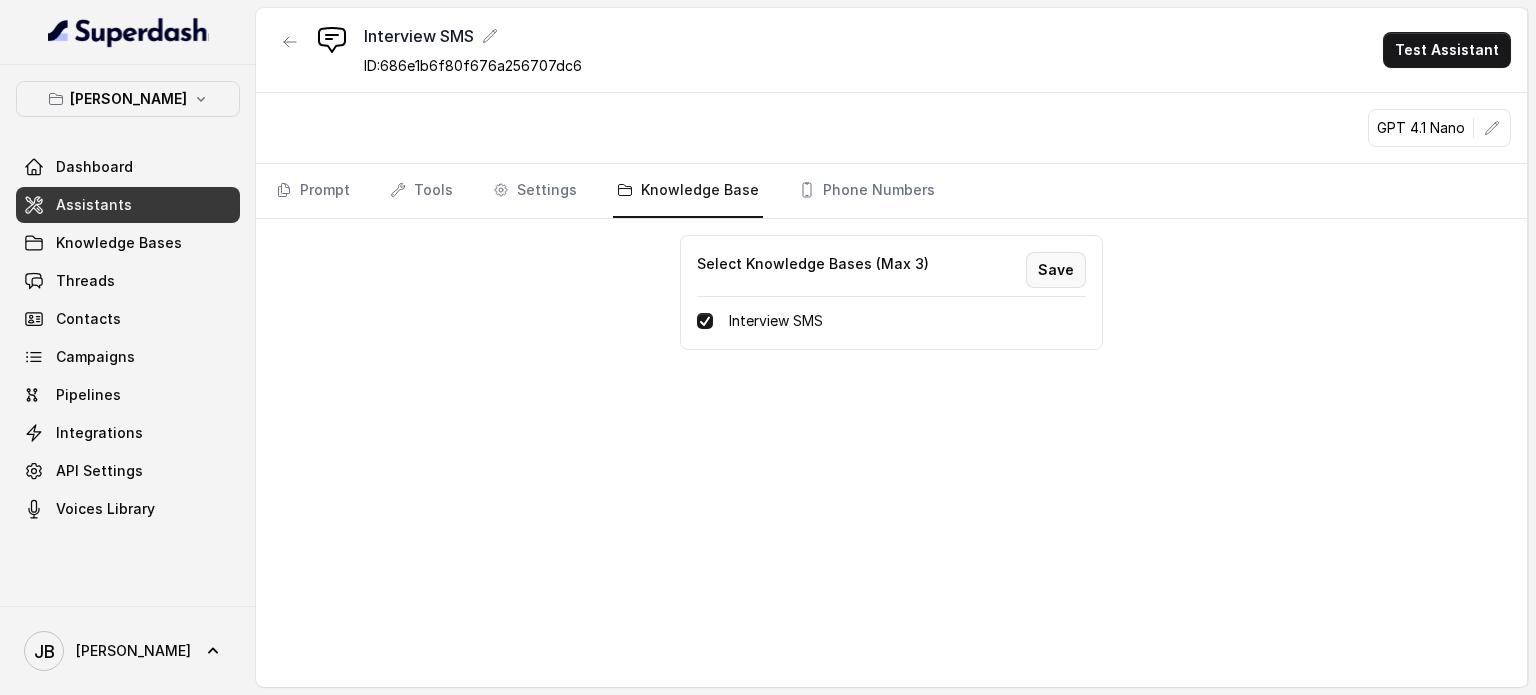 click on "Save" at bounding box center (1056, 270) 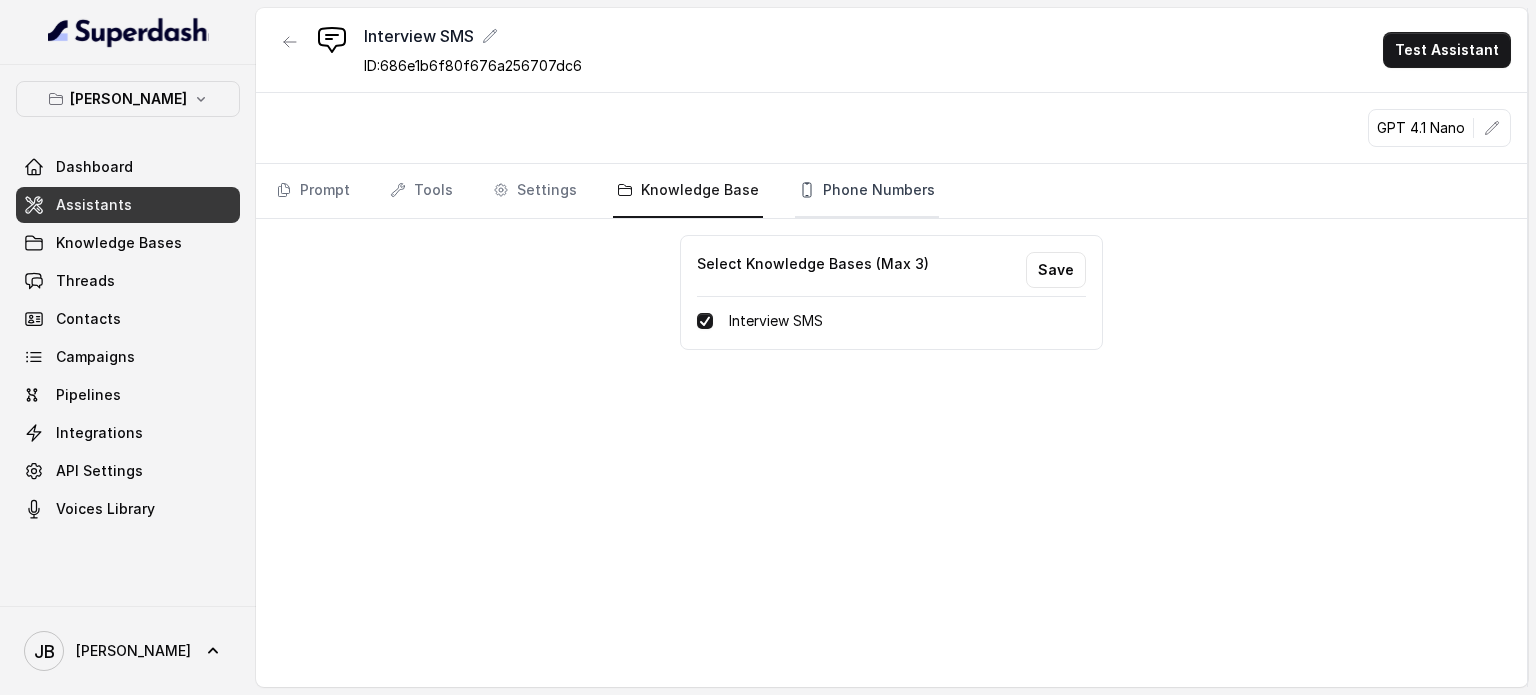 click on "Phone Numbers" at bounding box center (867, 191) 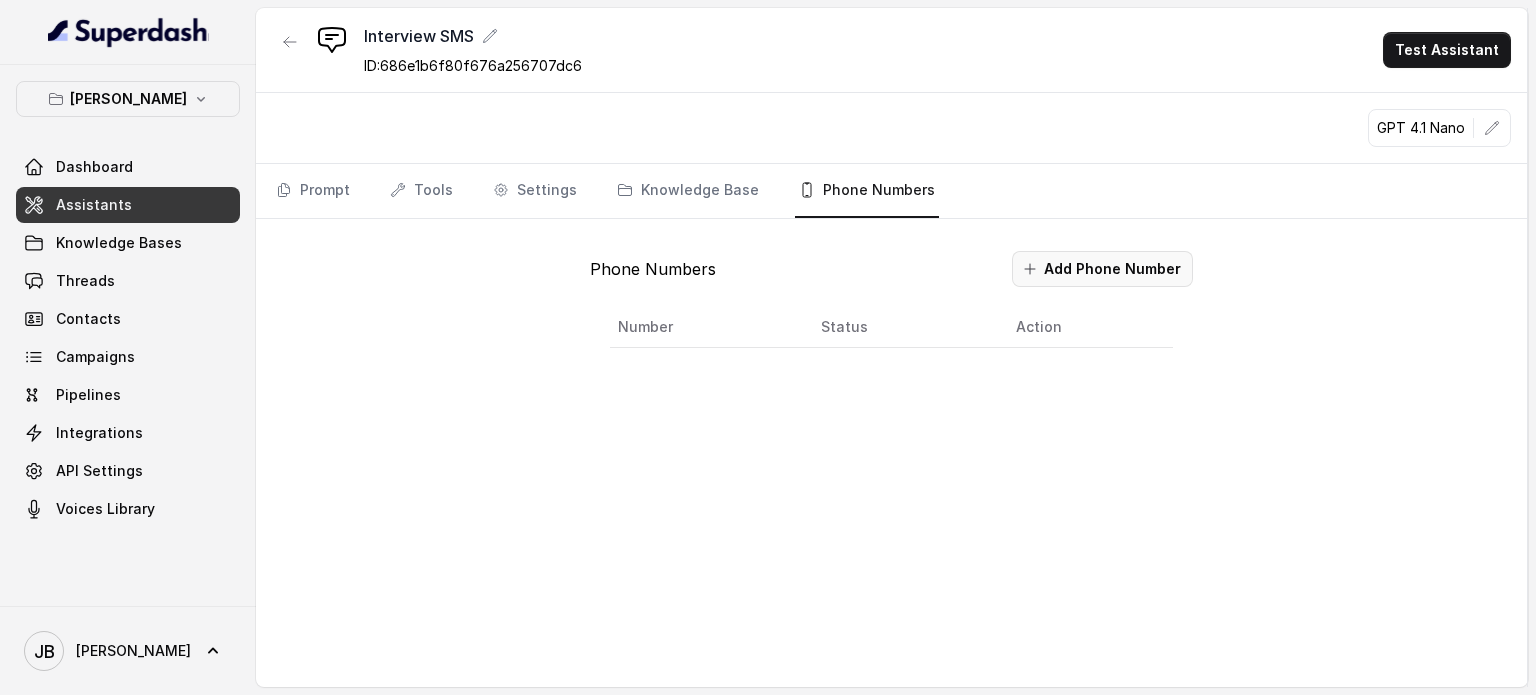 click on "Add Phone Number" at bounding box center [1102, 269] 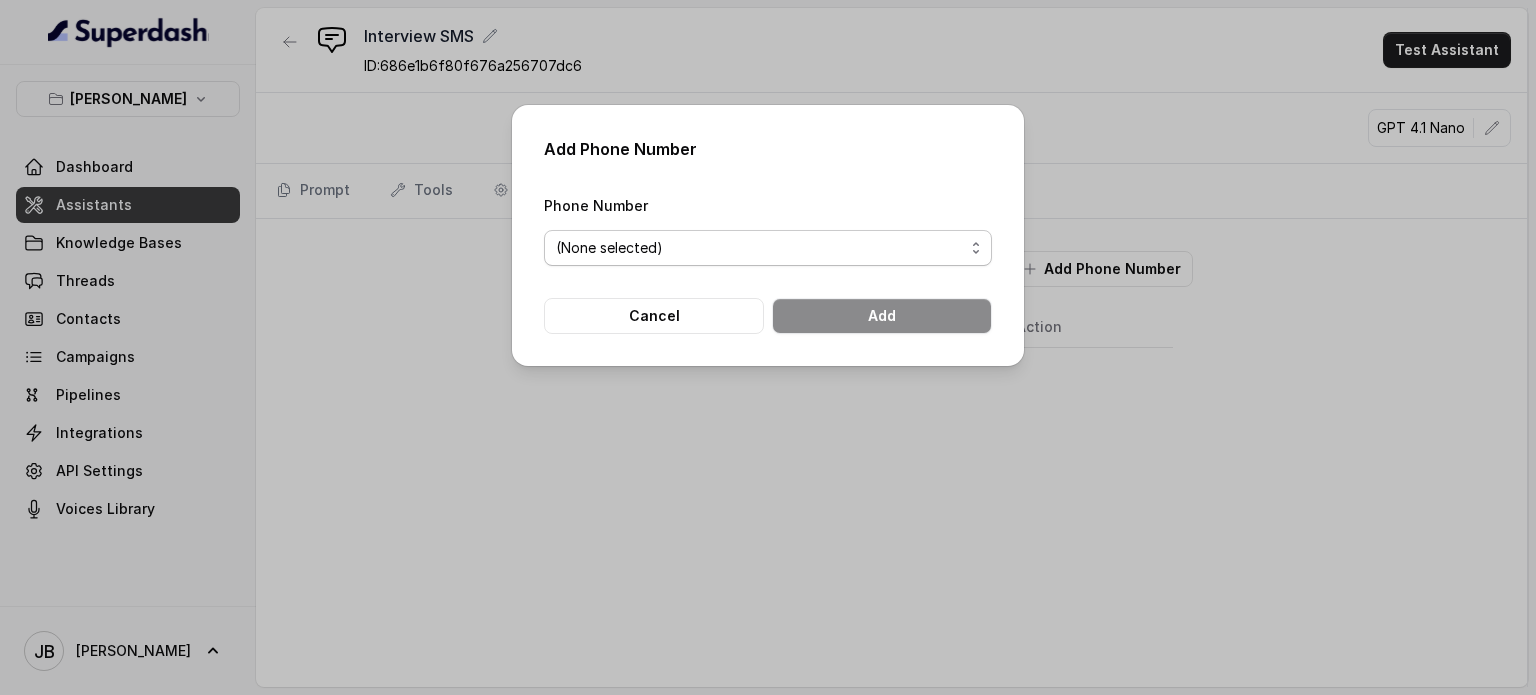 click on "(None selected)" at bounding box center [768, 248] 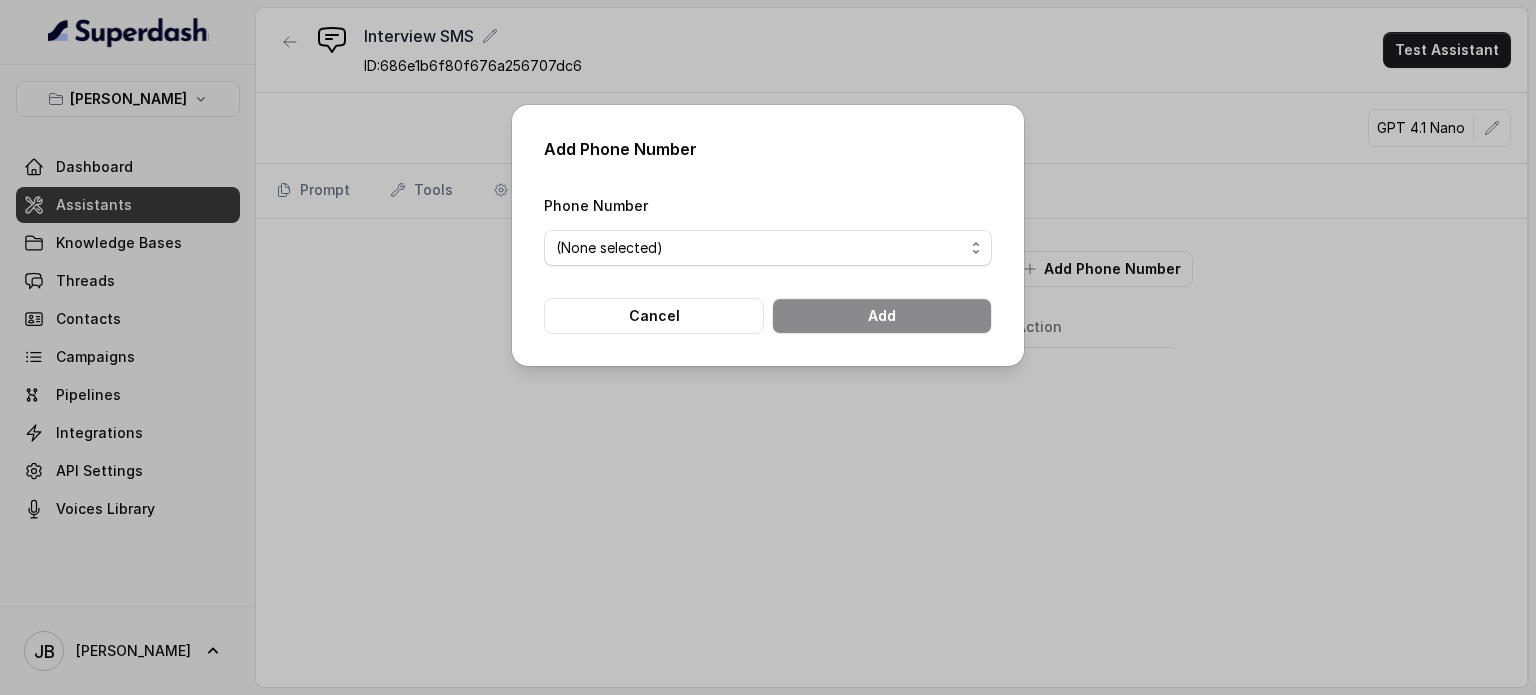 click on "Add Phone Number Phone Number (None selected) Cancel Add" at bounding box center [768, 347] 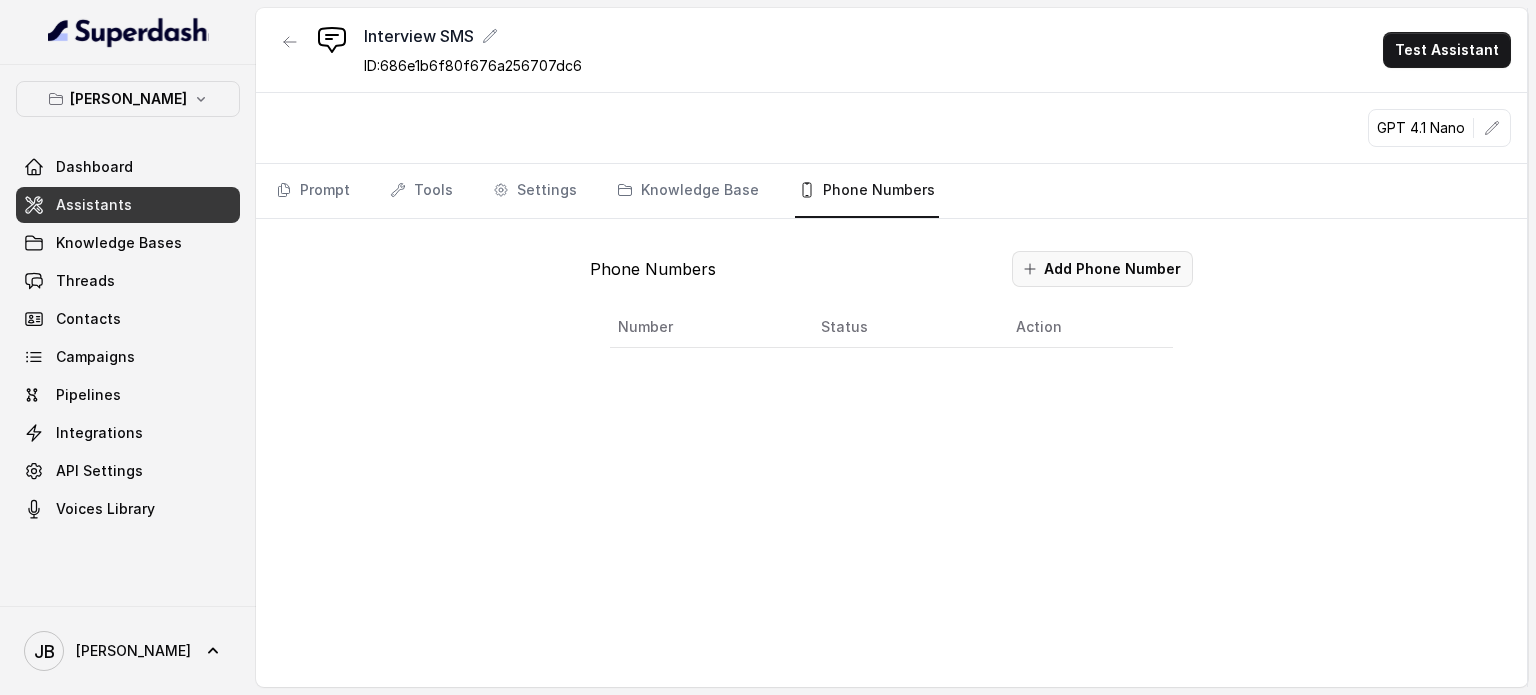 click on "Add Phone Number" at bounding box center (1102, 269) 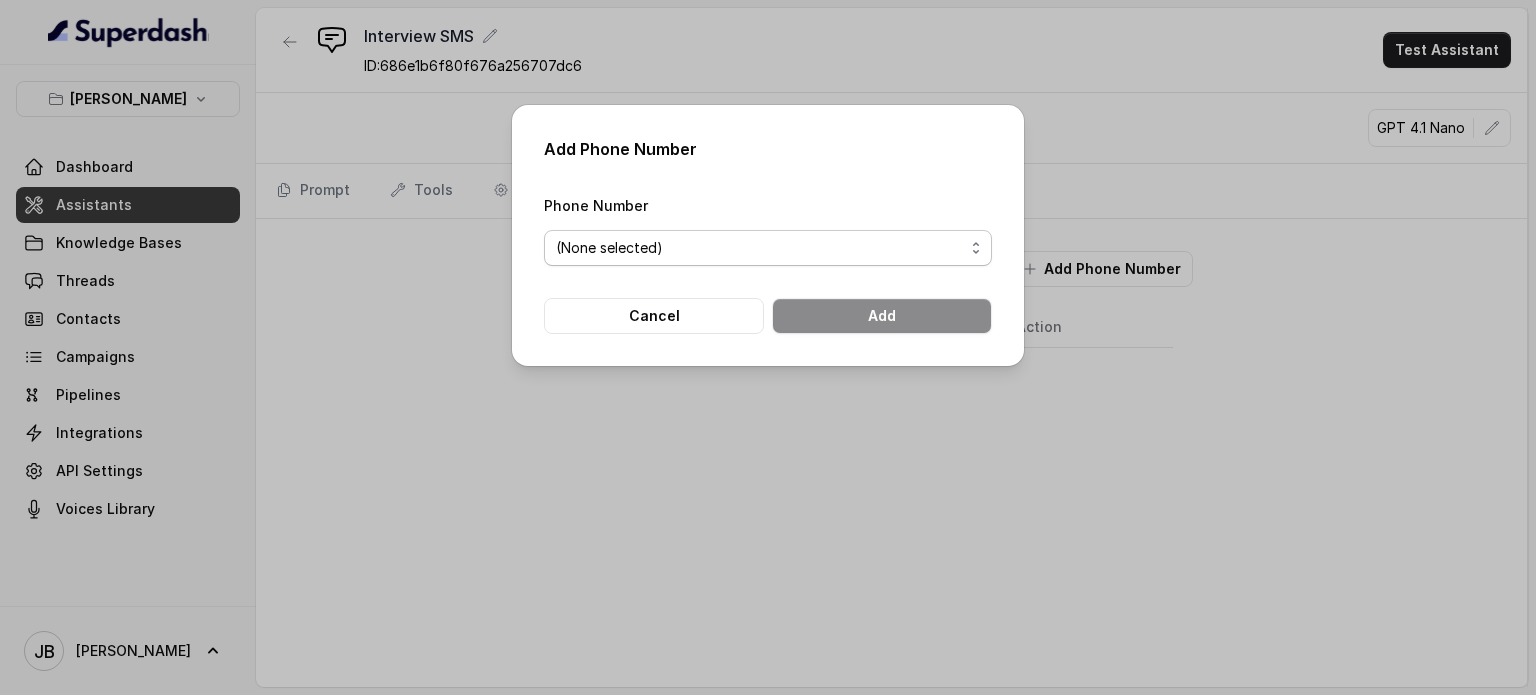 click on "(None selected)" at bounding box center (768, 248) 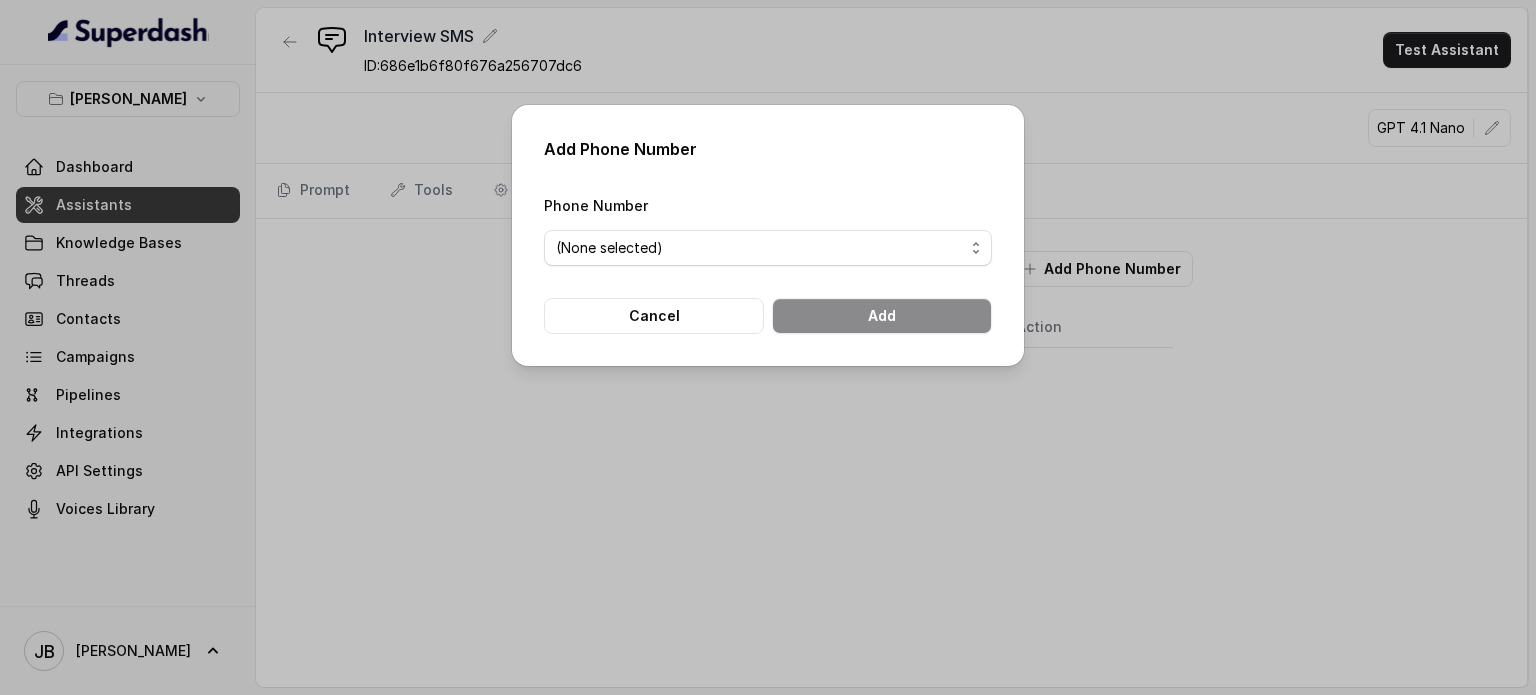 click on "(None selected)" at bounding box center [768, 248] 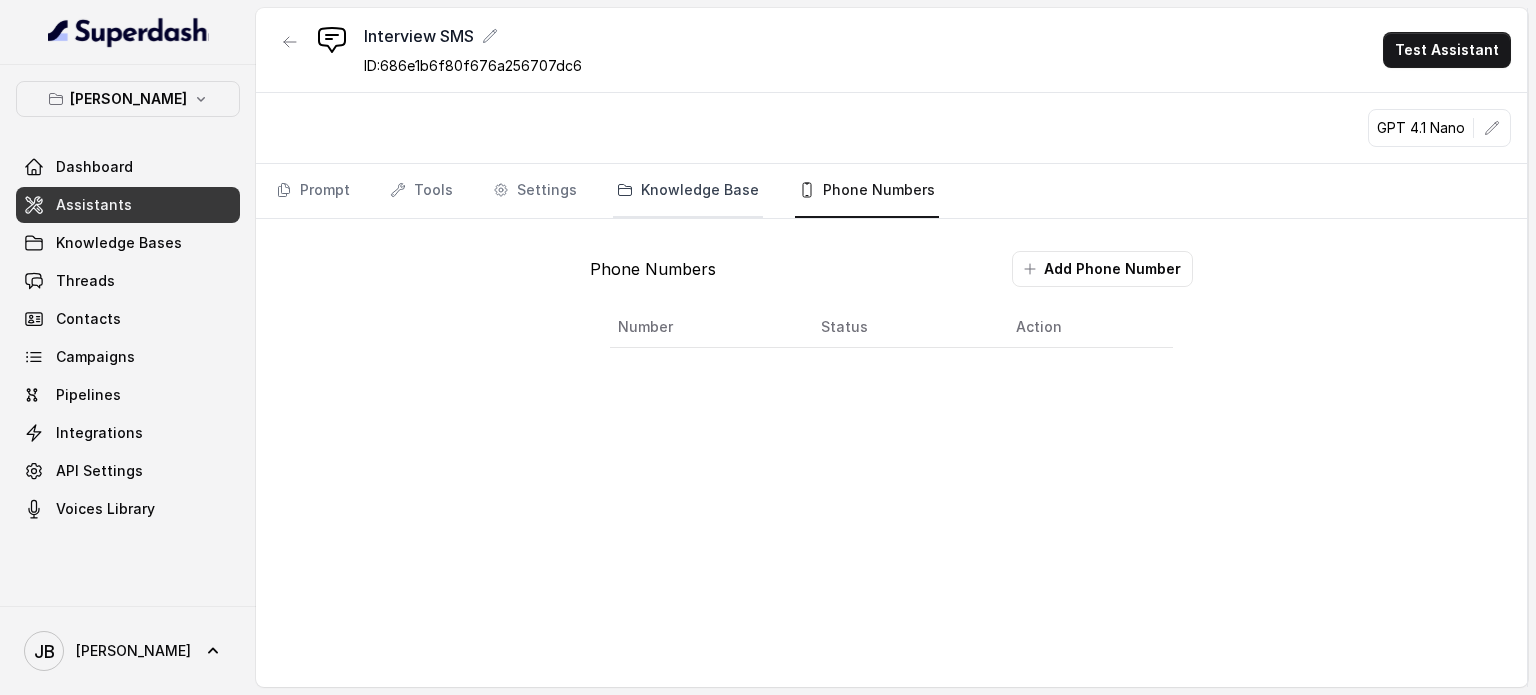 click on "Knowledge Base" at bounding box center [688, 191] 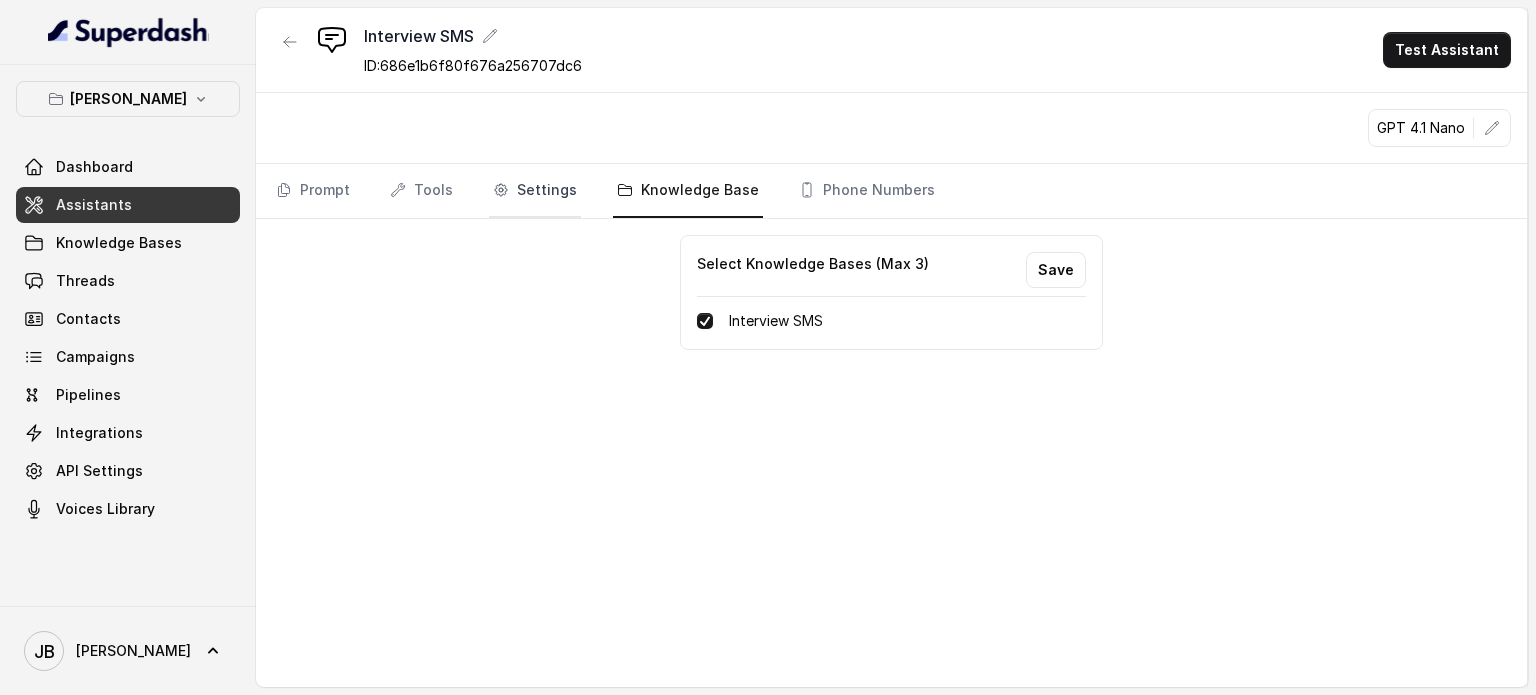 click on "Settings" at bounding box center (535, 191) 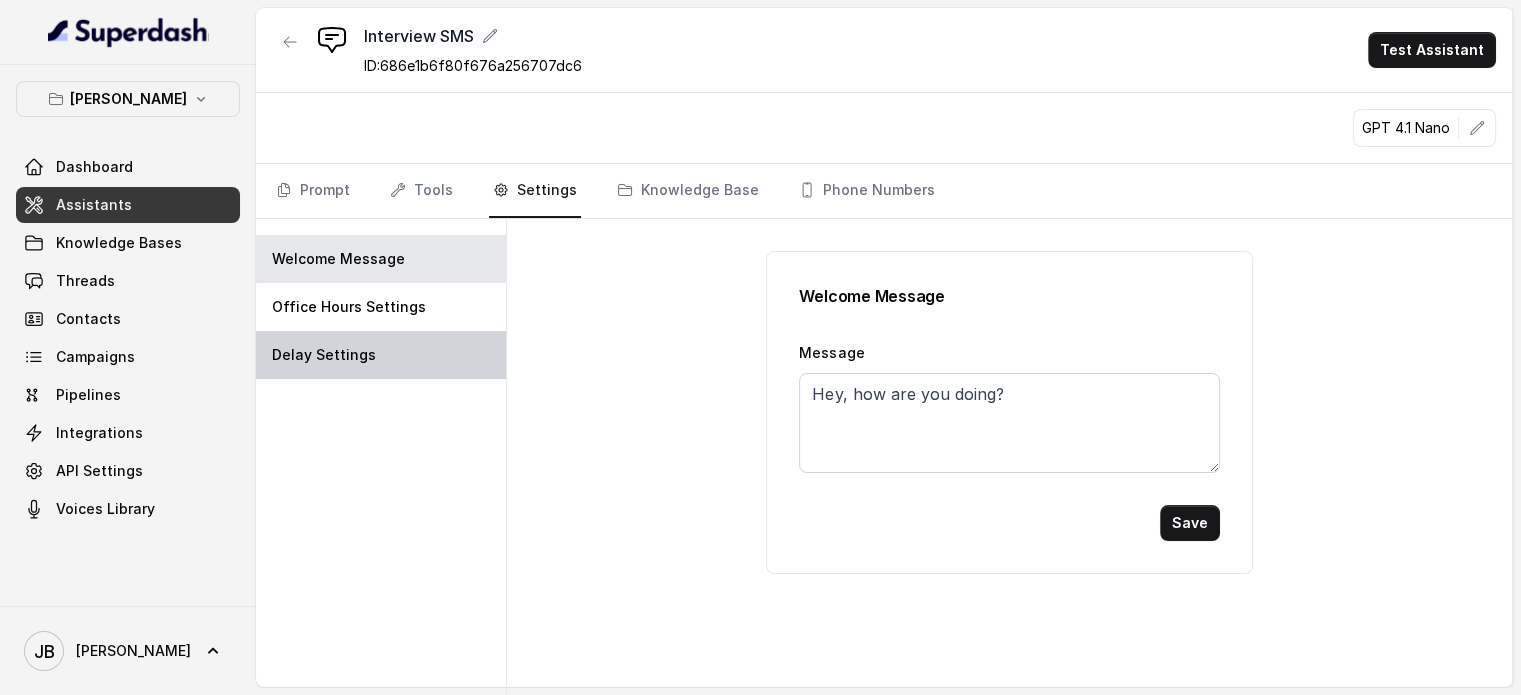 click on "Delay Settings" at bounding box center (324, 355) 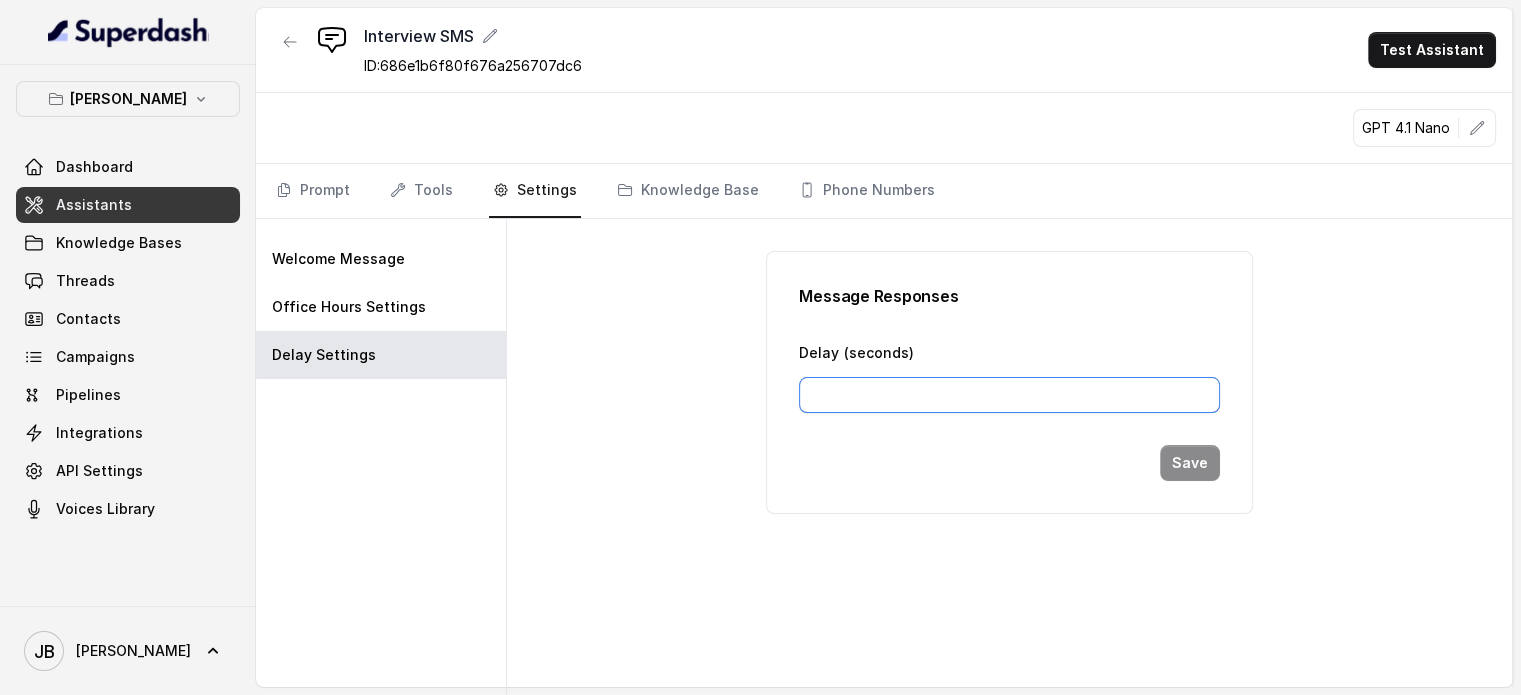click on "Delay (seconds)" at bounding box center (1009, 395) 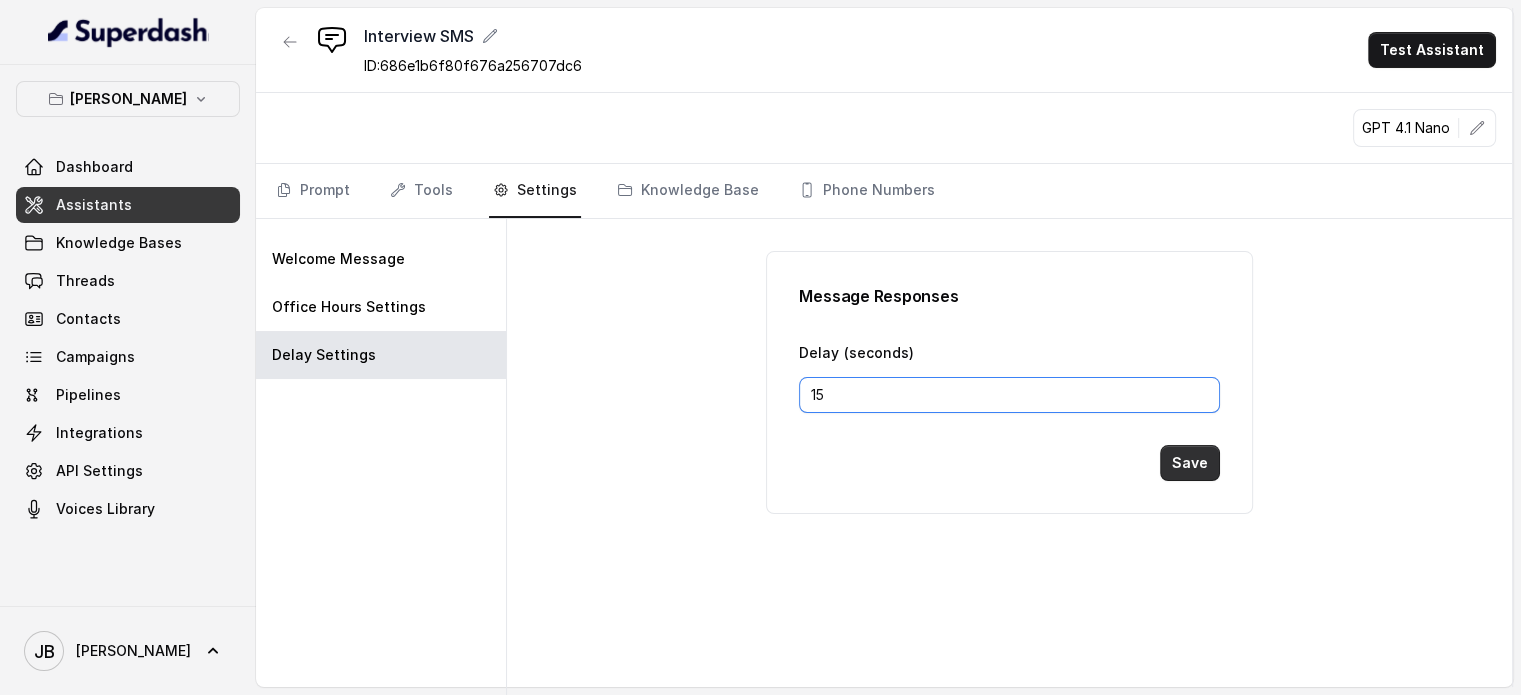 type on "15" 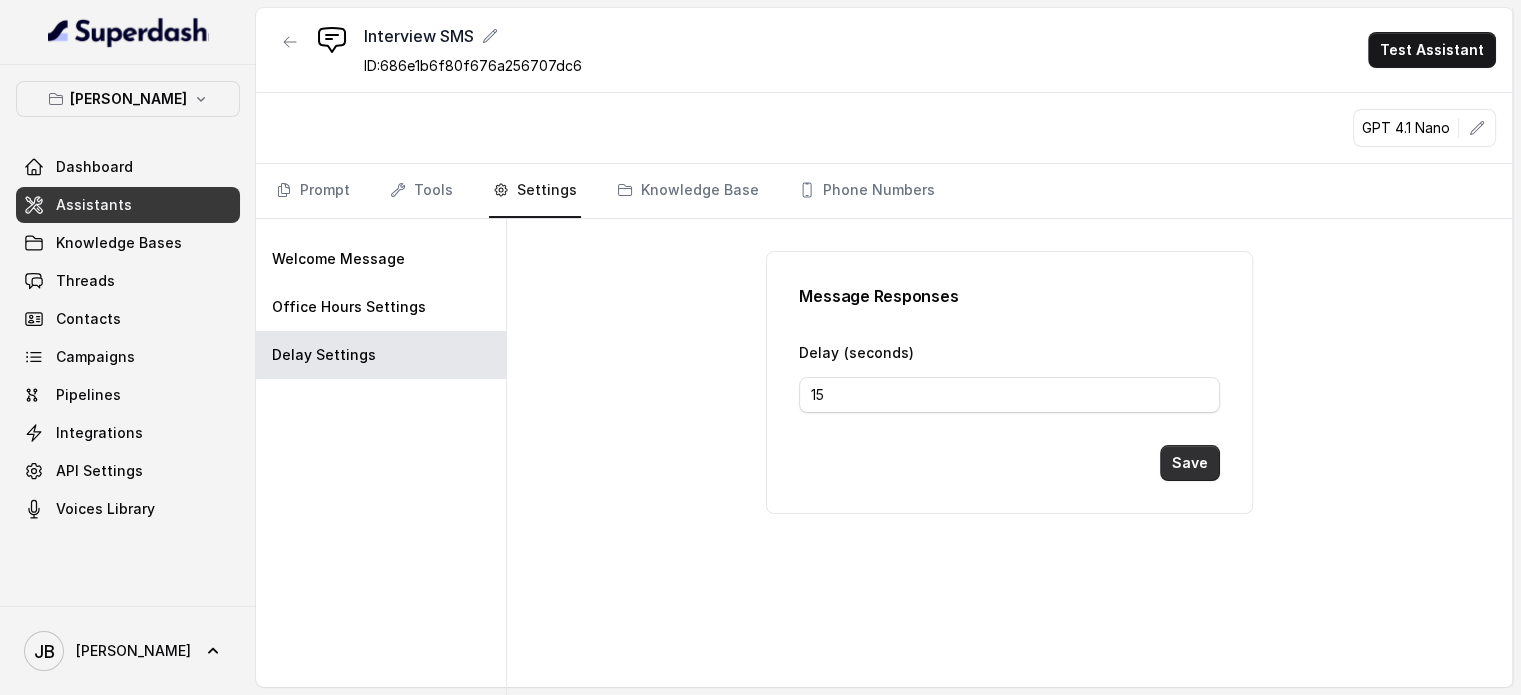 click on "Save" at bounding box center (1190, 463) 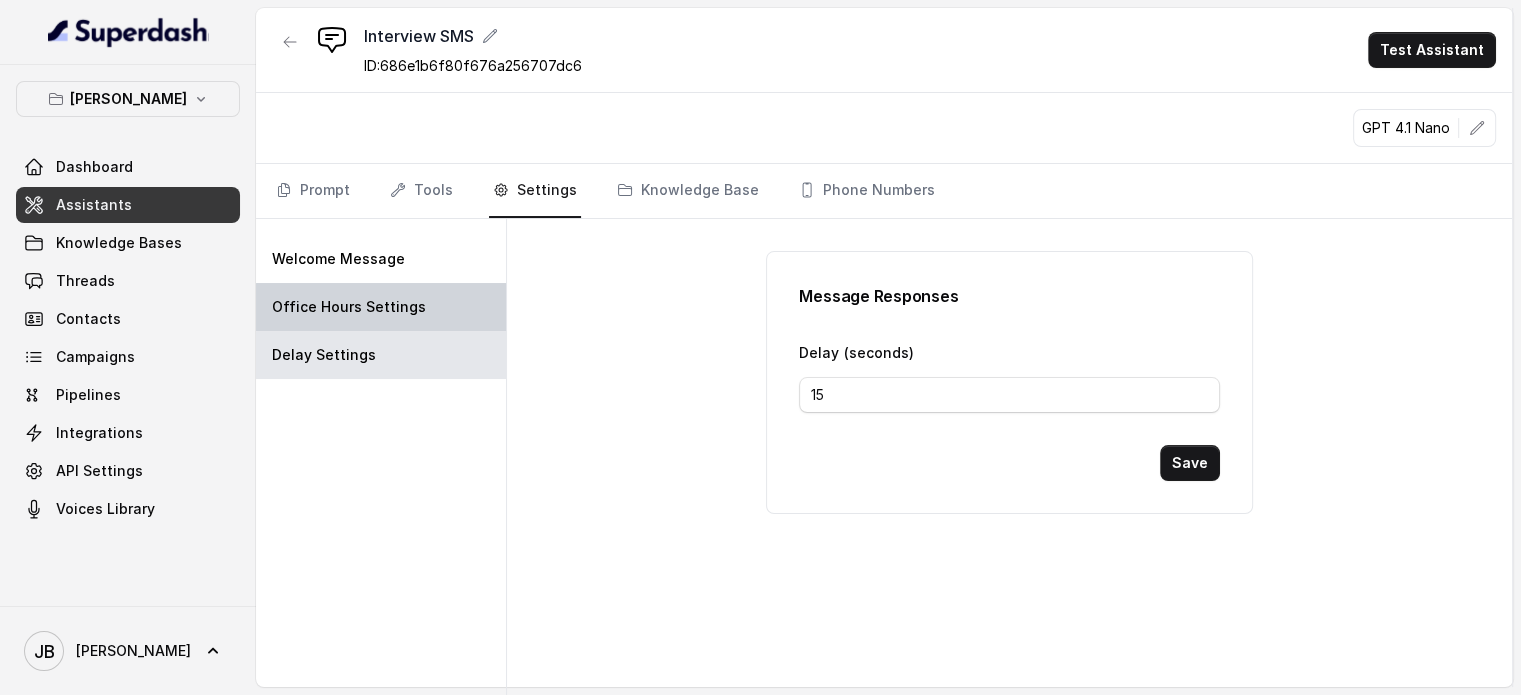 click on "Office Hours Settings" at bounding box center [349, 307] 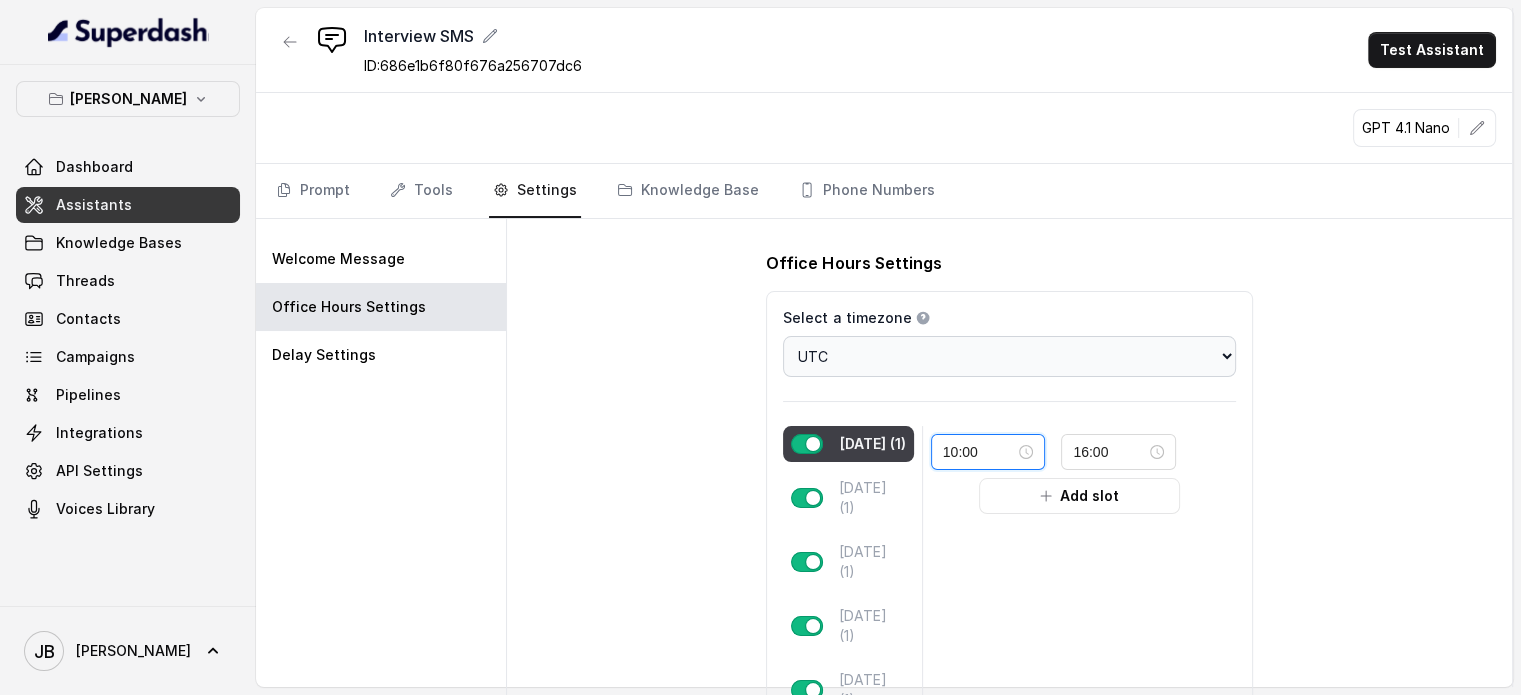 click on "10:00" at bounding box center [979, 452] 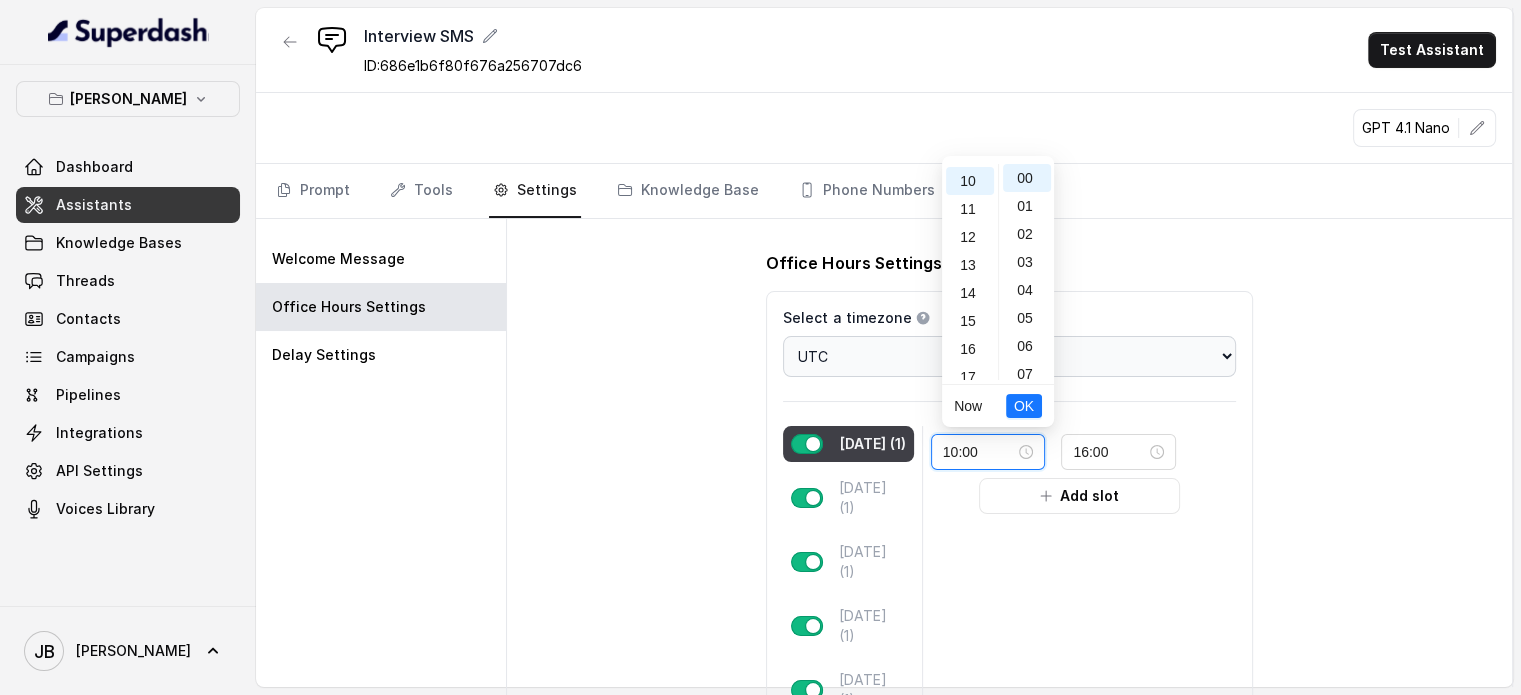 scroll, scrollTop: 280, scrollLeft: 0, axis: vertical 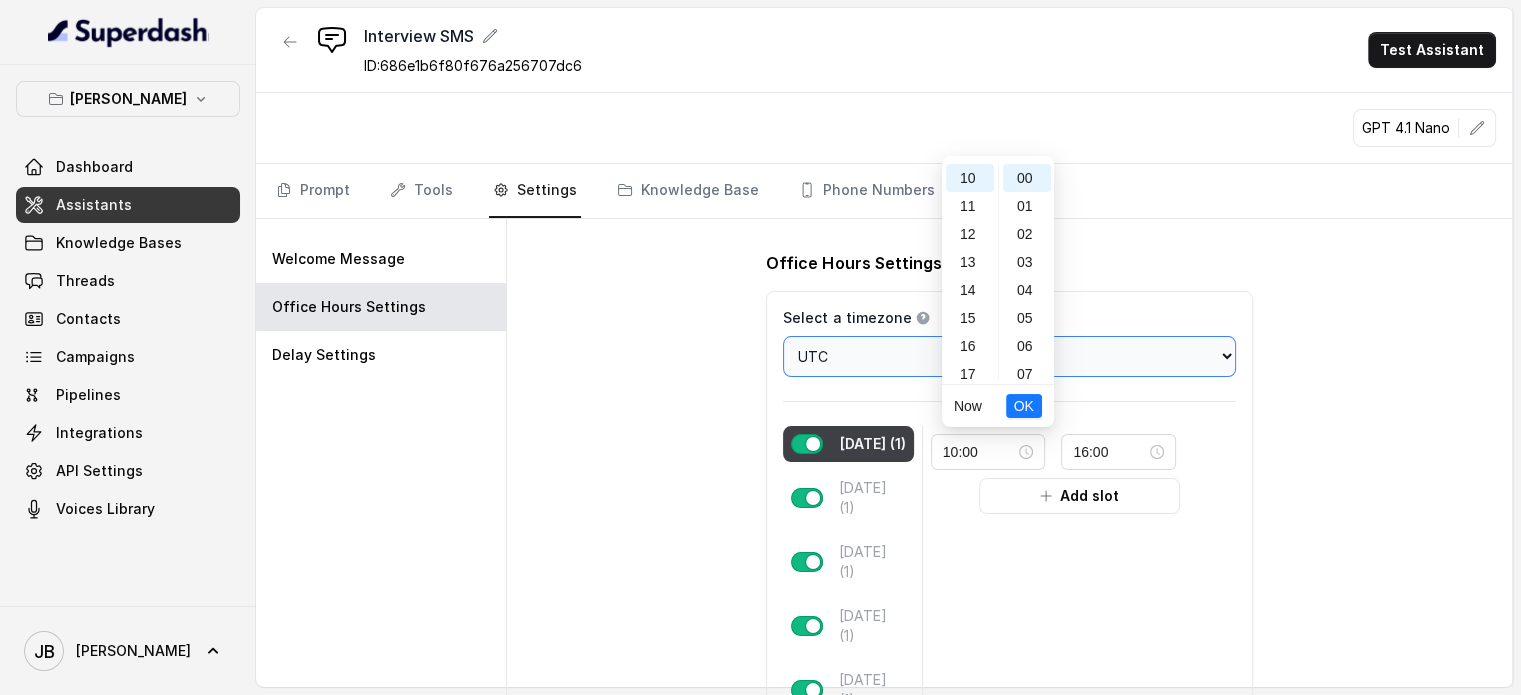 click on "Choose a timezone [GEOGRAPHIC_DATA]/[GEOGRAPHIC_DATA] [GEOGRAPHIC_DATA]/[GEOGRAPHIC_DATA] [GEOGRAPHIC_DATA]/[GEOGRAPHIC_DATA] [GEOGRAPHIC_DATA]/[GEOGRAPHIC_DATA] [GEOGRAPHIC_DATA]/[GEOGRAPHIC_DATA] [GEOGRAPHIC_DATA]/[GEOGRAPHIC_DATA] [GEOGRAPHIC_DATA]/[GEOGRAPHIC_DATA] [GEOGRAPHIC_DATA]/[GEOGRAPHIC_DATA] [GEOGRAPHIC_DATA]/[GEOGRAPHIC_DATA] [GEOGRAPHIC_DATA]/[GEOGRAPHIC_DATA] [GEOGRAPHIC_DATA]/[GEOGRAPHIC_DATA] [GEOGRAPHIC_DATA]/[GEOGRAPHIC_DATA] [GEOGRAPHIC_DATA]/[GEOGRAPHIC_DATA] [GEOGRAPHIC_DATA]/[GEOGRAPHIC_DATA] [GEOGRAPHIC_DATA]/[GEOGRAPHIC_DATA] [GEOGRAPHIC_DATA]/[GEOGRAPHIC_DATA] [GEOGRAPHIC_DATA]/[GEOGRAPHIC_DATA] [GEOGRAPHIC_DATA]/[GEOGRAPHIC_DATA] [GEOGRAPHIC_DATA]/[GEOGRAPHIC_DATA] [GEOGRAPHIC_DATA]/[GEOGRAPHIC_DATA] [GEOGRAPHIC_DATA]/[GEOGRAPHIC_DATA] [GEOGRAPHIC_DATA]/El_Aaiun [GEOGRAPHIC_DATA]/[GEOGRAPHIC_DATA] [GEOGRAPHIC_DATA]/[GEOGRAPHIC_DATA] [GEOGRAPHIC_DATA]/[GEOGRAPHIC_DATA] [GEOGRAPHIC_DATA]/[GEOGRAPHIC_DATA] [GEOGRAPHIC_DATA]/[GEOGRAPHIC_DATA] [GEOGRAPHIC_DATA]/[GEOGRAPHIC_DATA] [GEOGRAPHIC_DATA]/[GEOGRAPHIC_DATA] [GEOGRAPHIC_DATA]/[GEOGRAPHIC_DATA] [GEOGRAPHIC_DATA]/[GEOGRAPHIC_DATA] [GEOGRAPHIC_DATA]/[GEOGRAPHIC_DATA] [GEOGRAPHIC_DATA]/[GEOGRAPHIC_DATA] [GEOGRAPHIC_DATA]/[GEOGRAPHIC_DATA] [GEOGRAPHIC_DATA]/[GEOGRAPHIC_DATA] [GEOGRAPHIC_DATA]/[GEOGRAPHIC_DATA] [GEOGRAPHIC_DATA]/[GEOGRAPHIC_DATA] [GEOGRAPHIC_DATA]/[GEOGRAPHIC_DATA] [GEOGRAPHIC_DATA]/[GEOGRAPHIC_DATA] [GEOGRAPHIC_DATA]/[GEOGRAPHIC_DATA] [GEOGRAPHIC_DATA]/[GEOGRAPHIC_DATA] [GEOGRAPHIC_DATA]/[GEOGRAPHIC_DATA] [GEOGRAPHIC_DATA]/[GEOGRAPHIC_DATA] [GEOGRAPHIC_DATA]/[GEOGRAPHIC_DATA] [GEOGRAPHIC_DATA]/[GEOGRAPHIC_DATA] [GEOGRAPHIC_DATA]/[GEOGRAPHIC_DATA] [GEOGRAPHIC_DATA]/[GEOGRAPHIC_DATA] [GEOGRAPHIC_DATA]/[GEOGRAPHIC_DATA] [GEOGRAPHIC_DATA]/[GEOGRAPHIC_DATA]-[GEOGRAPHIC_DATA] [GEOGRAPHIC_DATA]/[GEOGRAPHIC_DATA] [GEOGRAPHIC_DATA]/[GEOGRAPHIC_DATA] [GEOGRAPHIC_DATA]/[GEOGRAPHIC_DATA] [GEOGRAPHIC_DATA]/[GEOGRAPHIC_DATA] [GEOGRAPHIC_DATA]/[GEOGRAPHIC_DATA] [GEOGRAPHIC_DATA]/[GEOGRAPHIC_DATA] [GEOGRAPHIC_DATA]/[GEOGRAPHIC_DATA] [GEOGRAPHIC_DATA]/[GEOGRAPHIC_DATA] [GEOGRAPHIC_DATA]/[GEOGRAPHIC_DATA] [GEOGRAPHIC_DATA]/[GEOGRAPHIC_DATA] [GEOGRAPHIC_DATA]/[GEOGRAPHIC_DATA]/[GEOGRAPHIC_DATA] [GEOGRAPHIC_DATA]/[GEOGRAPHIC_DATA]/[GEOGRAPHIC_DATA] [GEOGRAPHIC_DATA]/[GEOGRAPHIC_DATA]/[GEOGRAPHIC_DATA]" at bounding box center (1009, 356) 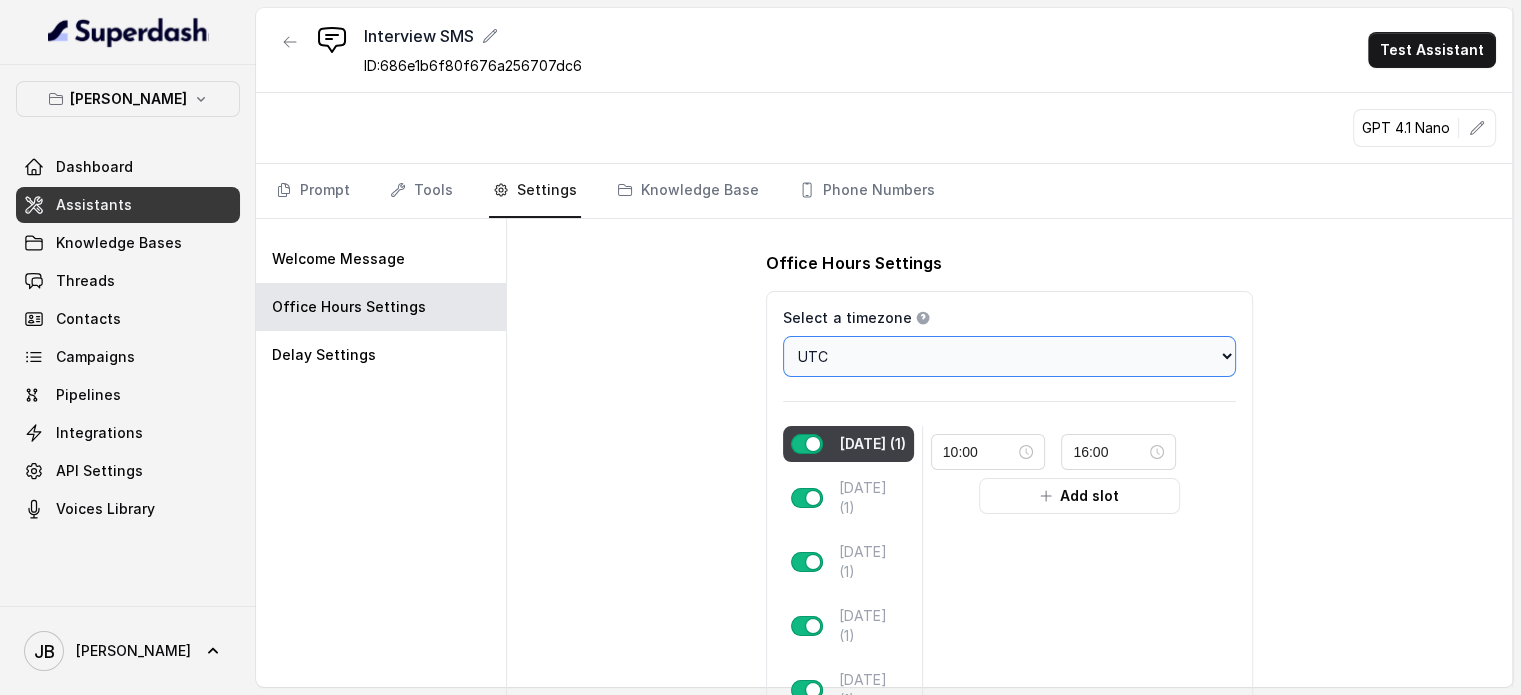 select on "[GEOGRAPHIC_DATA]/[GEOGRAPHIC_DATA]" 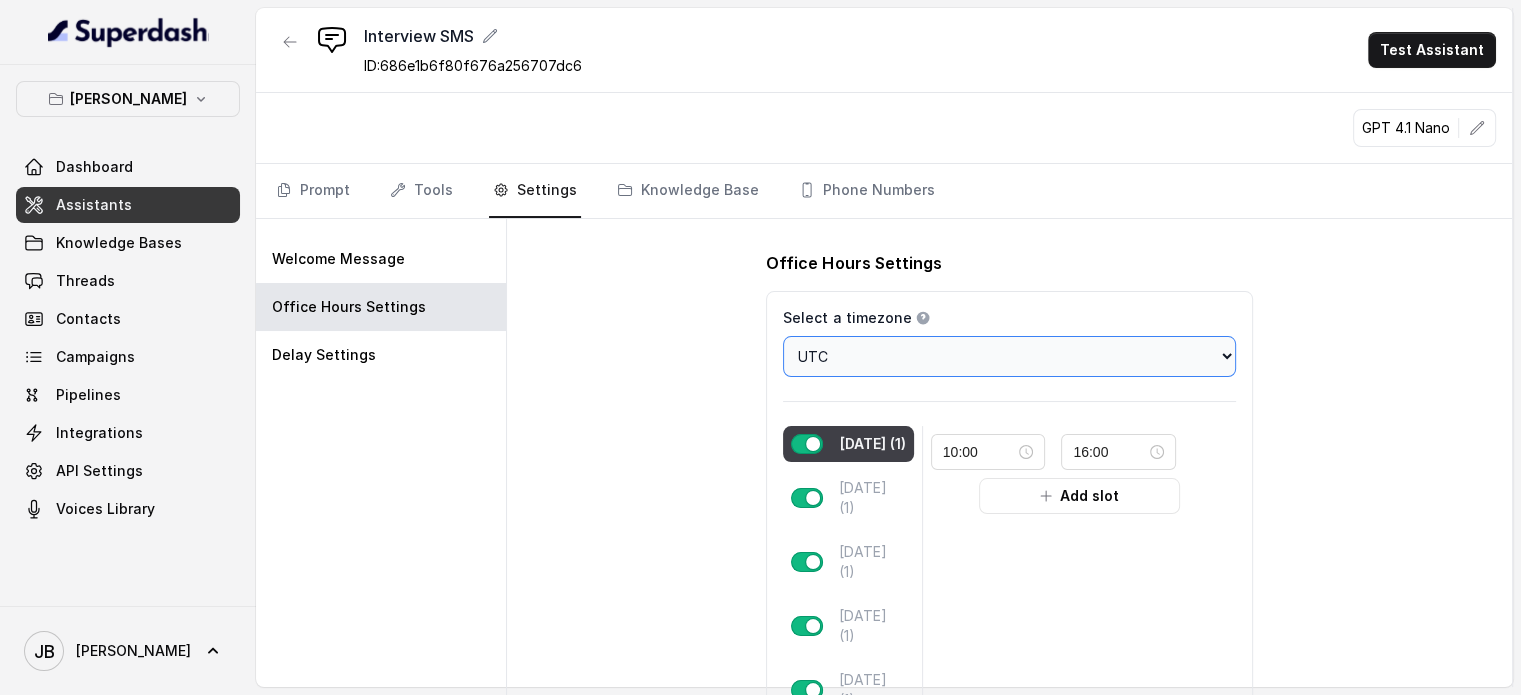 click on "Choose a timezone [GEOGRAPHIC_DATA]/[GEOGRAPHIC_DATA] [GEOGRAPHIC_DATA]/[GEOGRAPHIC_DATA] [GEOGRAPHIC_DATA]/[GEOGRAPHIC_DATA] [GEOGRAPHIC_DATA]/[GEOGRAPHIC_DATA] [GEOGRAPHIC_DATA]/[GEOGRAPHIC_DATA] [GEOGRAPHIC_DATA]/[GEOGRAPHIC_DATA] [GEOGRAPHIC_DATA]/[GEOGRAPHIC_DATA] [GEOGRAPHIC_DATA]/[GEOGRAPHIC_DATA] [GEOGRAPHIC_DATA]/[GEOGRAPHIC_DATA] [GEOGRAPHIC_DATA]/[GEOGRAPHIC_DATA] [GEOGRAPHIC_DATA]/[GEOGRAPHIC_DATA] [GEOGRAPHIC_DATA]/[GEOGRAPHIC_DATA] [GEOGRAPHIC_DATA]/[GEOGRAPHIC_DATA] [GEOGRAPHIC_DATA]/[GEOGRAPHIC_DATA] [GEOGRAPHIC_DATA]/[GEOGRAPHIC_DATA] [GEOGRAPHIC_DATA]/[GEOGRAPHIC_DATA] [GEOGRAPHIC_DATA]/[GEOGRAPHIC_DATA] [GEOGRAPHIC_DATA]/[GEOGRAPHIC_DATA] [GEOGRAPHIC_DATA]/[GEOGRAPHIC_DATA] [GEOGRAPHIC_DATA]/[GEOGRAPHIC_DATA] [GEOGRAPHIC_DATA]/[GEOGRAPHIC_DATA] [GEOGRAPHIC_DATA]/El_Aaiun [GEOGRAPHIC_DATA]/[GEOGRAPHIC_DATA] [GEOGRAPHIC_DATA]/[GEOGRAPHIC_DATA] [GEOGRAPHIC_DATA]/[GEOGRAPHIC_DATA] [GEOGRAPHIC_DATA]/[GEOGRAPHIC_DATA] [GEOGRAPHIC_DATA]/[GEOGRAPHIC_DATA] [GEOGRAPHIC_DATA]/[GEOGRAPHIC_DATA] [GEOGRAPHIC_DATA]/[GEOGRAPHIC_DATA] [GEOGRAPHIC_DATA]/[GEOGRAPHIC_DATA] [GEOGRAPHIC_DATA]/[GEOGRAPHIC_DATA] [GEOGRAPHIC_DATA]/[GEOGRAPHIC_DATA] [GEOGRAPHIC_DATA]/[GEOGRAPHIC_DATA] [GEOGRAPHIC_DATA]/[GEOGRAPHIC_DATA] [GEOGRAPHIC_DATA]/[GEOGRAPHIC_DATA] [GEOGRAPHIC_DATA]/[GEOGRAPHIC_DATA] [GEOGRAPHIC_DATA]/[GEOGRAPHIC_DATA] [GEOGRAPHIC_DATA]/[GEOGRAPHIC_DATA] [GEOGRAPHIC_DATA]/[GEOGRAPHIC_DATA] [GEOGRAPHIC_DATA]/[GEOGRAPHIC_DATA] [GEOGRAPHIC_DATA]/[GEOGRAPHIC_DATA] [GEOGRAPHIC_DATA]/[GEOGRAPHIC_DATA] [GEOGRAPHIC_DATA]/[GEOGRAPHIC_DATA] [GEOGRAPHIC_DATA]/[GEOGRAPHIC_DATA] [GEOGRAPHIC_DATA]/[GEOGRAPHIC_DATA] [GEOGRAPHIC_DATA]/[GEOGRAPHIC_DATA] [GEOGRAPHIC_DATA]/[GEOGRAPHIC_DATA] [GEOGRAPHIC_DATA]/[GEOGRAPHIC_DATA] [GEOGRAPHIC_DATA]/[GEOGRAPHIC_DATA]-[GEOGRAPHIC_DATA] [GEOGRAPHIC_DATA]/[GEOGRAPHIC_DATA] [GEOGRAPHIC_DATA]/[GEOGRAPHIC_DATA] [GEOGRAPHIC_DATA]/[GEOGRAPHIC_DATA] [GEOGRAPHIC_DATA]/[GEOGRAPHIC_DATA] [GEOGRAPHIC_DATA]/[GEOGRAPHIC_DATA] [GEOGRAPHIC_DATA]/[GEOGRAPHIC_DATA] [GEOGRAPHIC_DATA]/[GEOGRAPHIC_DATA] [GEOGRAPHIC_DATA]/[GEOGRAPHIC_DATA] [GEOGRAPHIC_DATA]/[GEOGRAPHIC_DATA] [GEOGRAPHIC_DATA]/[GEOGRAPHIC_DATA] [GEOGRAPHIC_DATA]/[GEOGRAPHIC_DATA]/[GEOGRAPHIC_DATA] [GEOGRAPHIC_DATA]/[GEOGRAPHIC_DATA]/[GEOGRAPHIC_DATA] [GEOGRAPHIC_DATA]/[GEOGRAPHIC_DATA]/[GEOGRAPHIC_DATA]" at bounding box center (1009, 356) 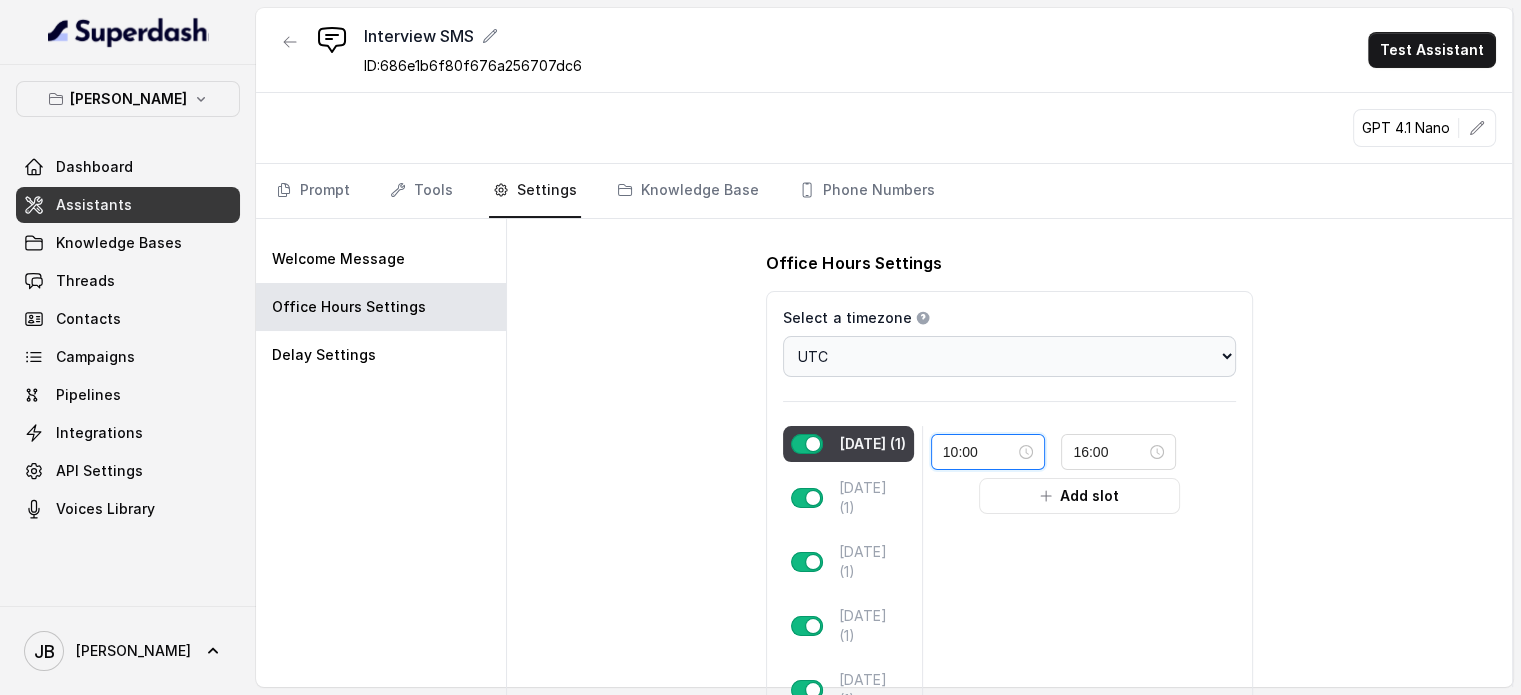 click on "10:00" at bounding box center (979, 452) 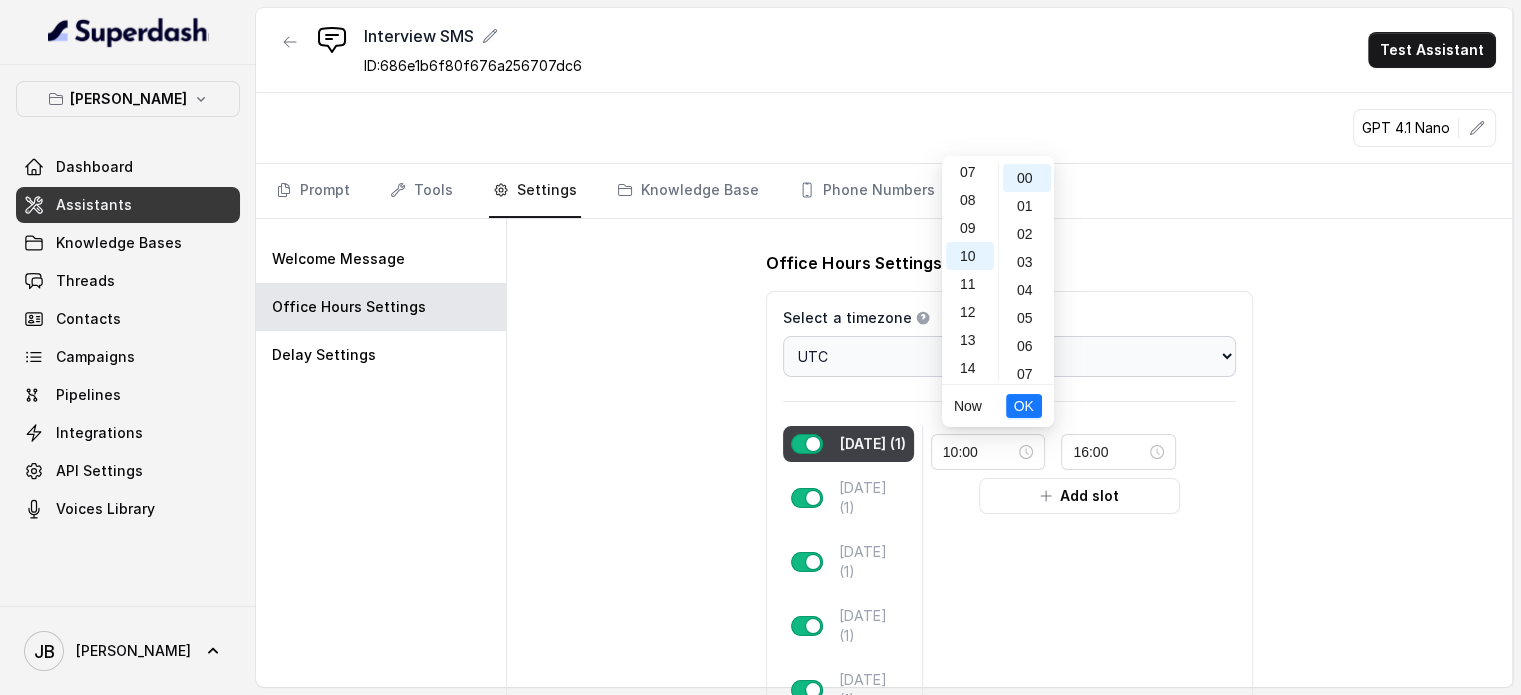 scroll, scrollTop: 196, scrollLeft: 0, axis: vertical 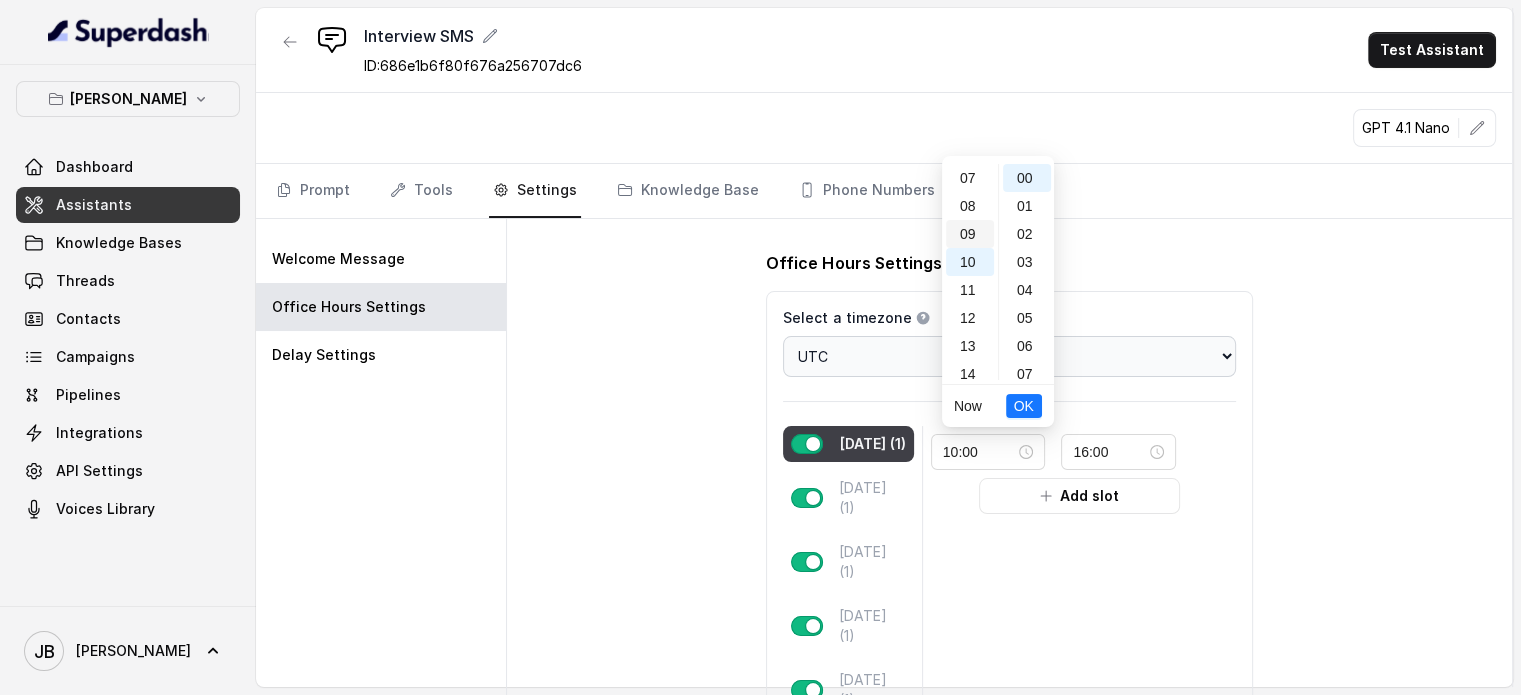 click on "09" at bounding box center [970, 234] 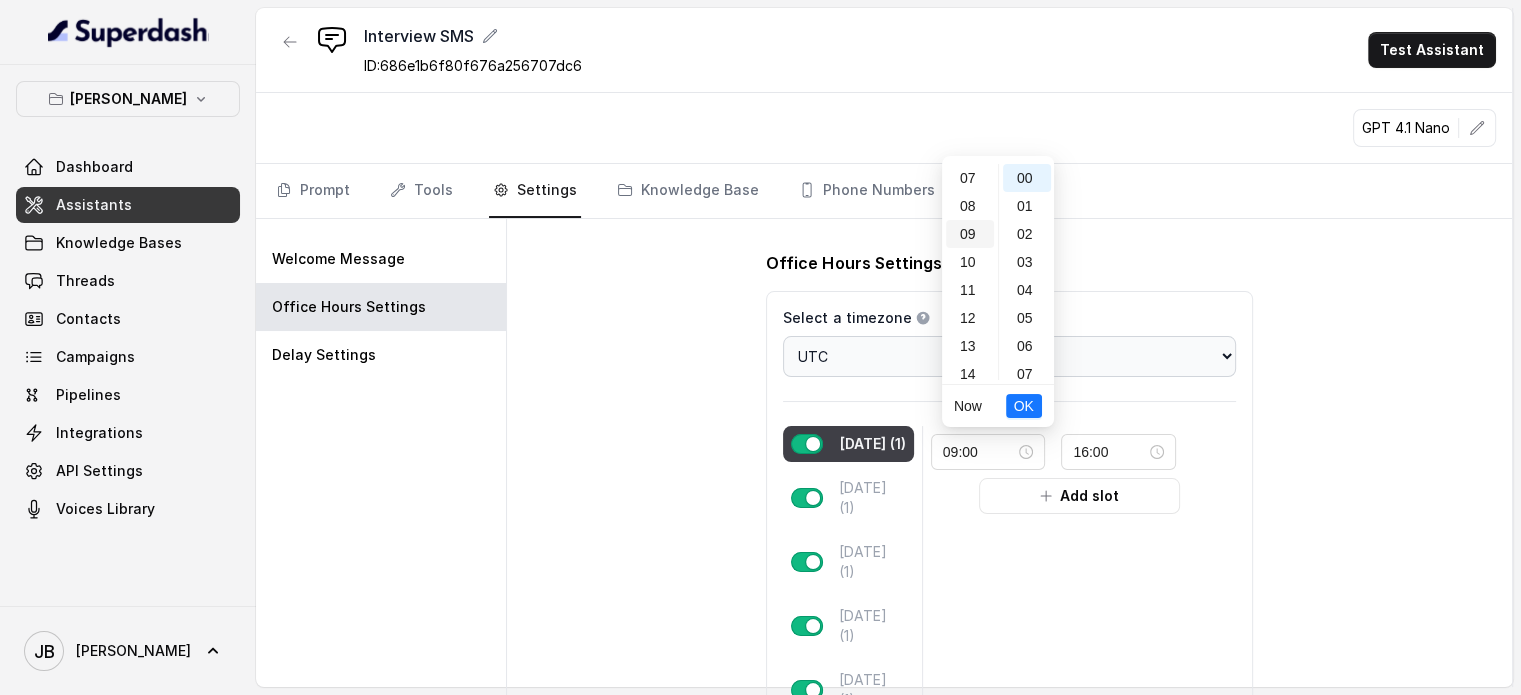 scroll, scrollTop: 252, scrollLeft: 0, axis: vertical 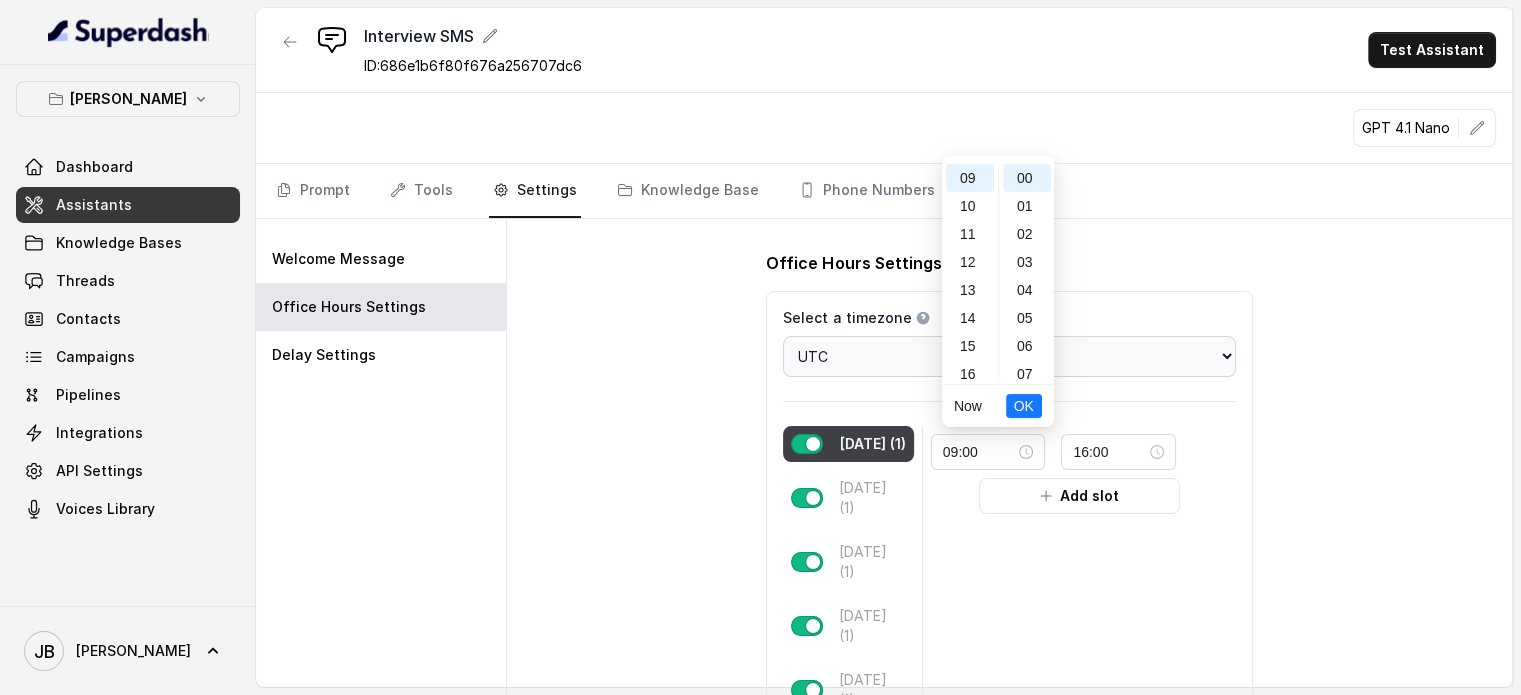 drag, startPoint x: 1017, startPoint y: 408, endPoint x: 1088, endPoint y: 417, distance: 71.568146 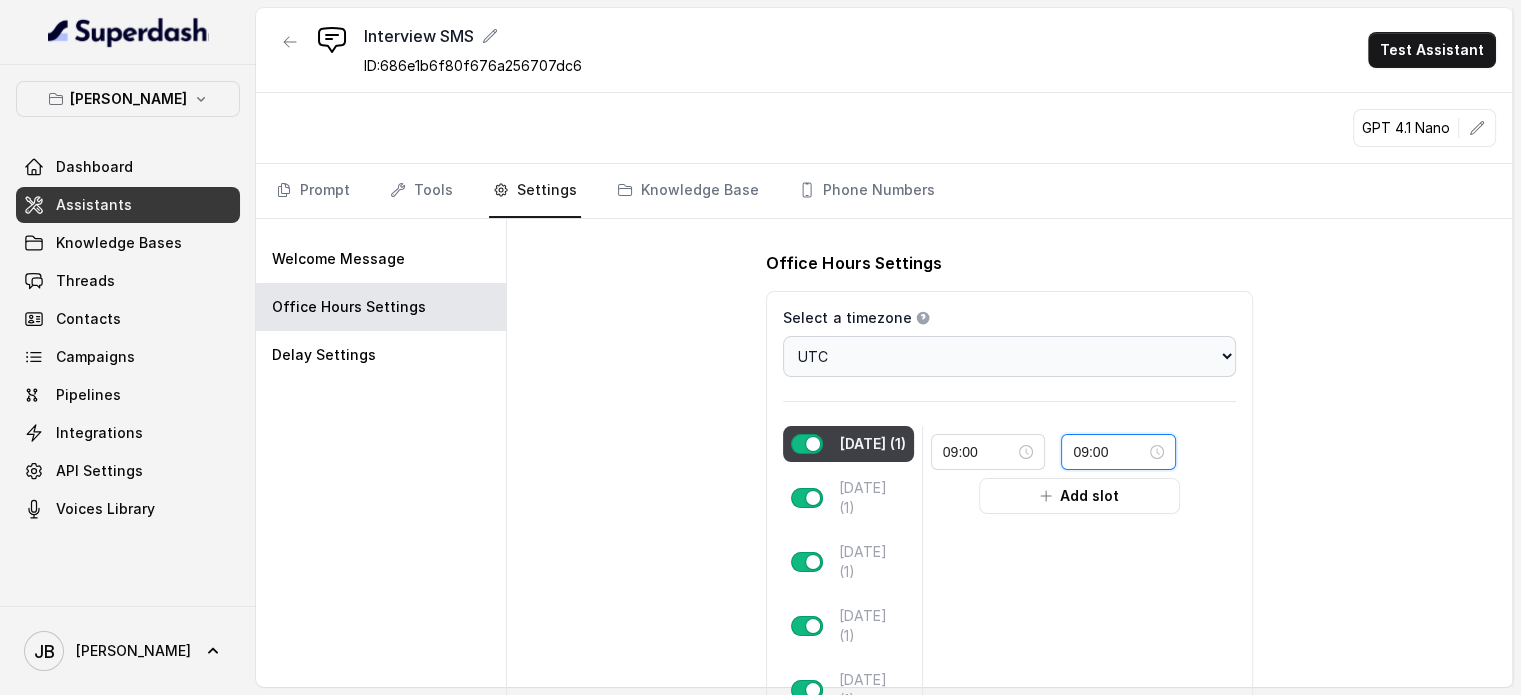 click on "09:00" at bounding box center (1109, 452) 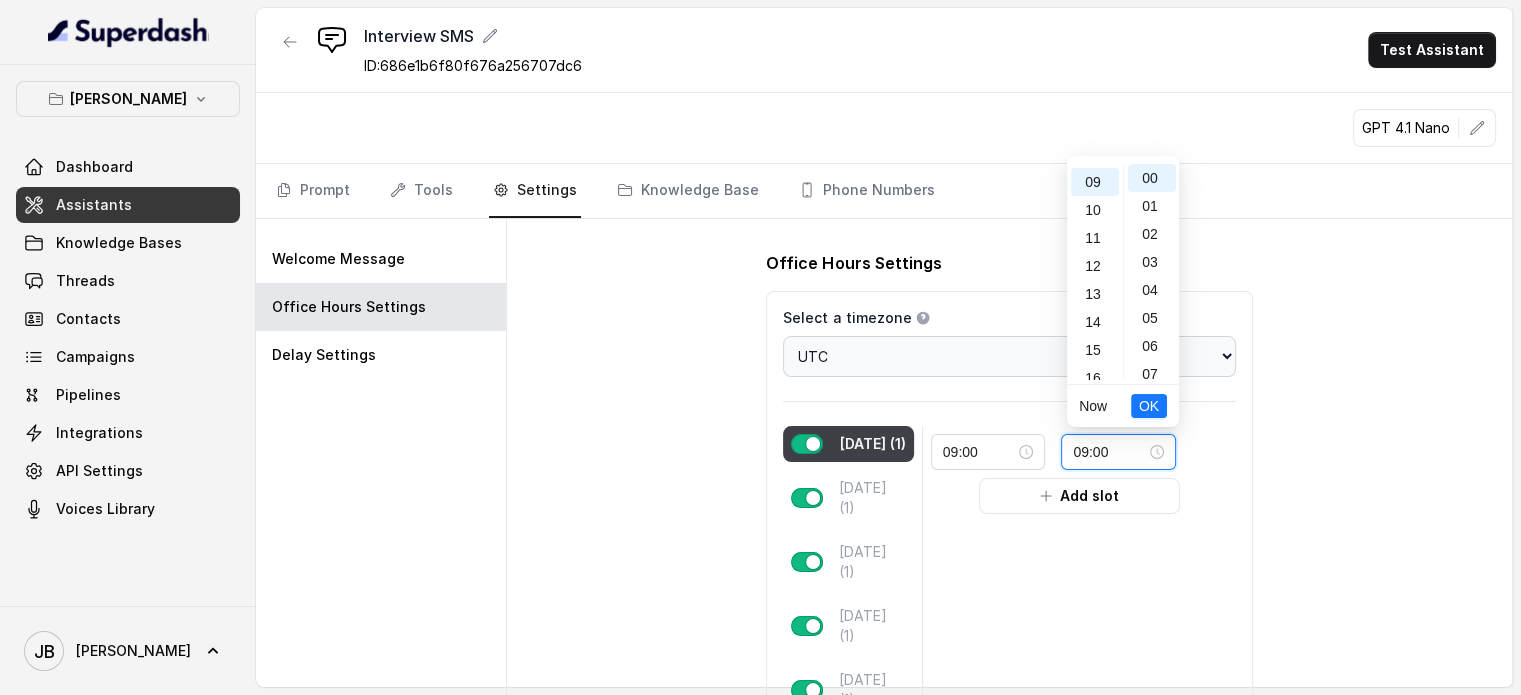 scroll, scrollTop: 252, scrollLeft: 0, axis: vertical 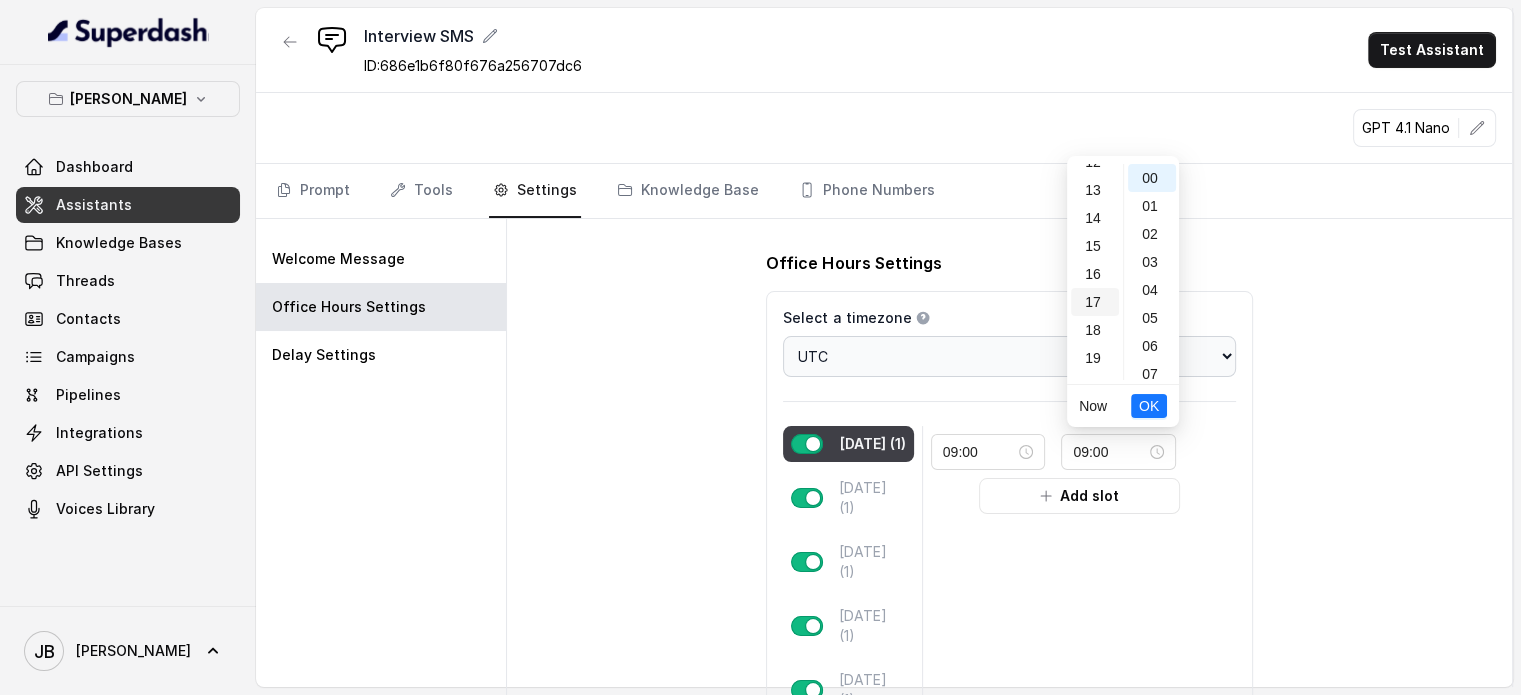 click on "17" at bounding box center [1095, 302] 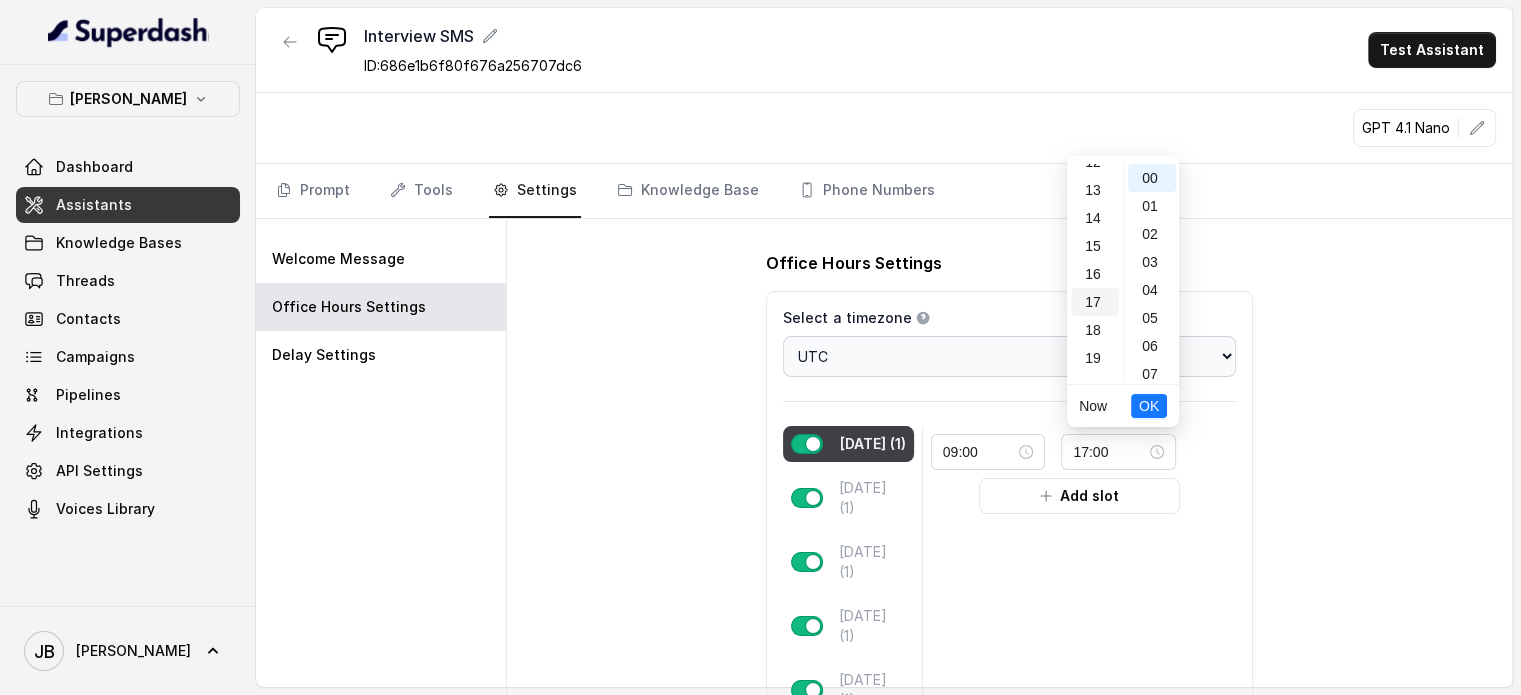 scroll, scrollTop: 456, scrollLeft: 0, axis: vertical 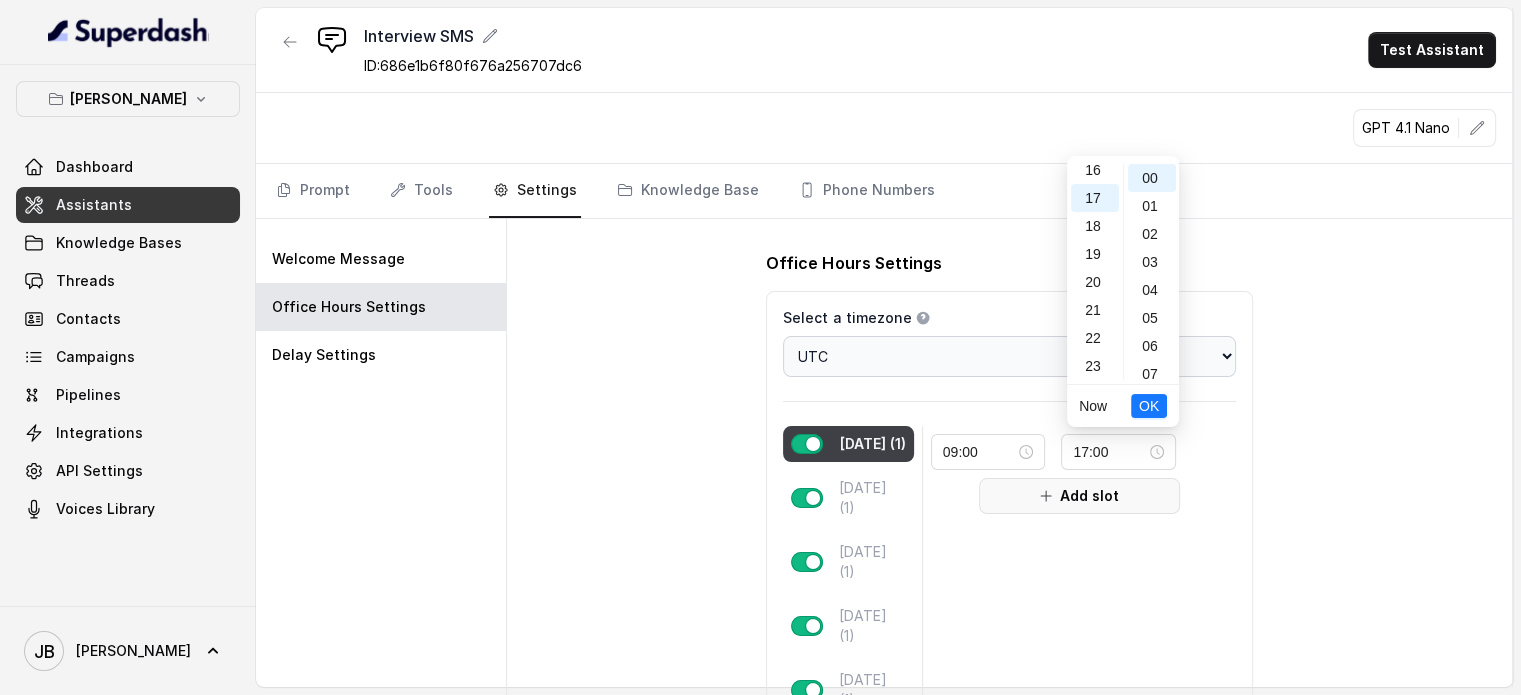 click 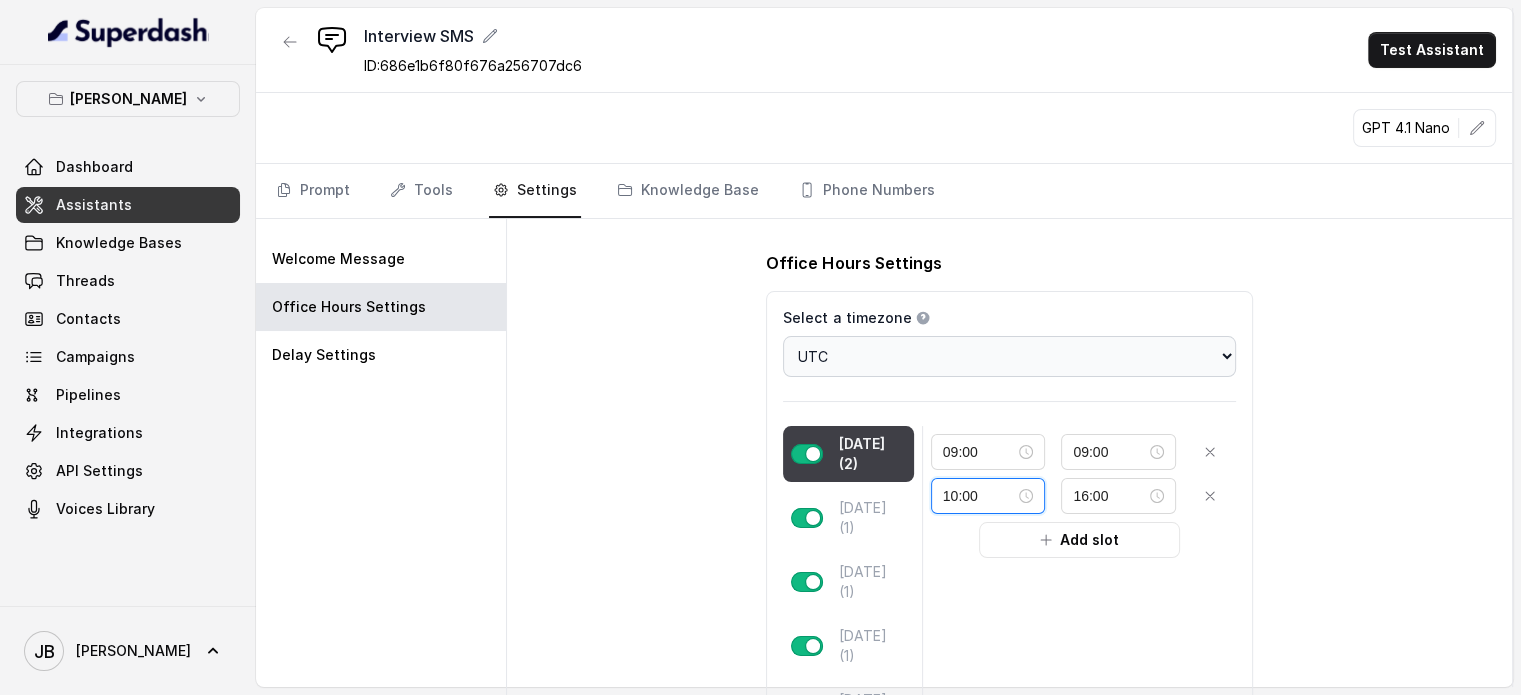 click on "10:00" at bounding box center [979, 496] 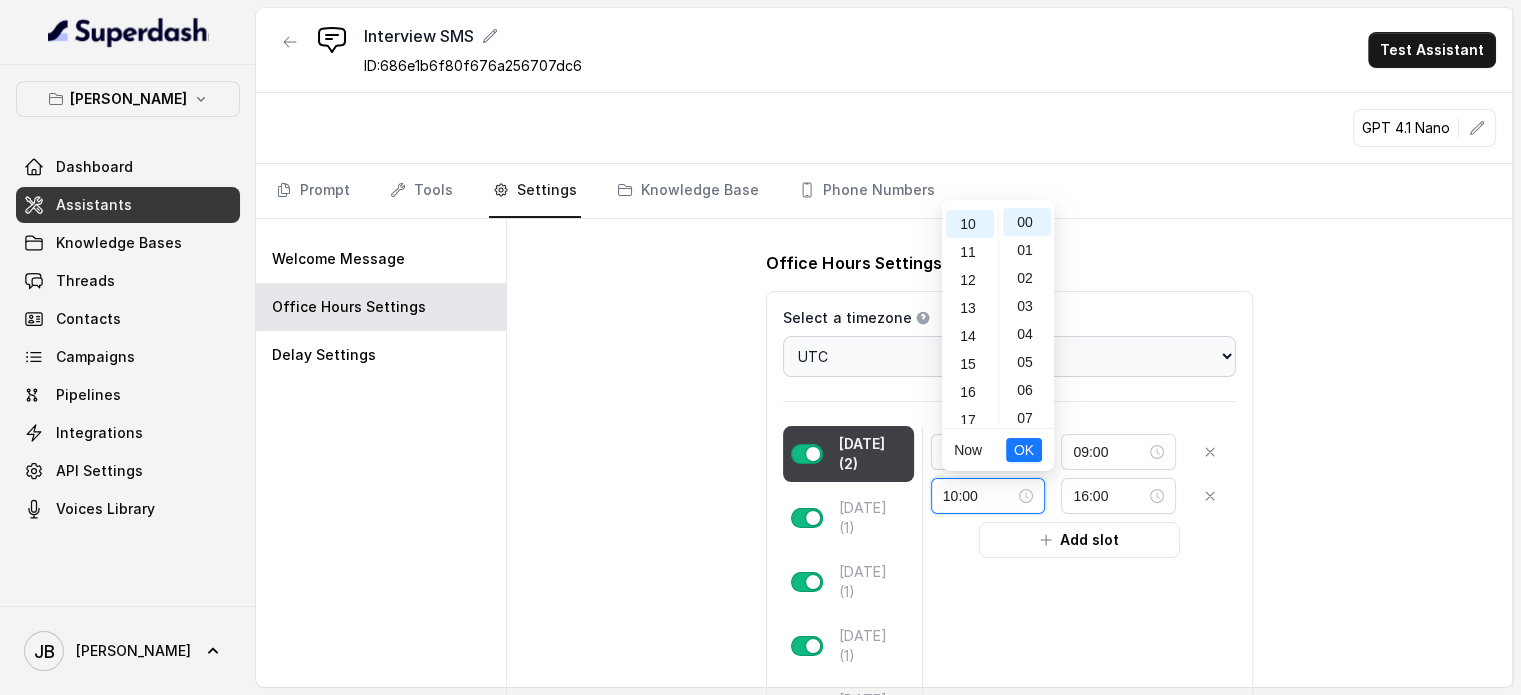 scroll, scrollTop: 280, scrollLeft: 0, axis: vertical 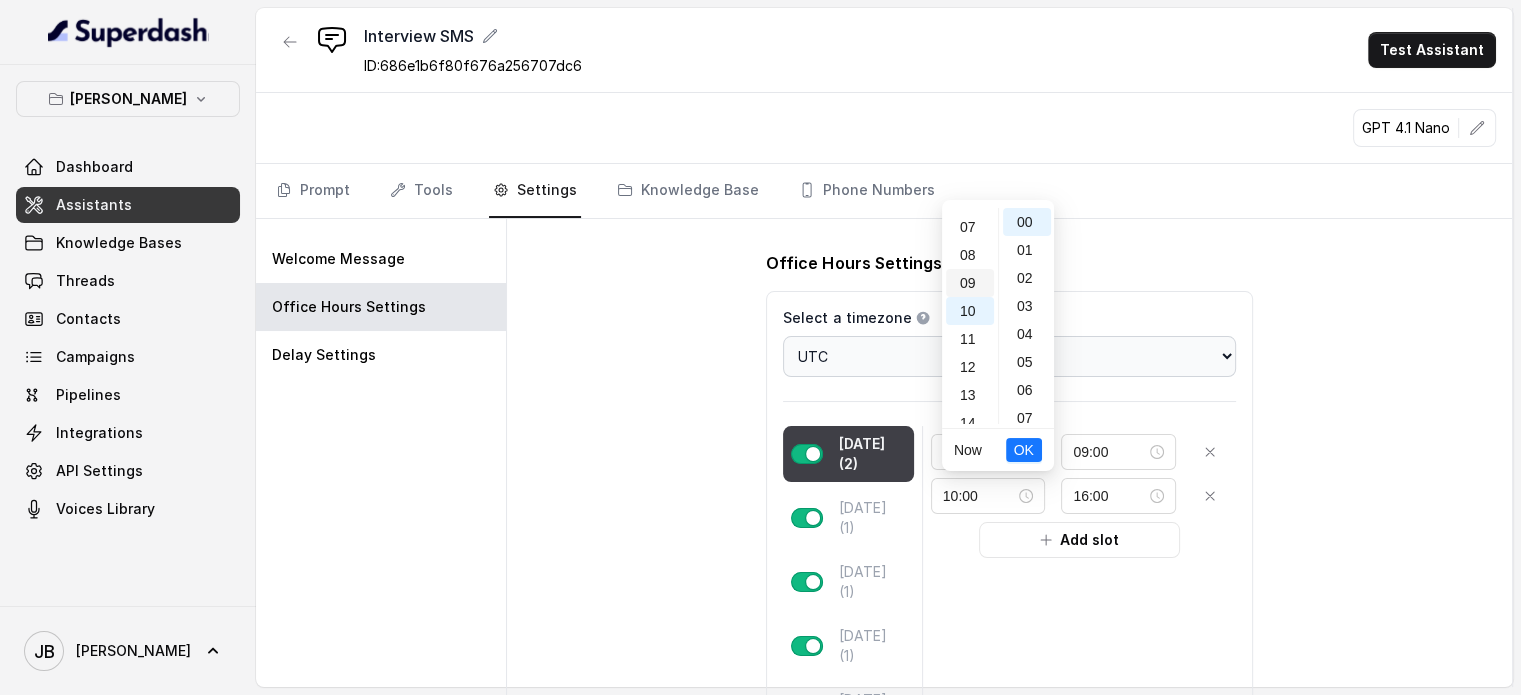click on "09" at bounding box center [970, 283] 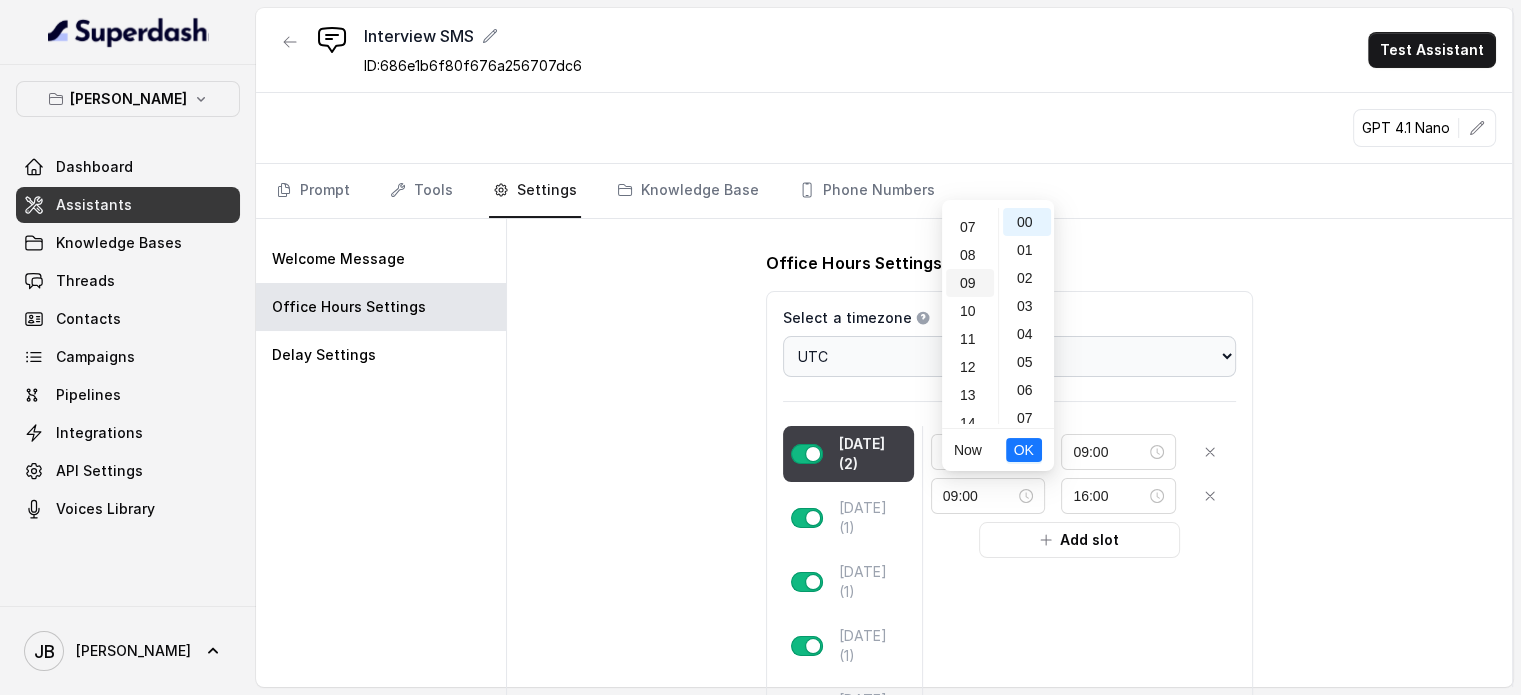 scroll, scrollTop: 252, scrollLeft: 0, axis: vertical 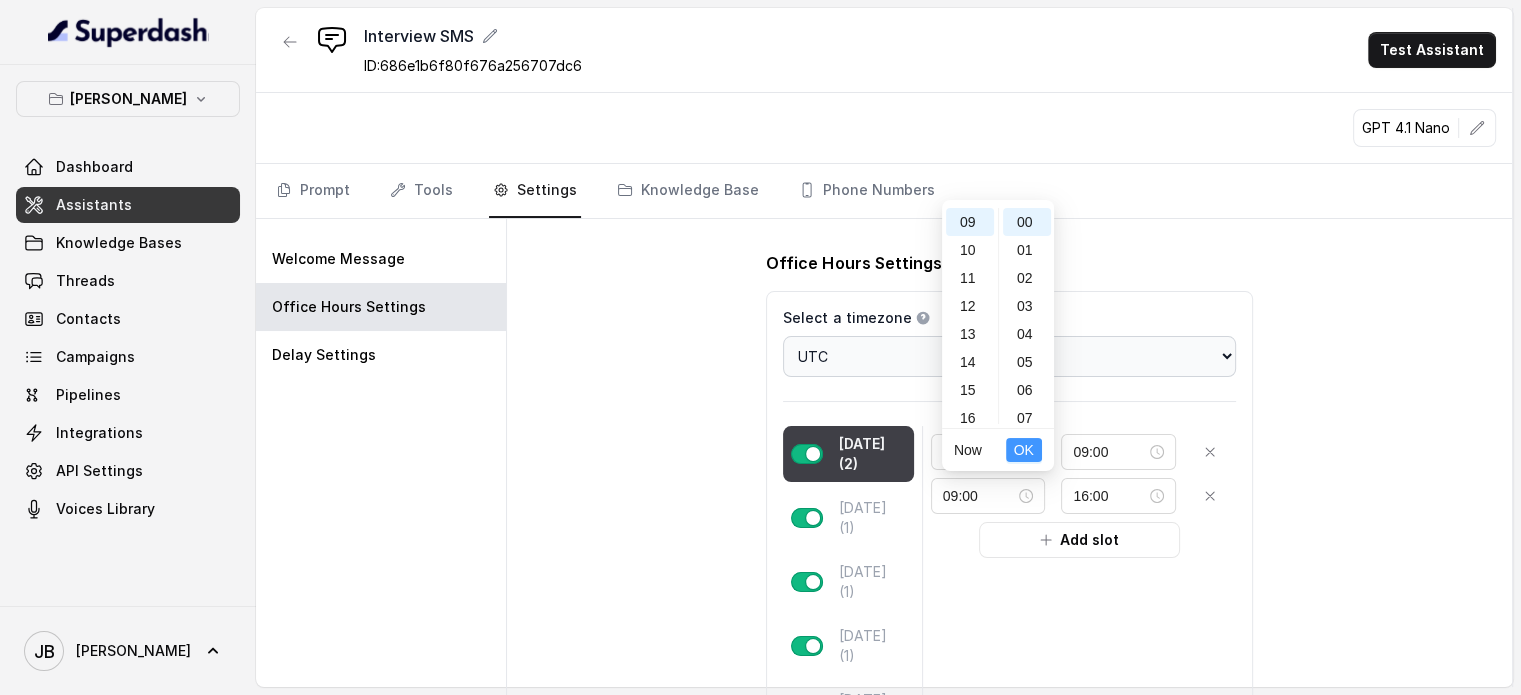 click on "OK" at bounding box center (1024, 450) 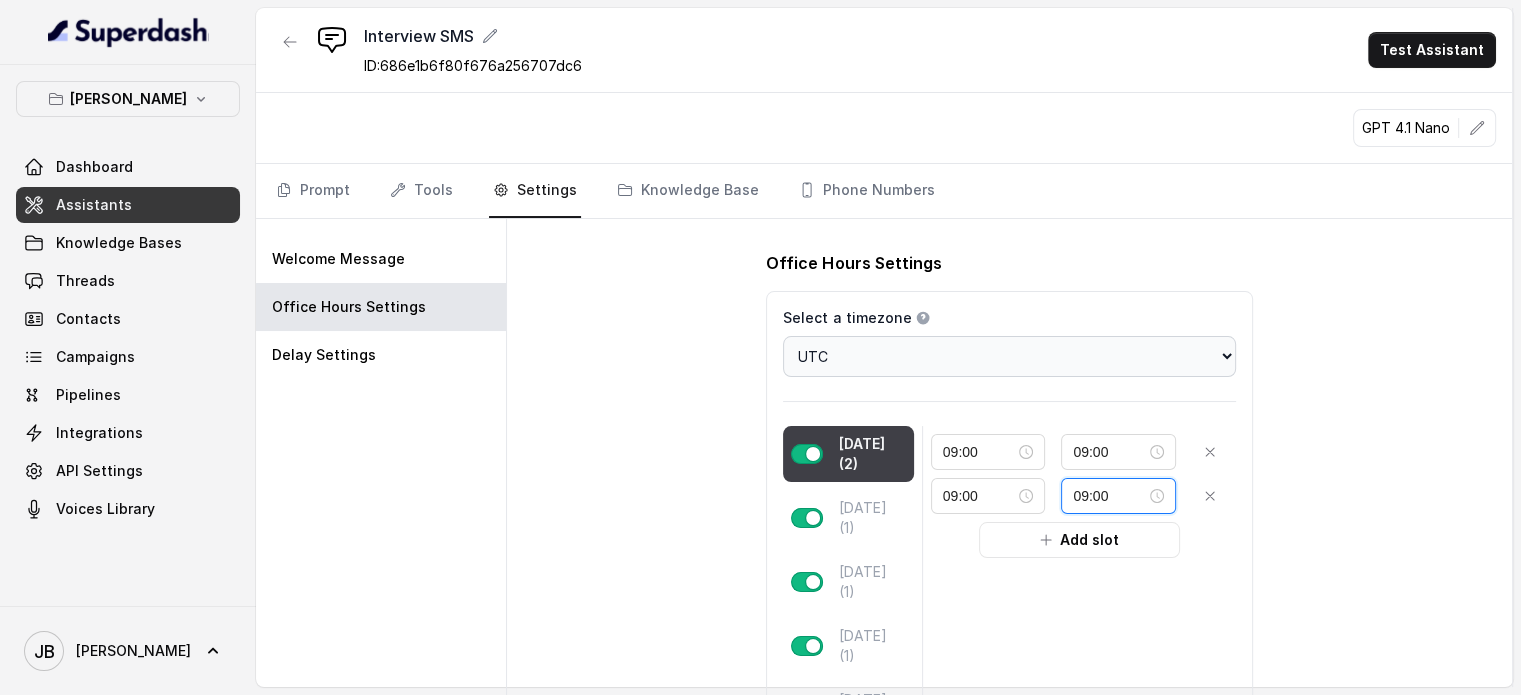 click on "09:00" at bounding box center (1109, 496) 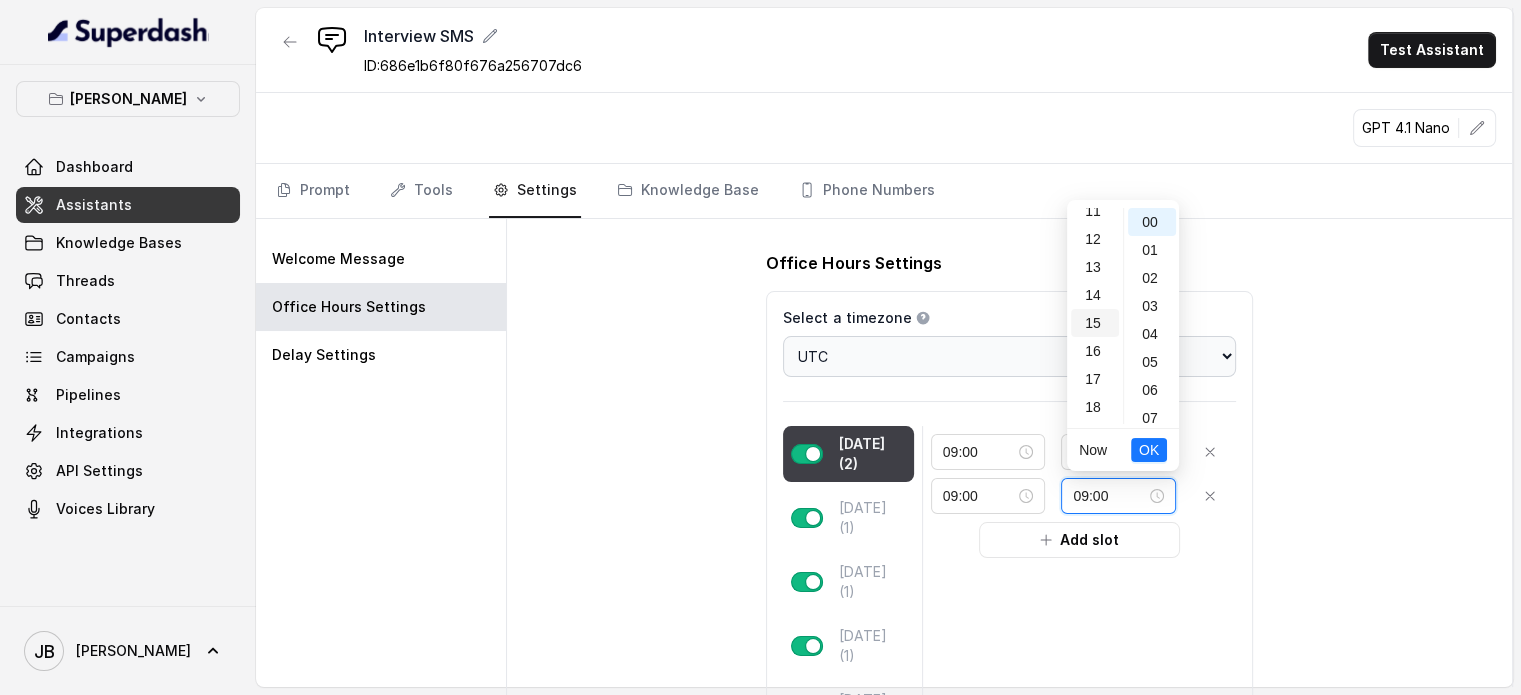 scroll, scrollTop: 352, scrollLeft: 0, axis: vertical 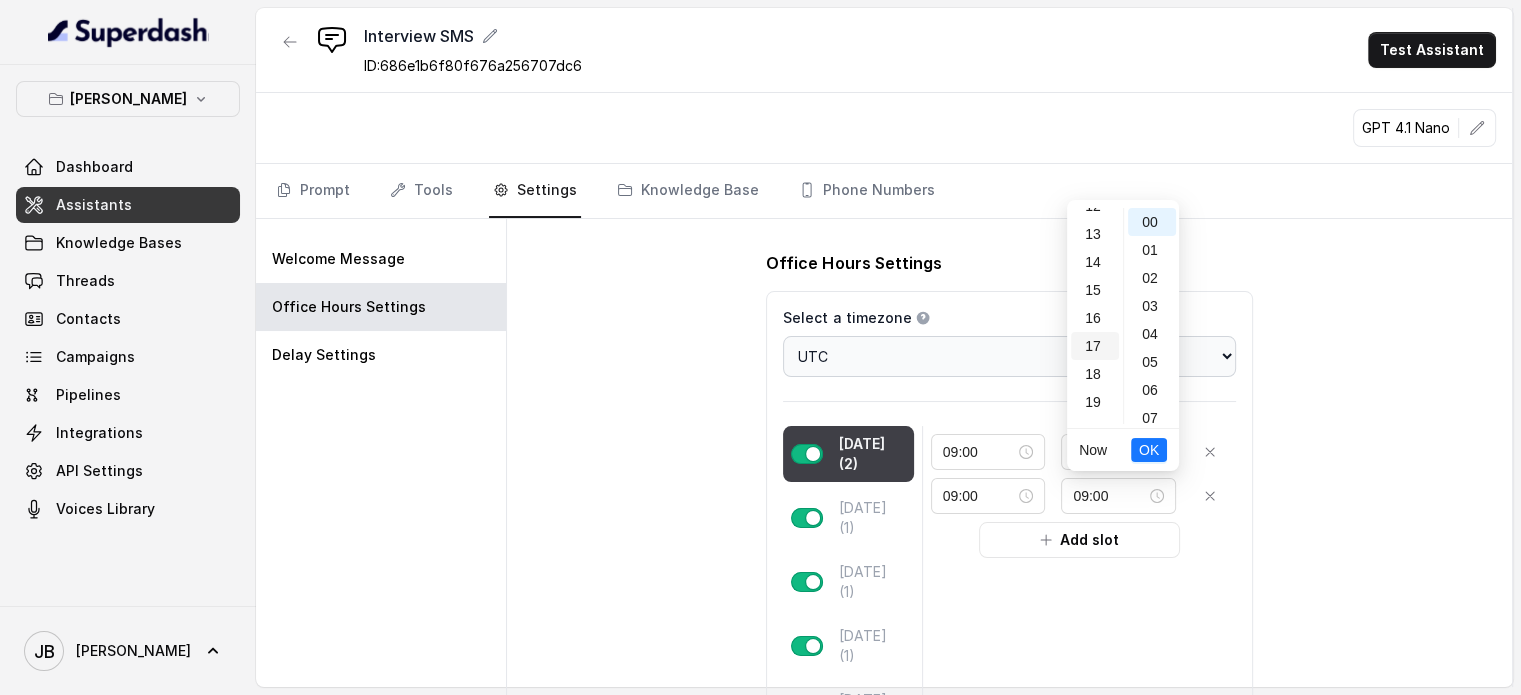 click on "17" at bounding box center [1095, 346] 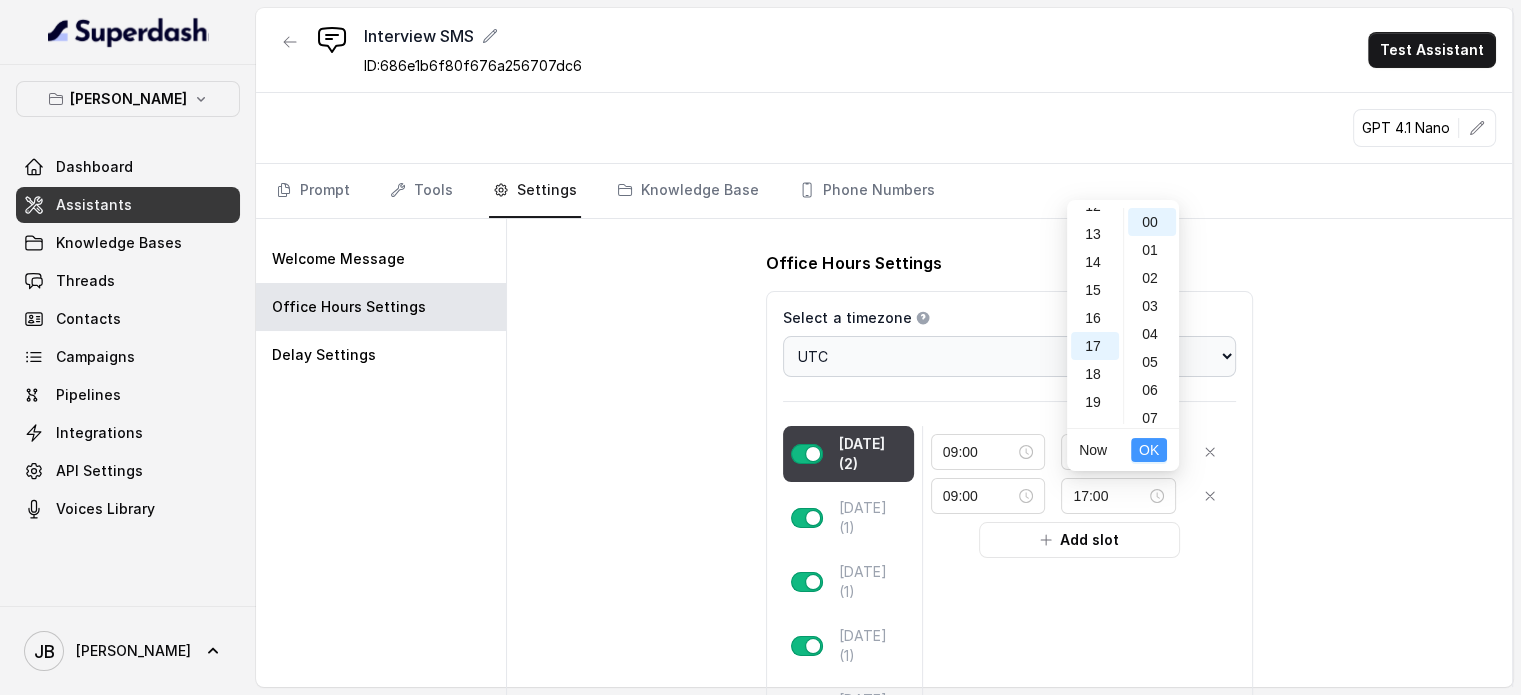 scroll, scrollTop: 456, scrollLeft: 0, axis: vertical 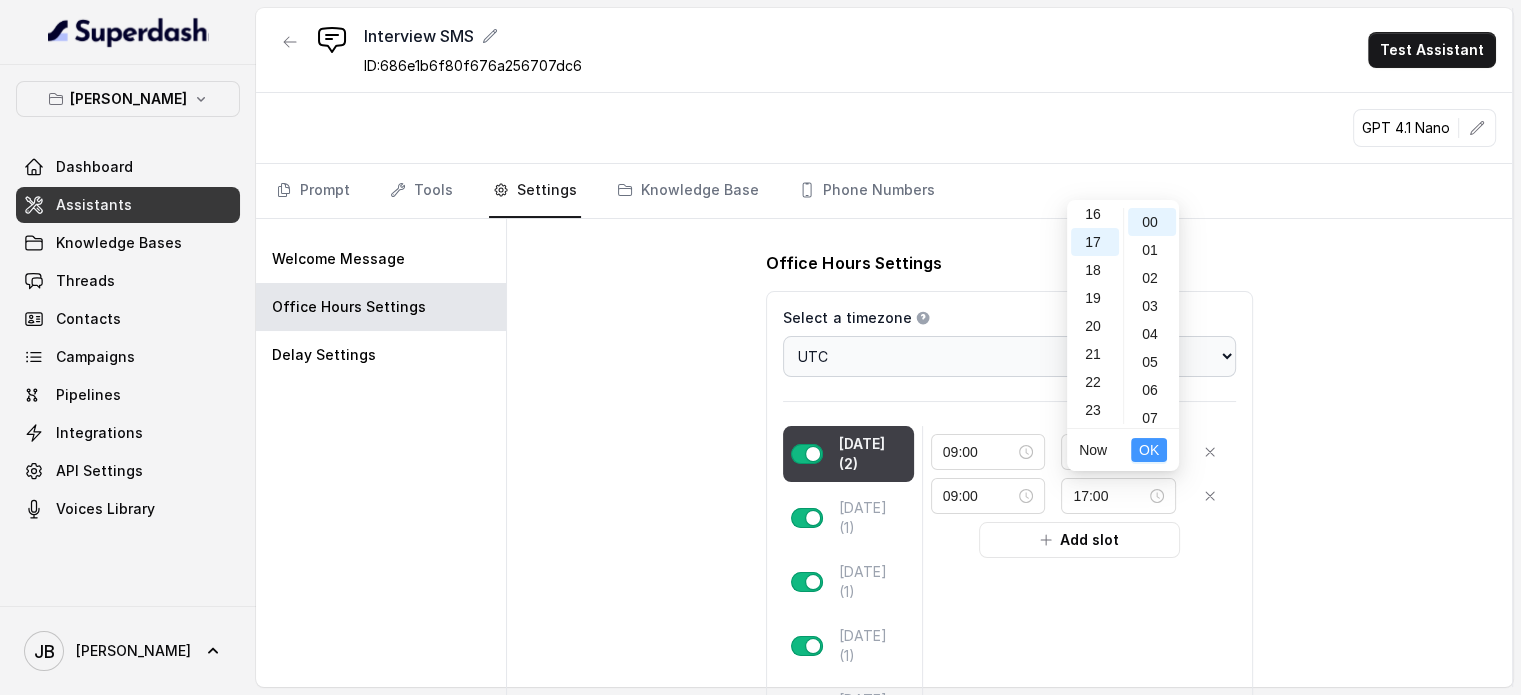 click on "OK" at bounding box center (1149, 450) 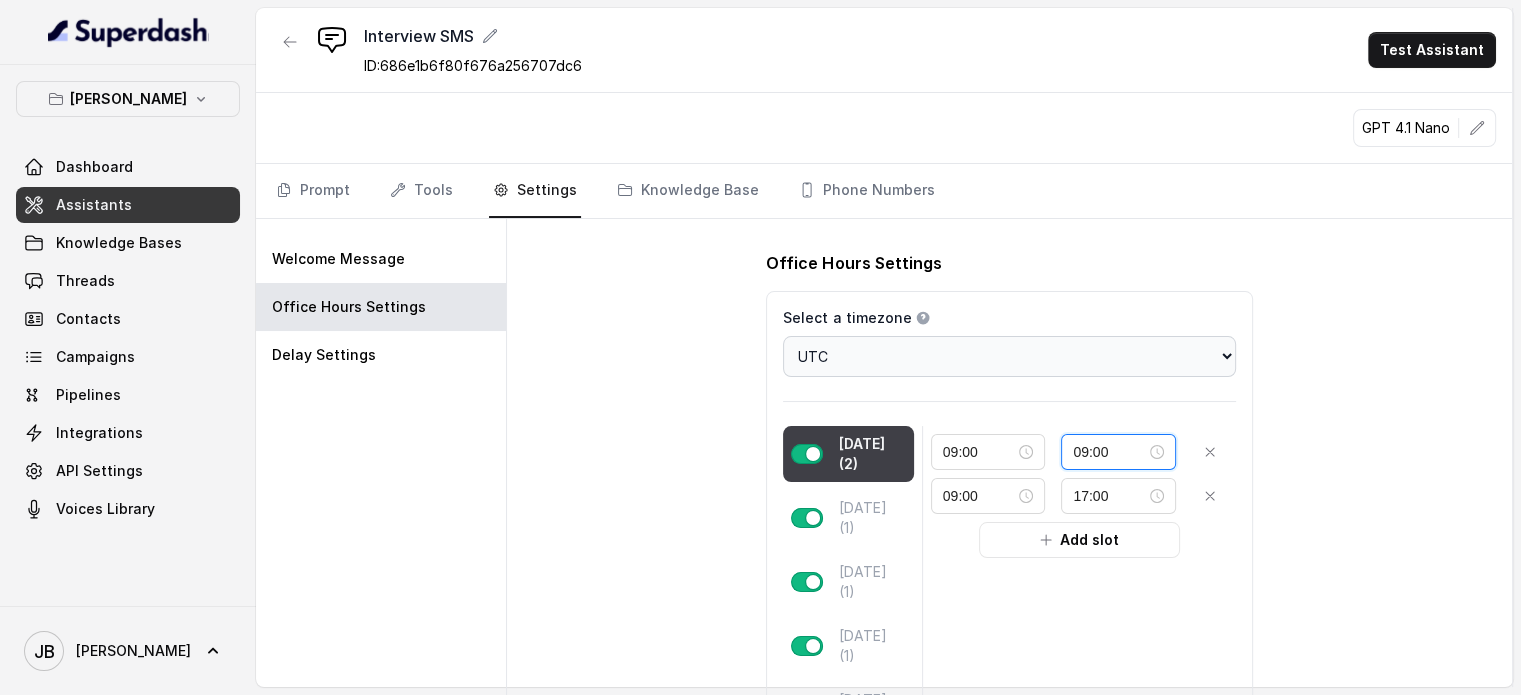 click on "09:00" at bounding box center [1109, 452] 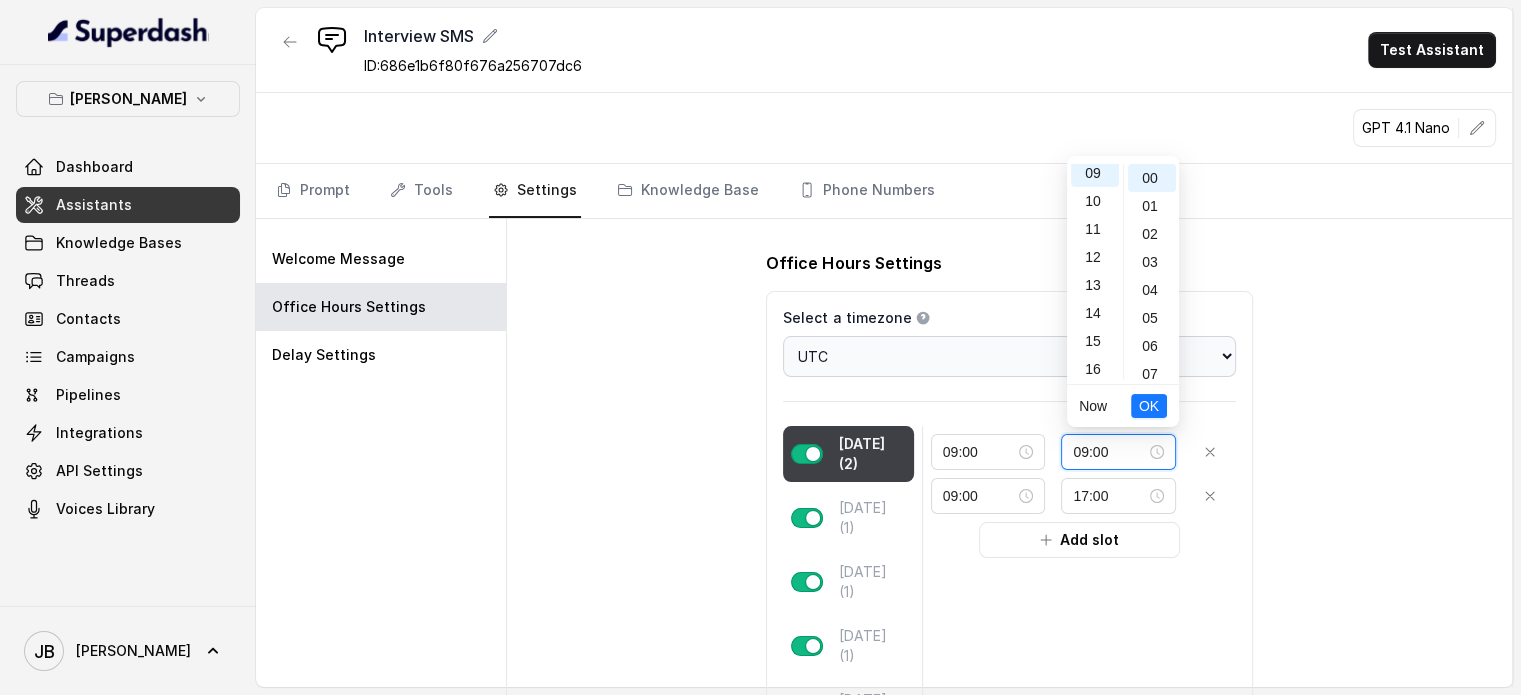 scroll, scrollTop: 252, scrollLeft: 0, axis: vertical 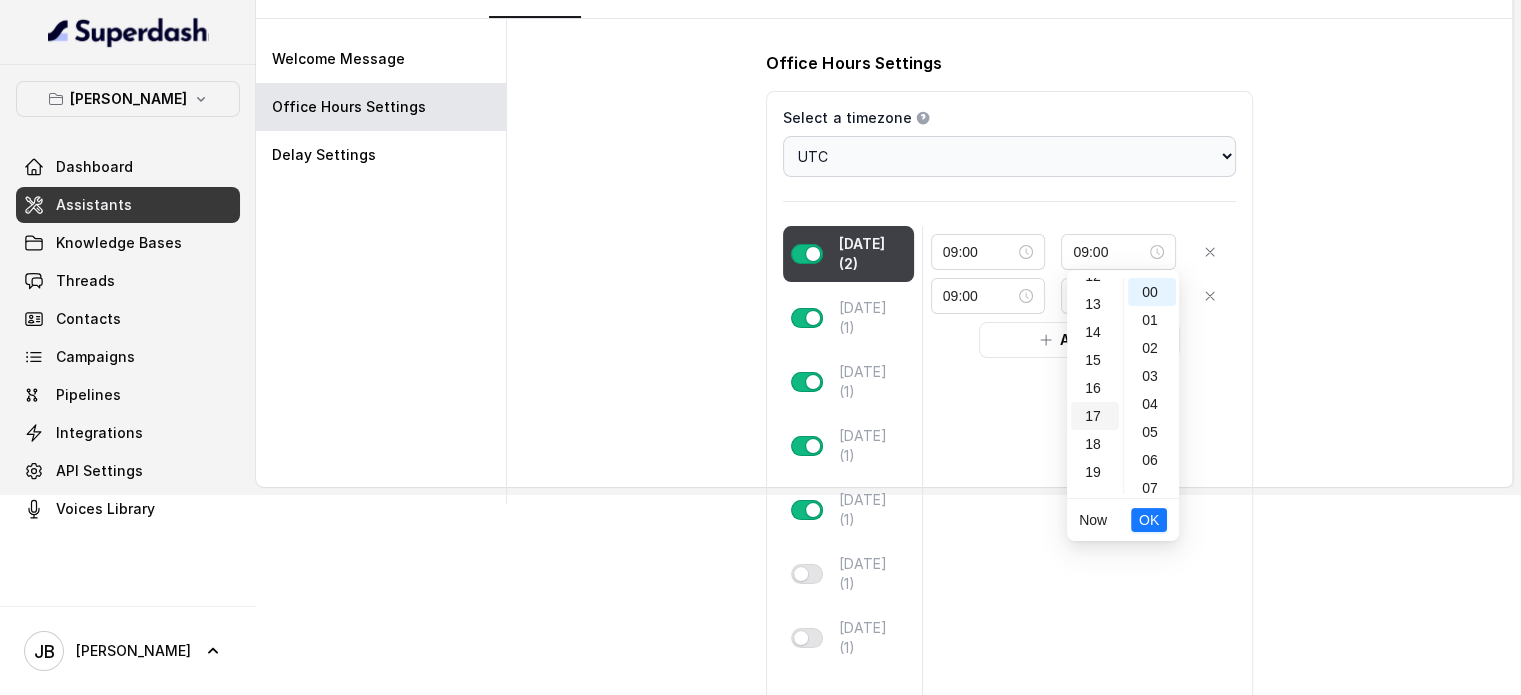 click on "17" at bounding box center (1095, 416) 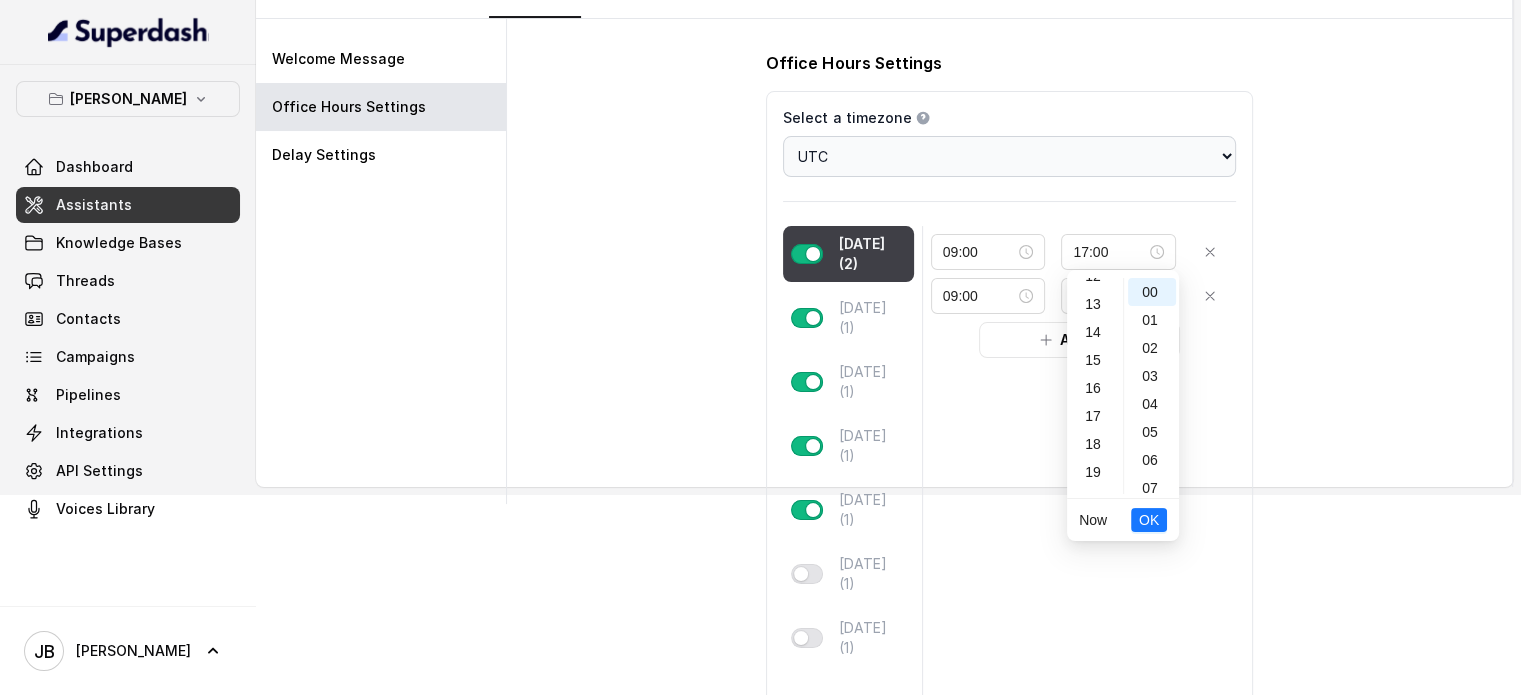 scroll, scrollTop: 456, scrollLeft: 0, axis: vertical 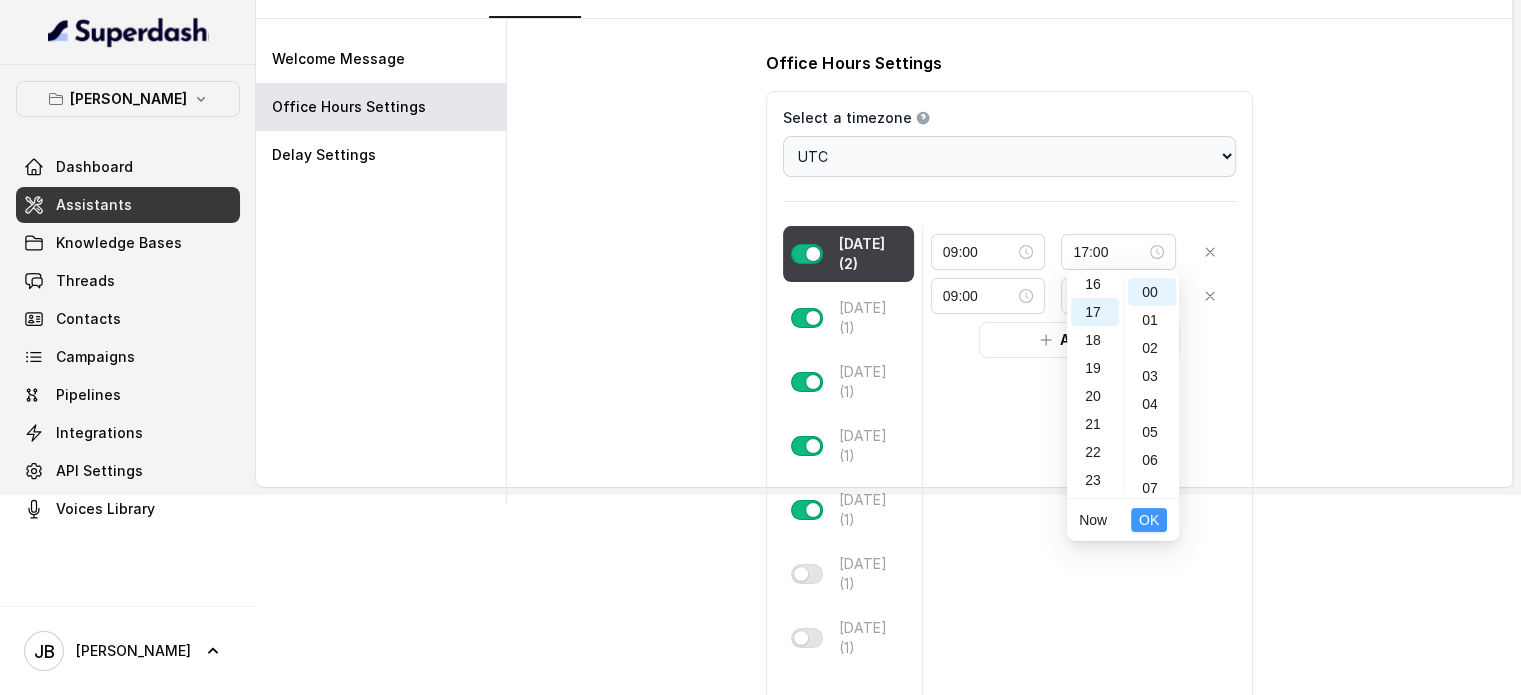 click on "OK" at bounding box center [1149, 520] 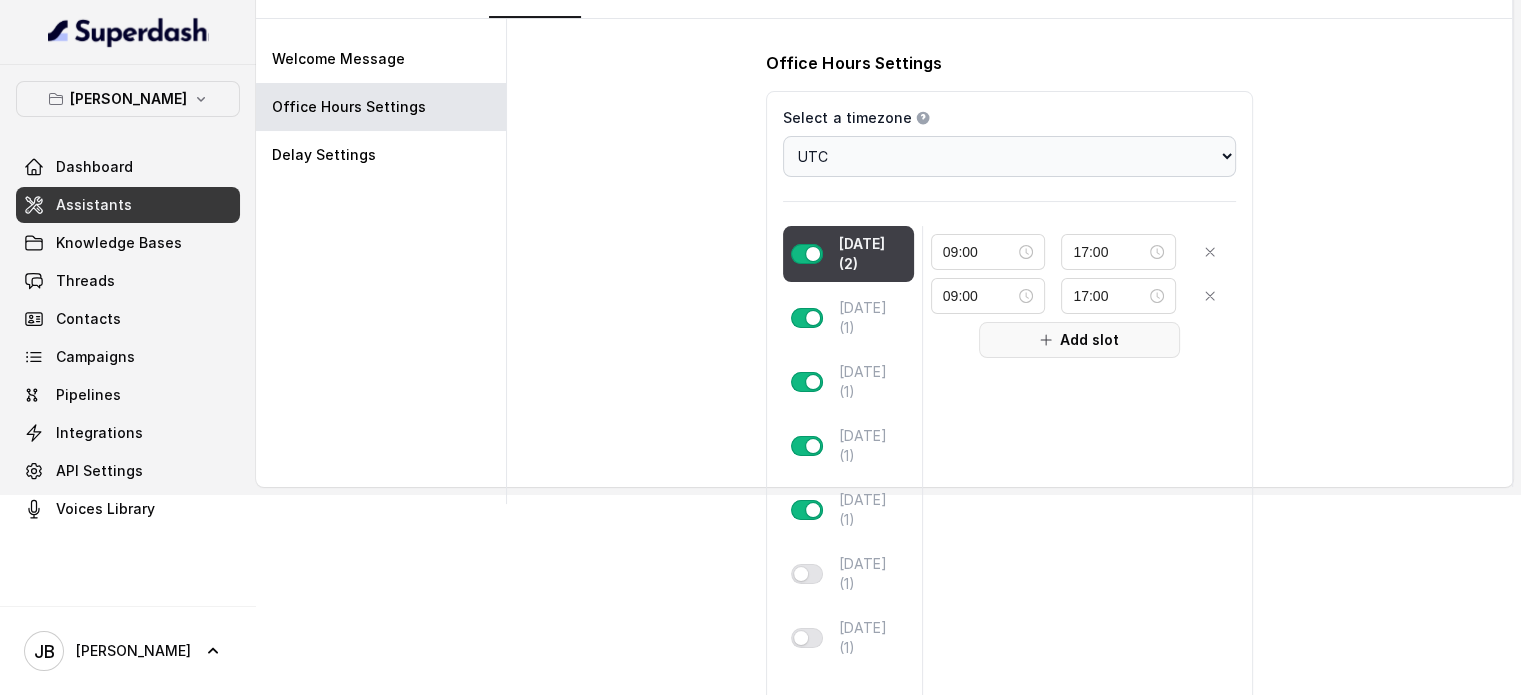click on "Add slot" at bounding box center (1079, 340) 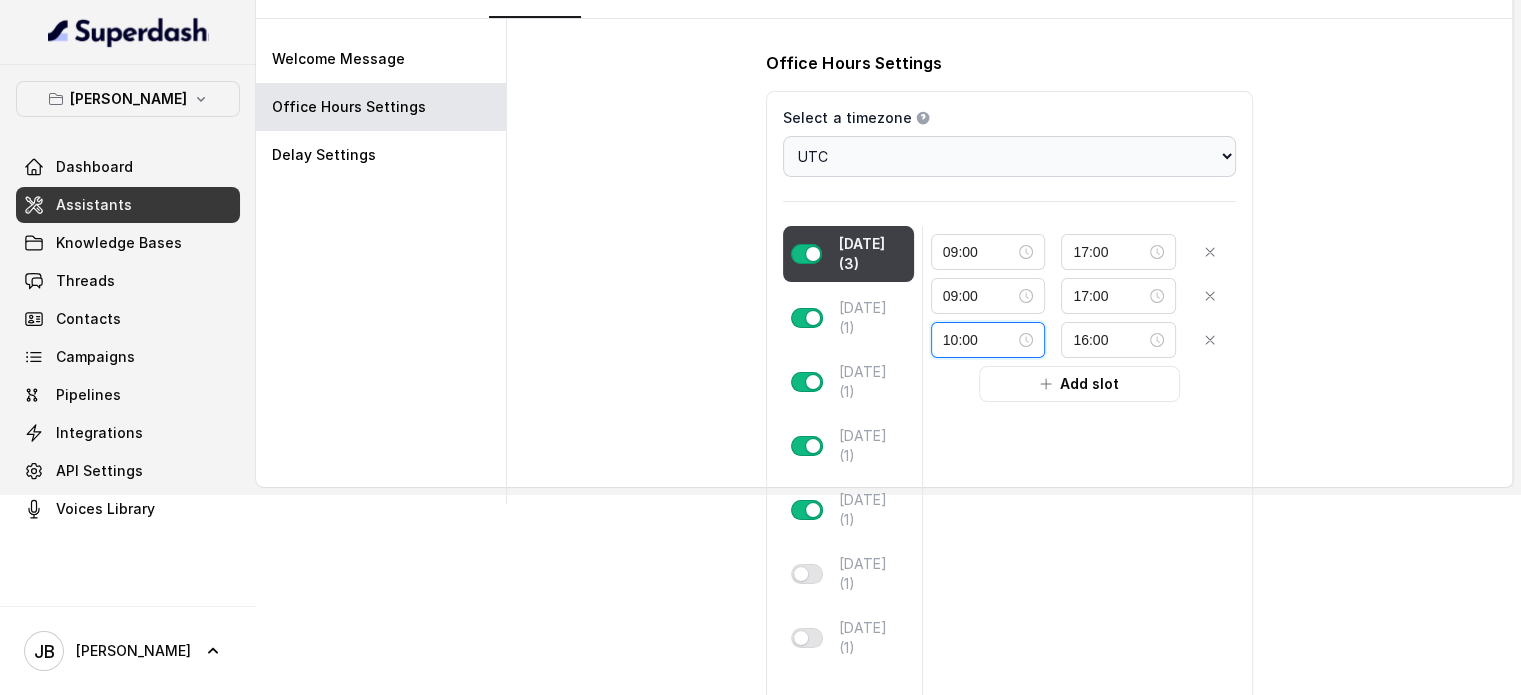 click on "10:00" at bounding box center [979, 340] 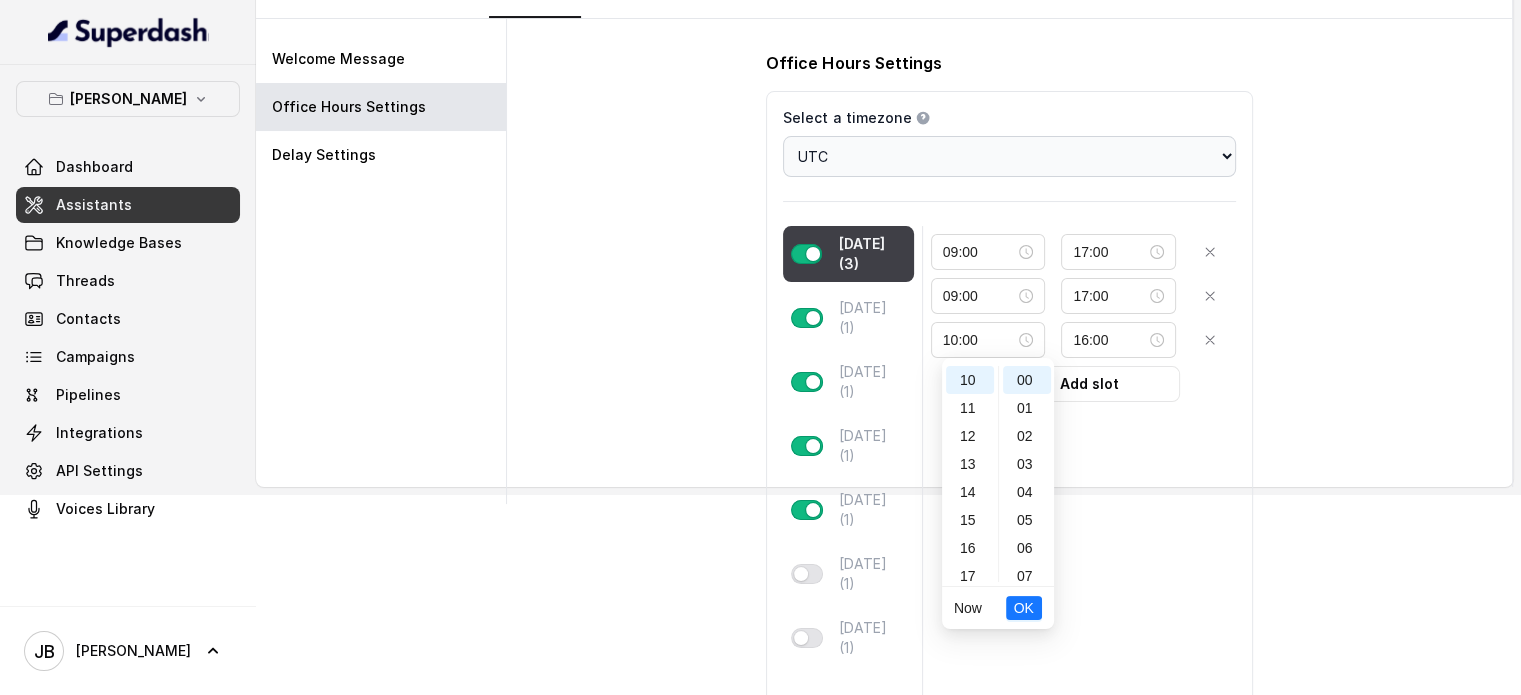 scroll, scrollTop: 240, scrollLeft: 0, axis: vertical 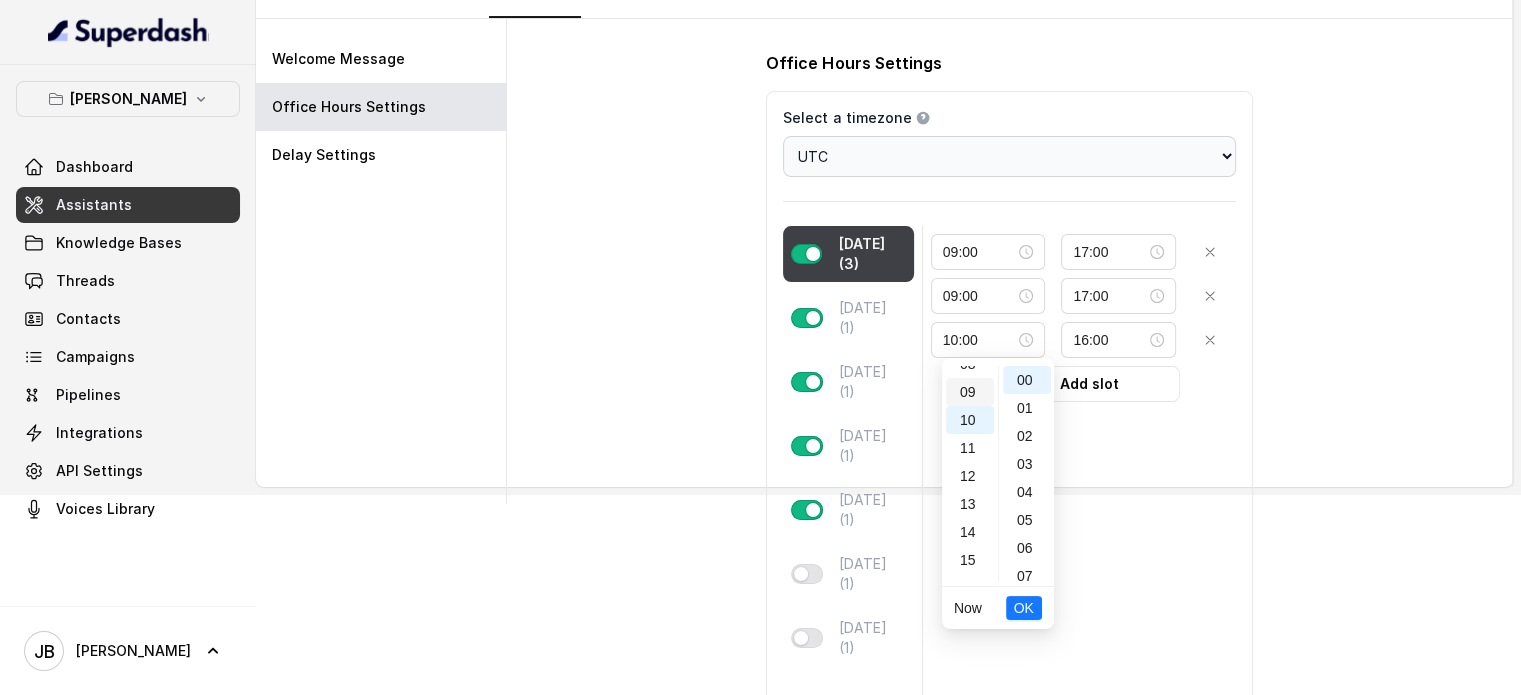 click on "09" at bounding box center (970, 392) 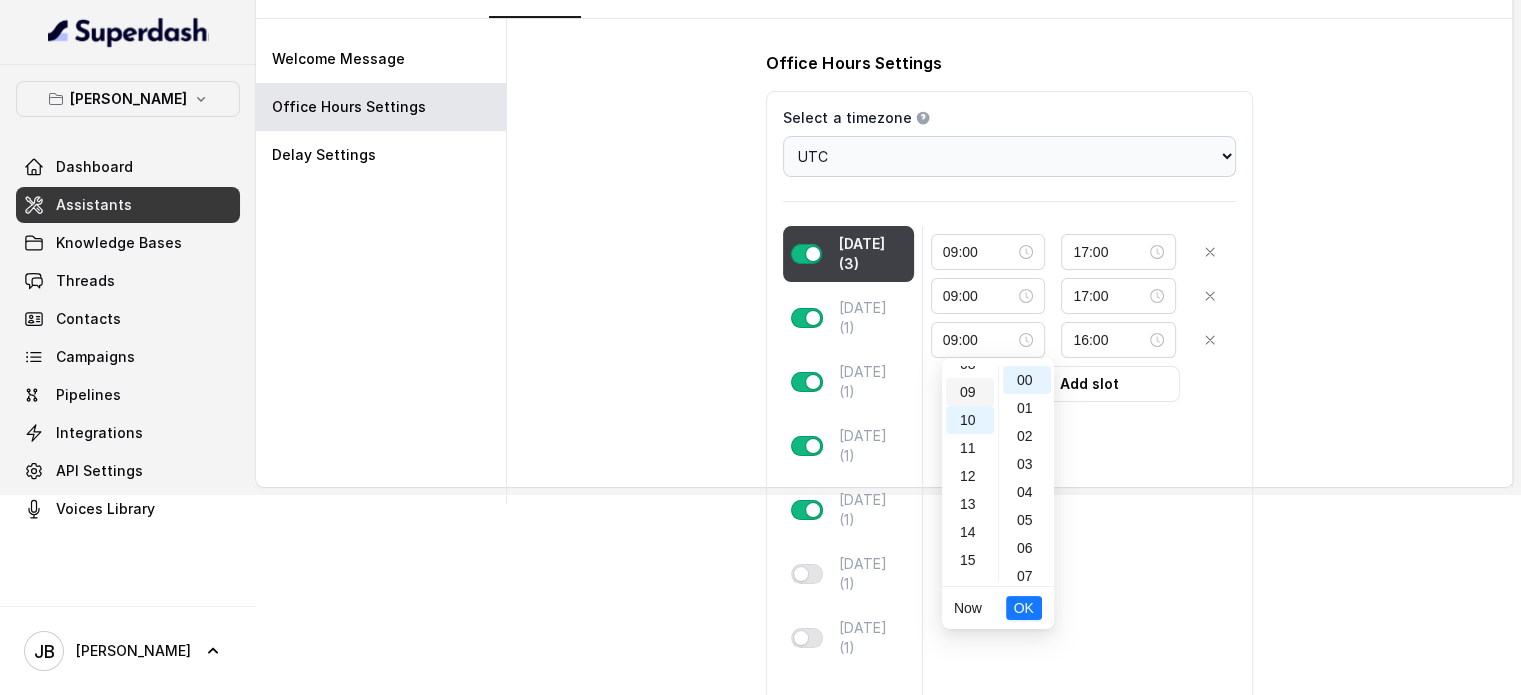 scroll, scrollTop: 252, scrollLeft: 0, axis: vertical 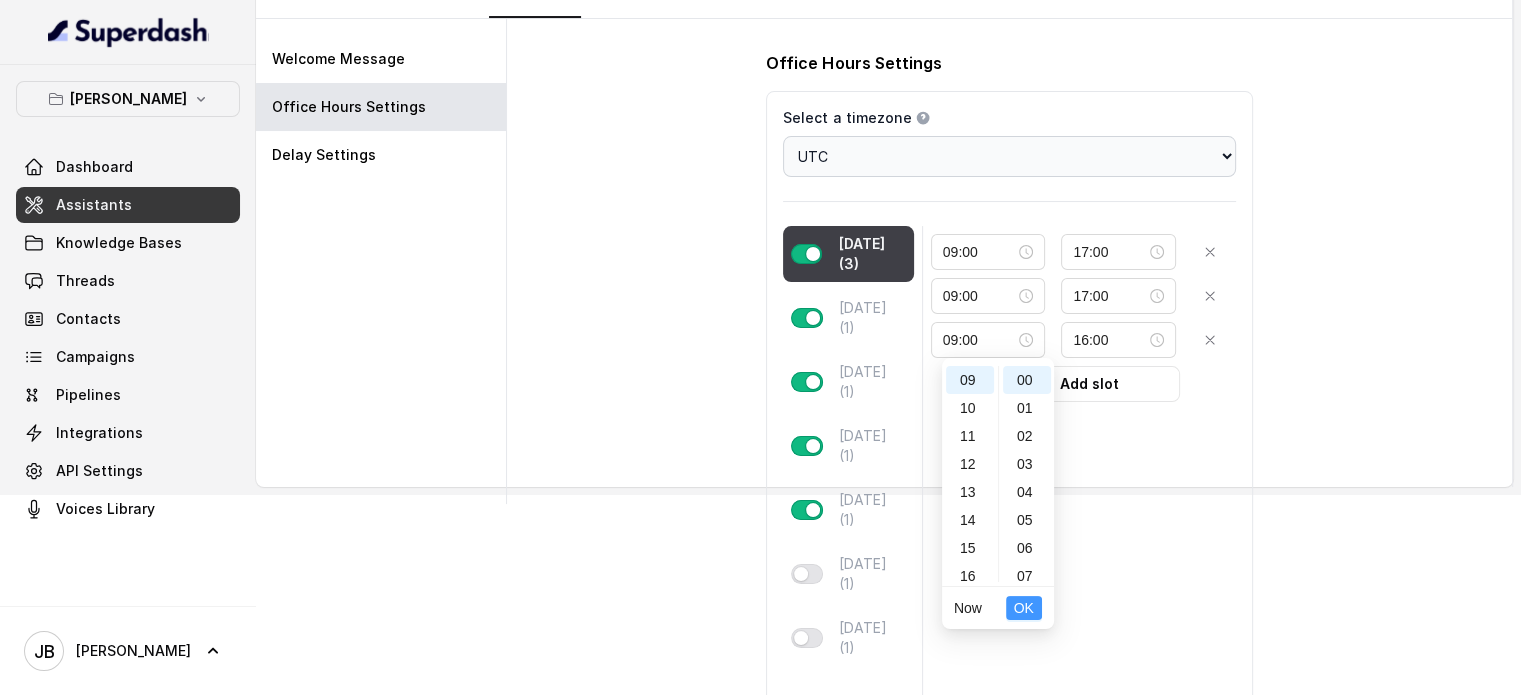 click on "OK" at bounding box center (1024, 608) 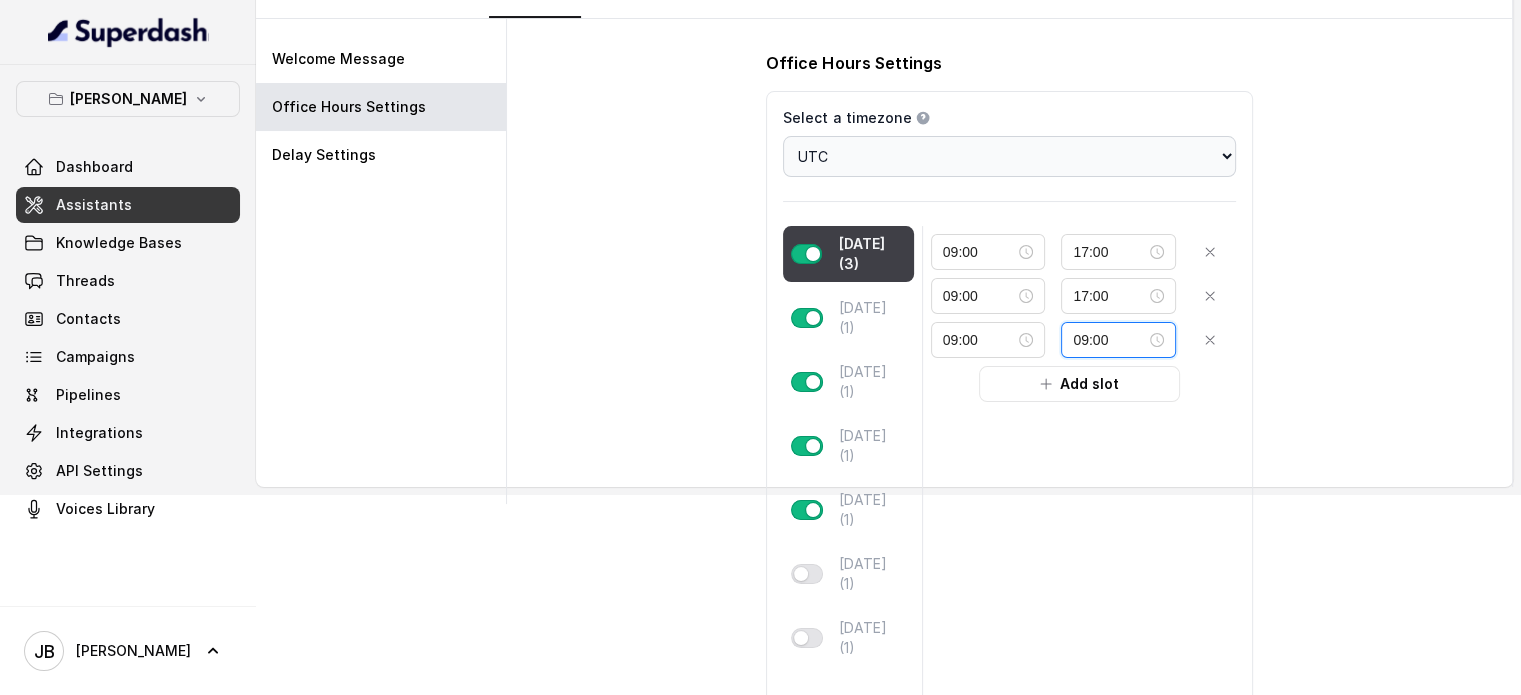 click on "09:00" at bounding box center (1109, 340) 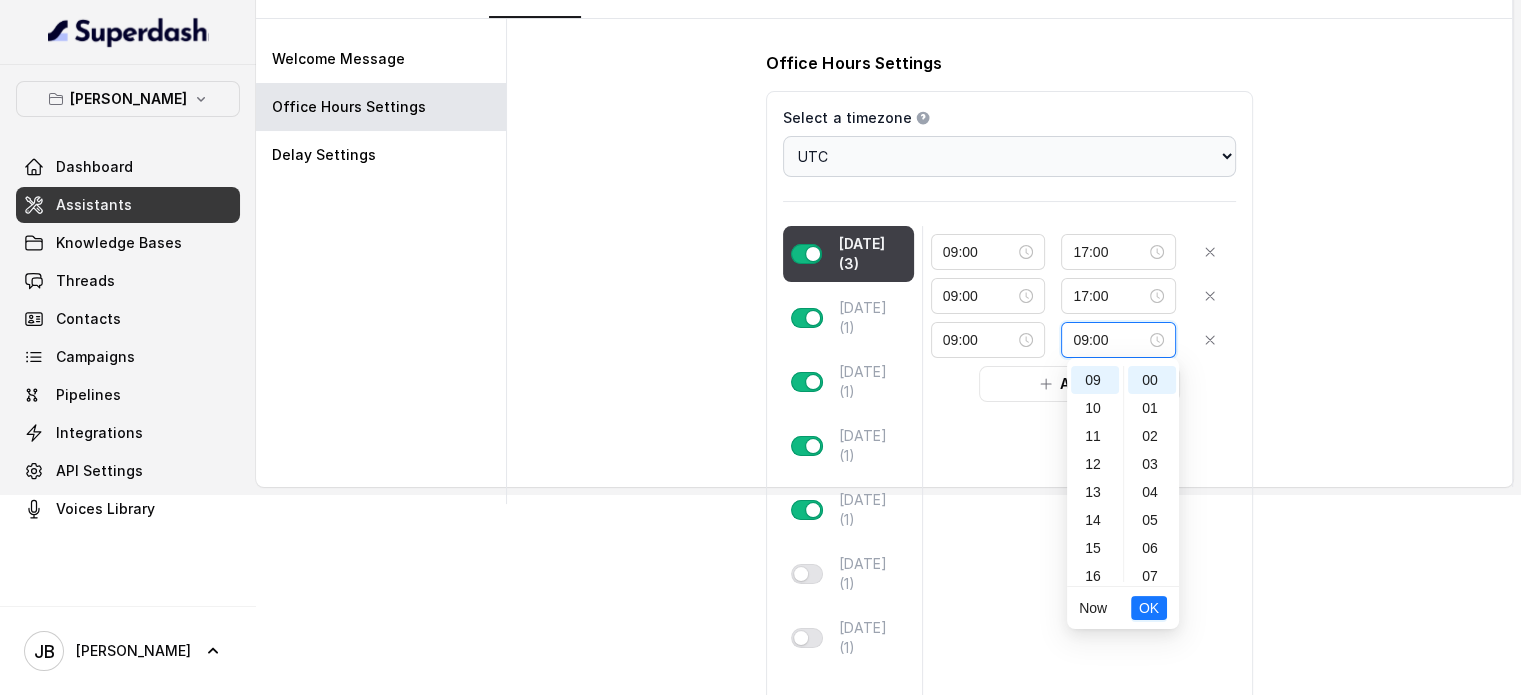 scroll, scrollTop: 252, scrollLeft: 0, axis: vertical 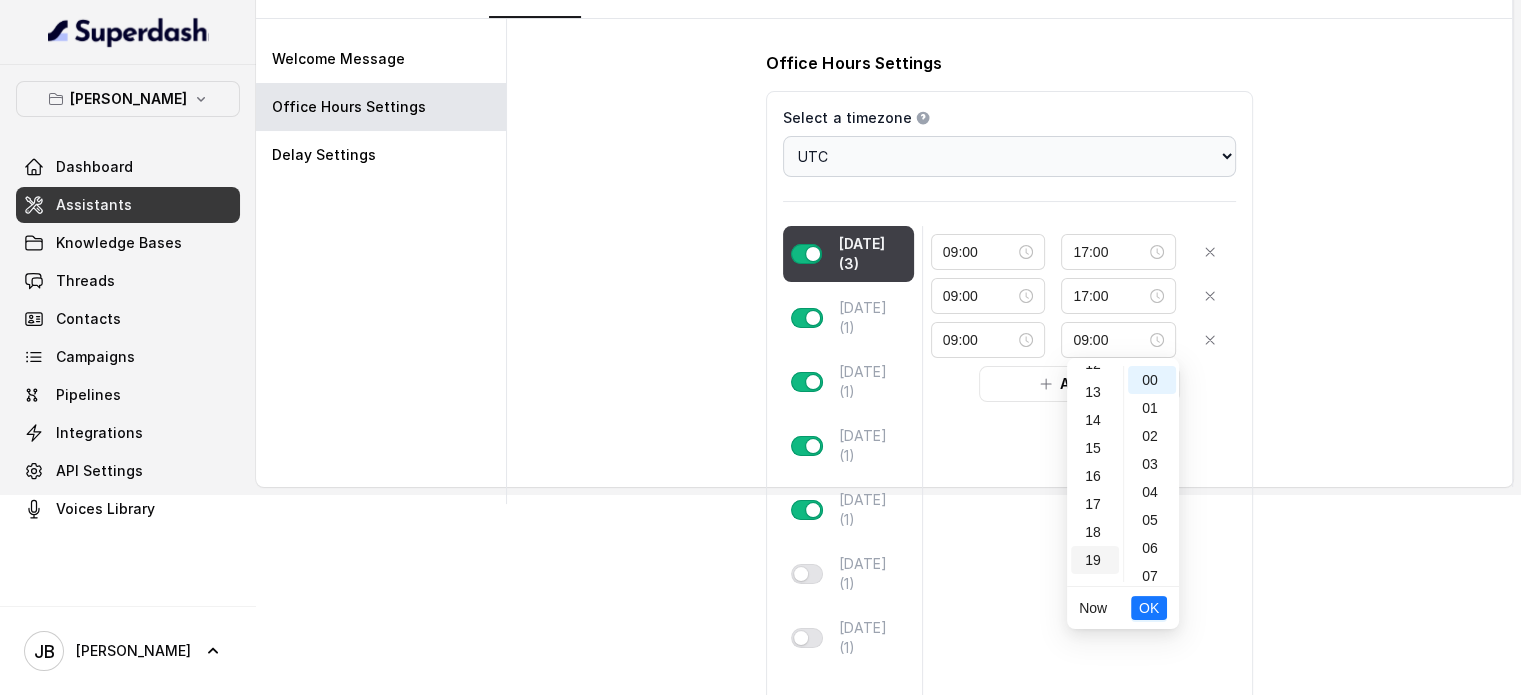 click on "17" at bounding box center (1095, 504) 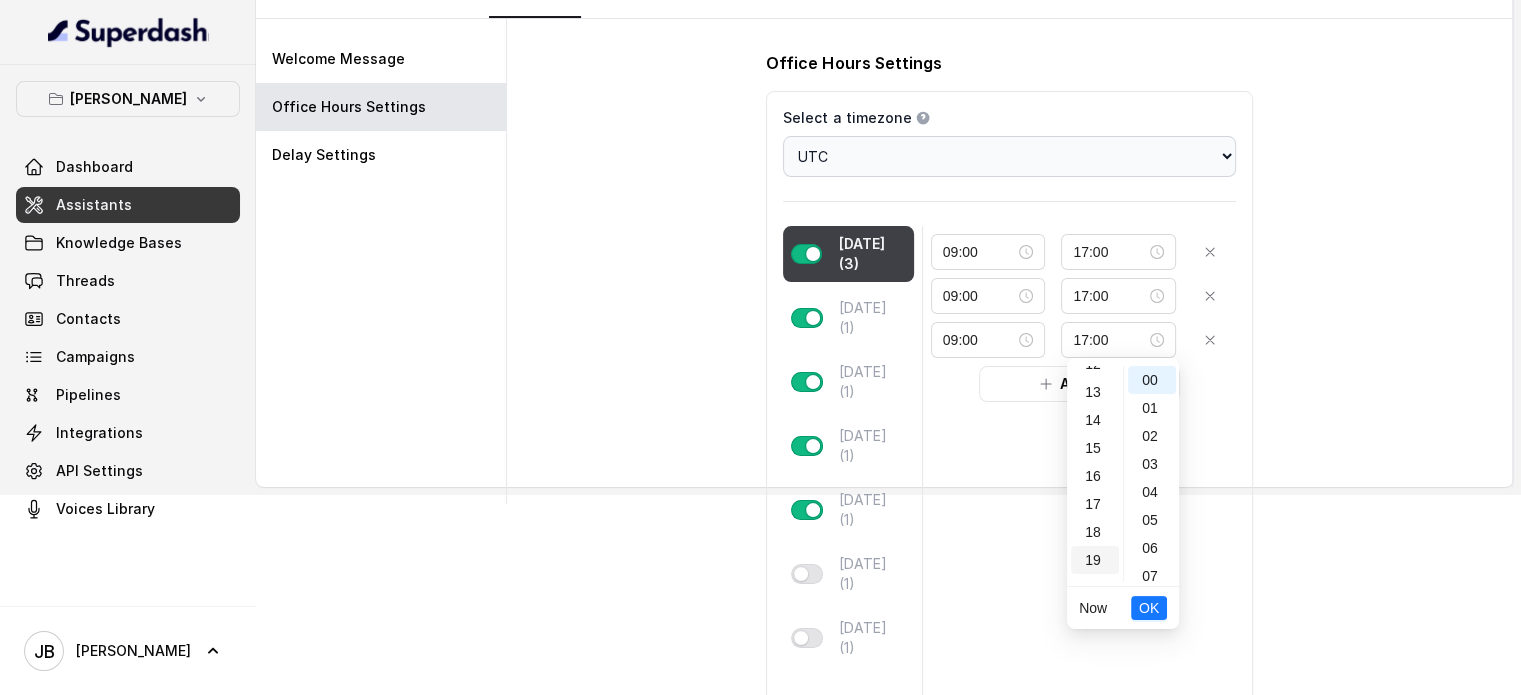 scroll, scrollTop: 456, scrollLeft: 0, axis: vertical 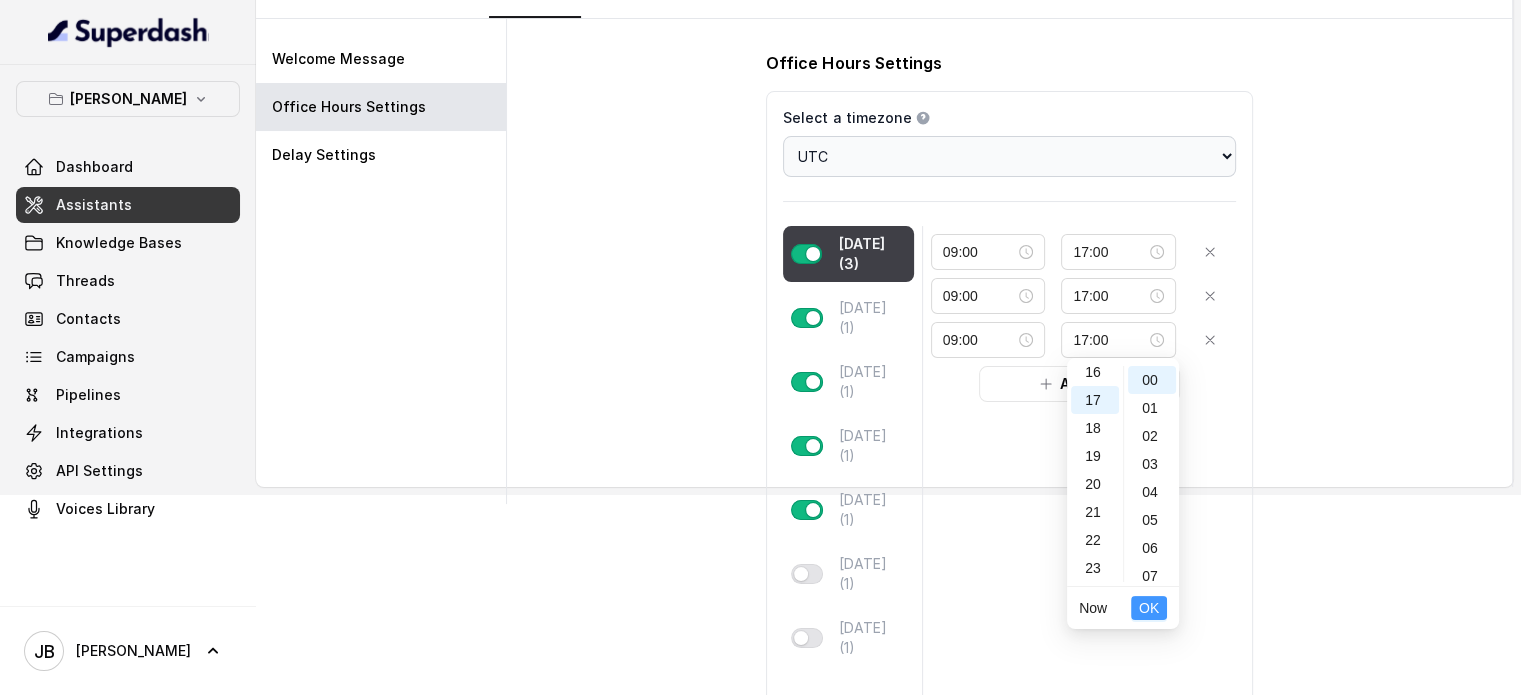click on "OK" at bounding box center [1149, 608] 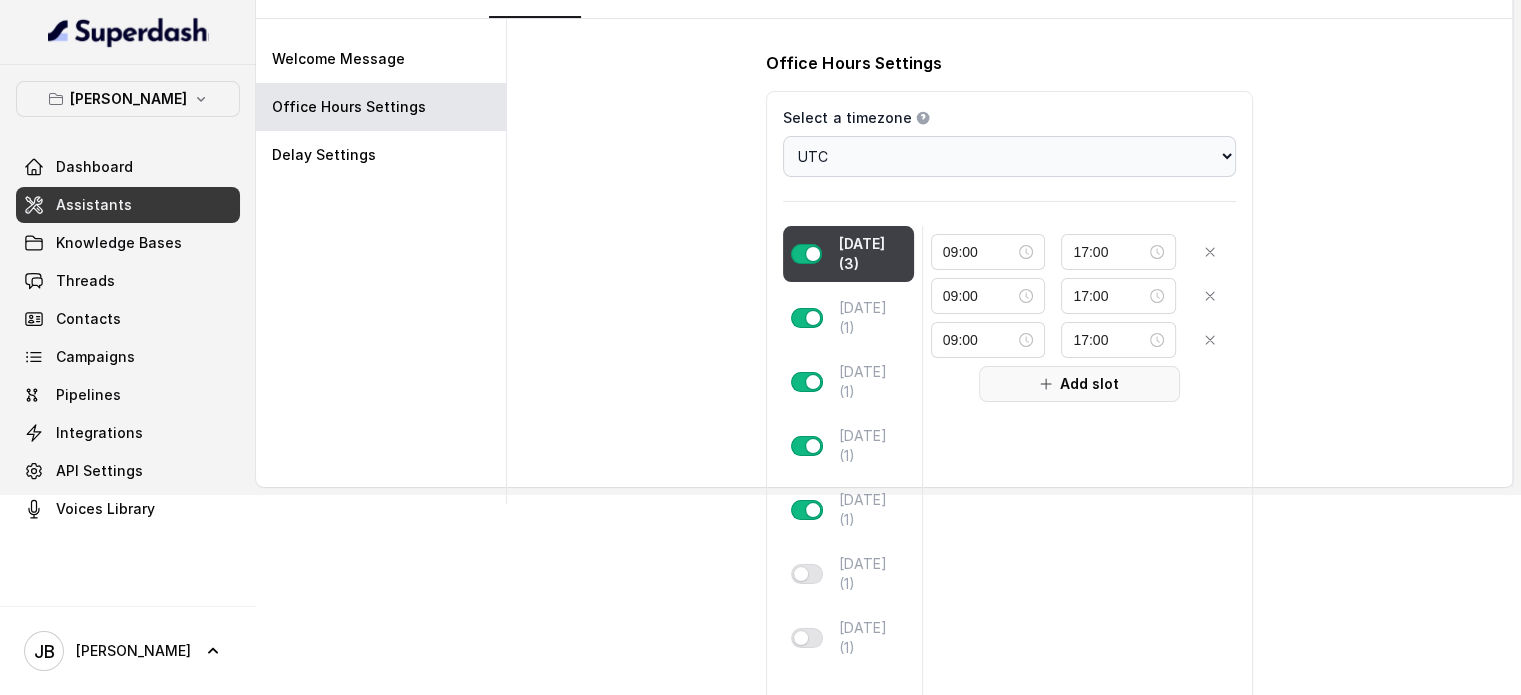 click on "Add slot" at bounding box center (1079, 384) 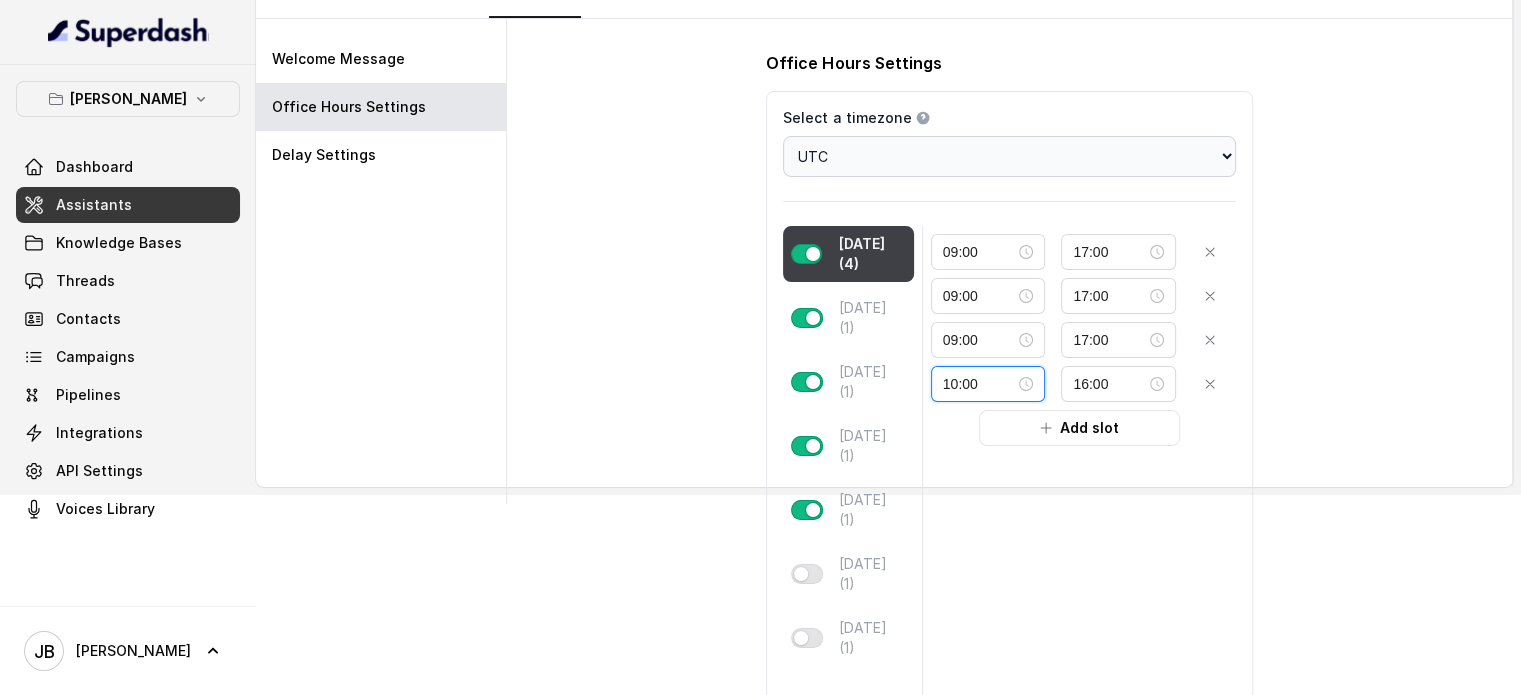 click on "10:00" at bounding box center [979, 384] 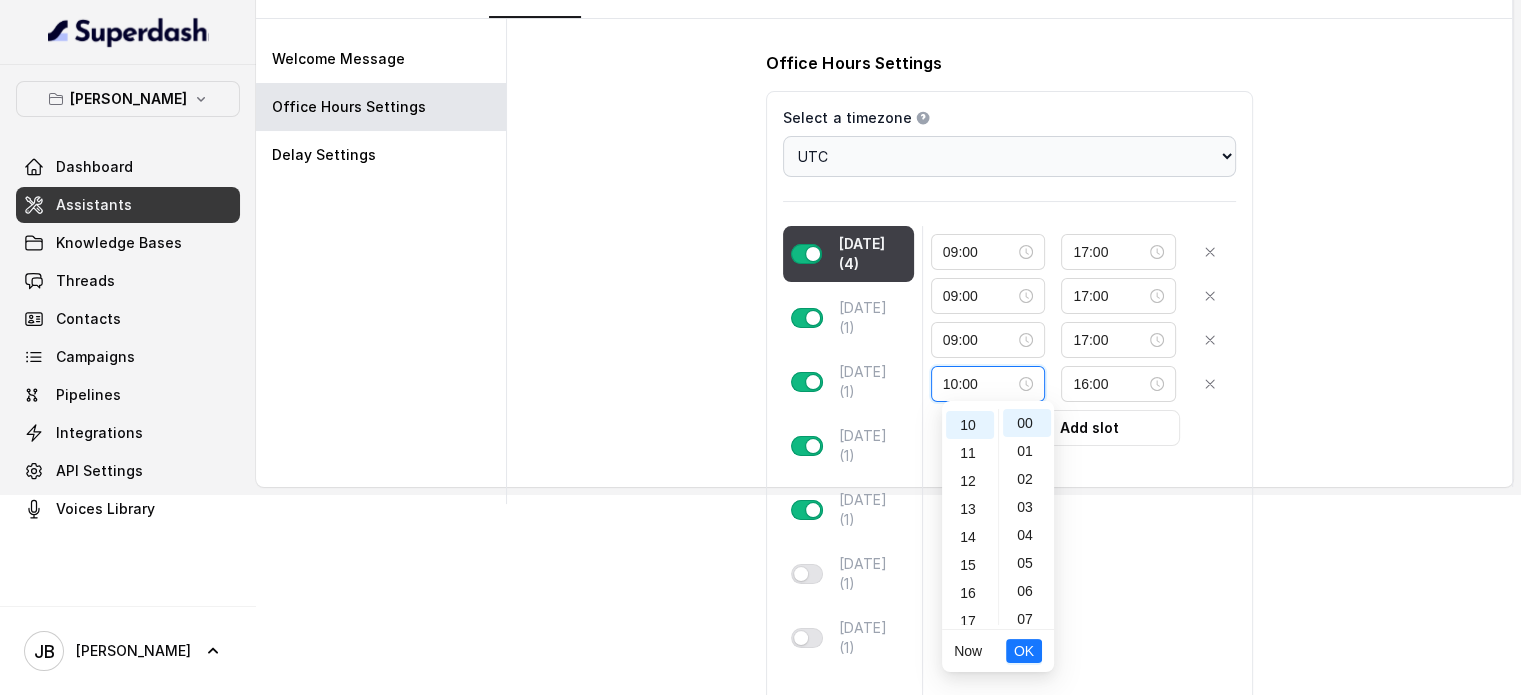 scroll, scrollTop: 280, scrollLeft: 0, axis: vertical 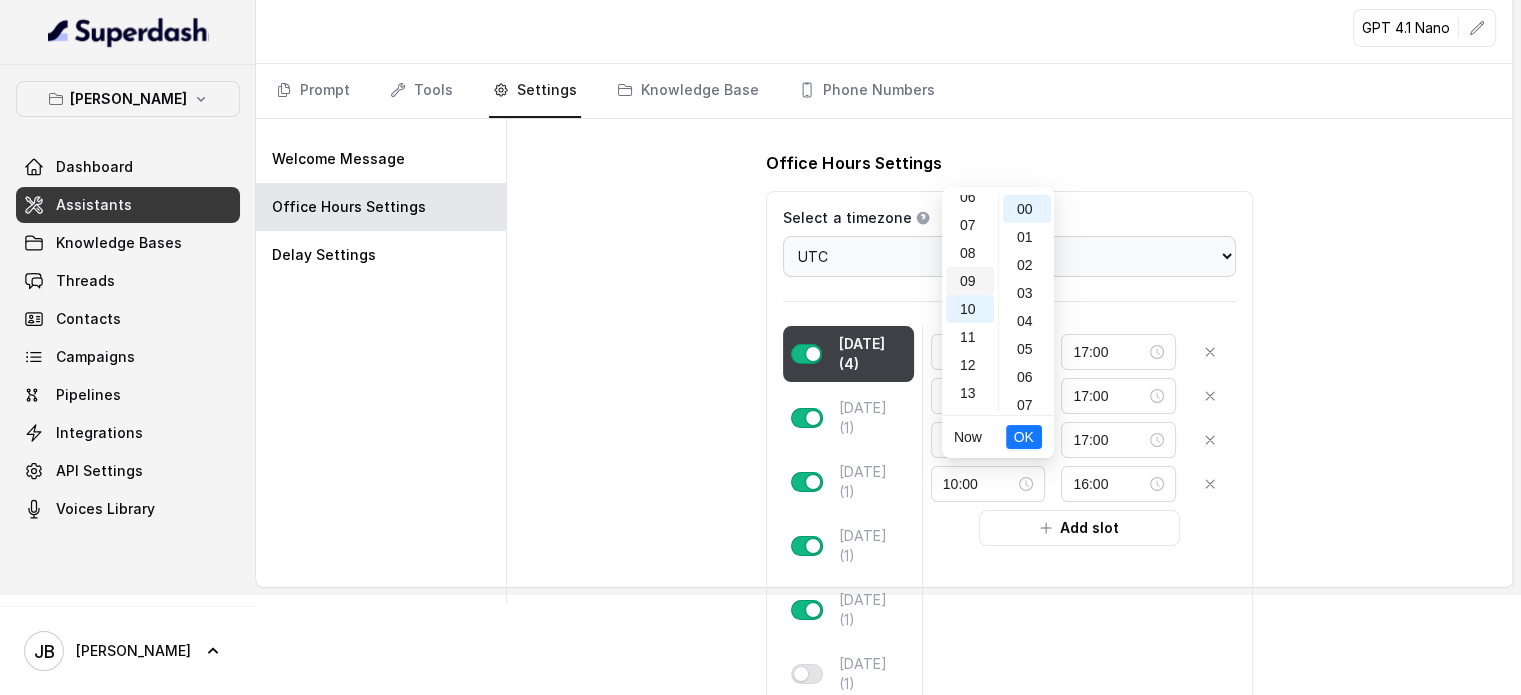 click on "09" at bounding box center (970, 281) 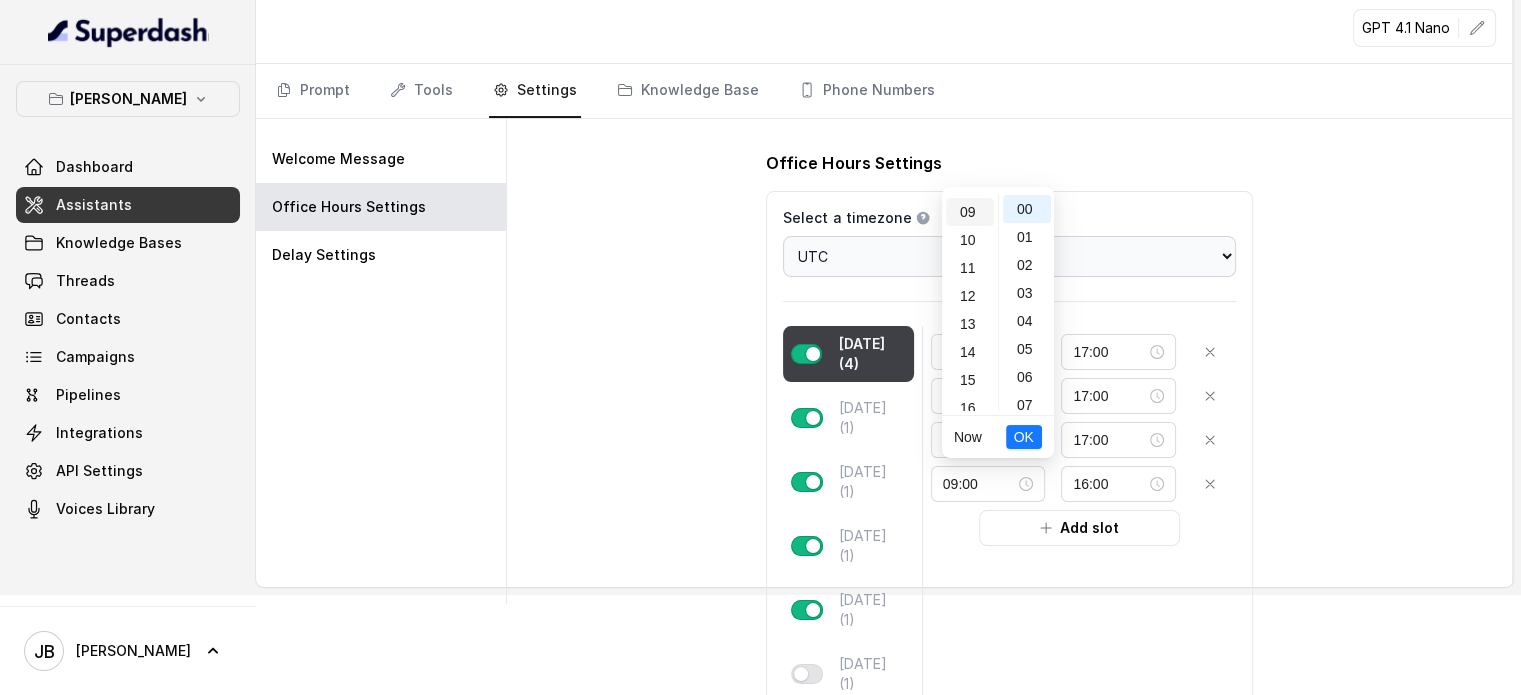 scroll, scrollTop: 252, scrollLeft: 0, axis: vertical 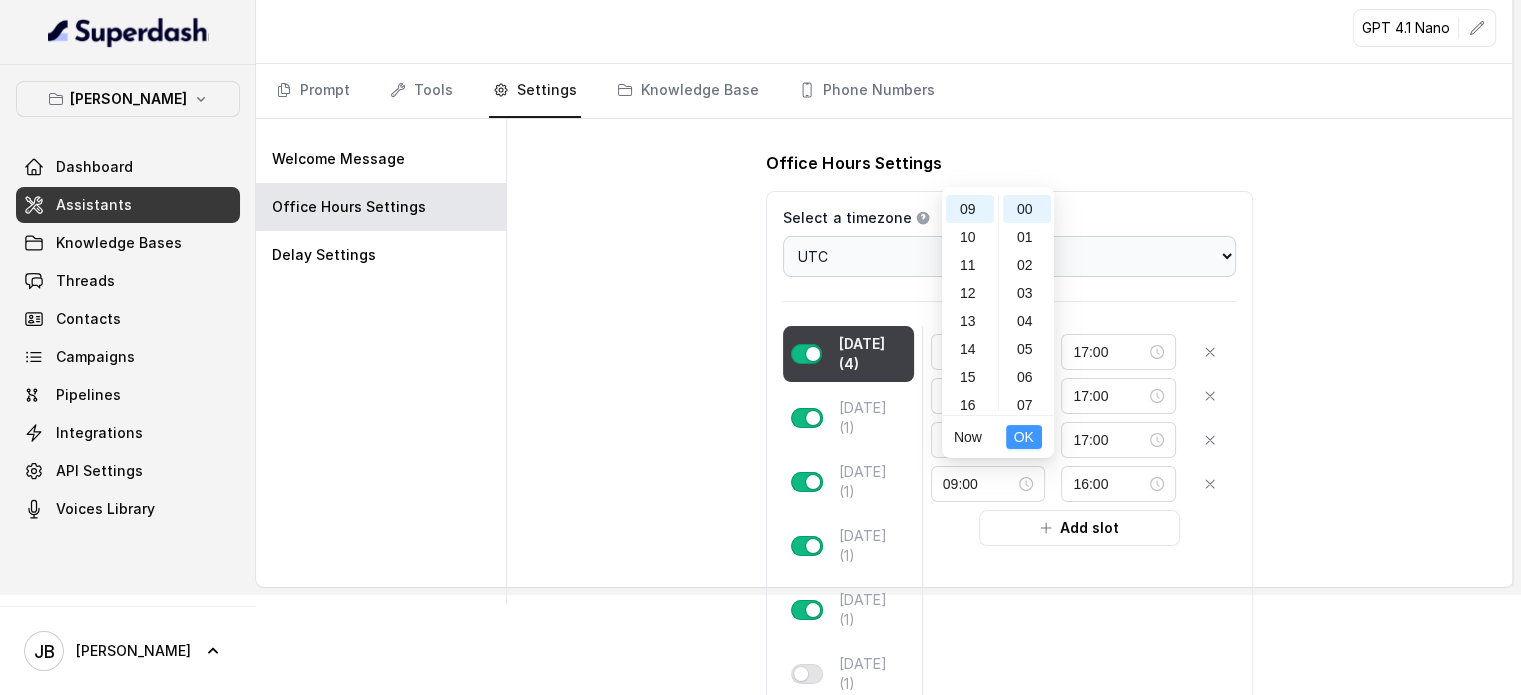 click on "OK" at bounding box center [1024, 437] 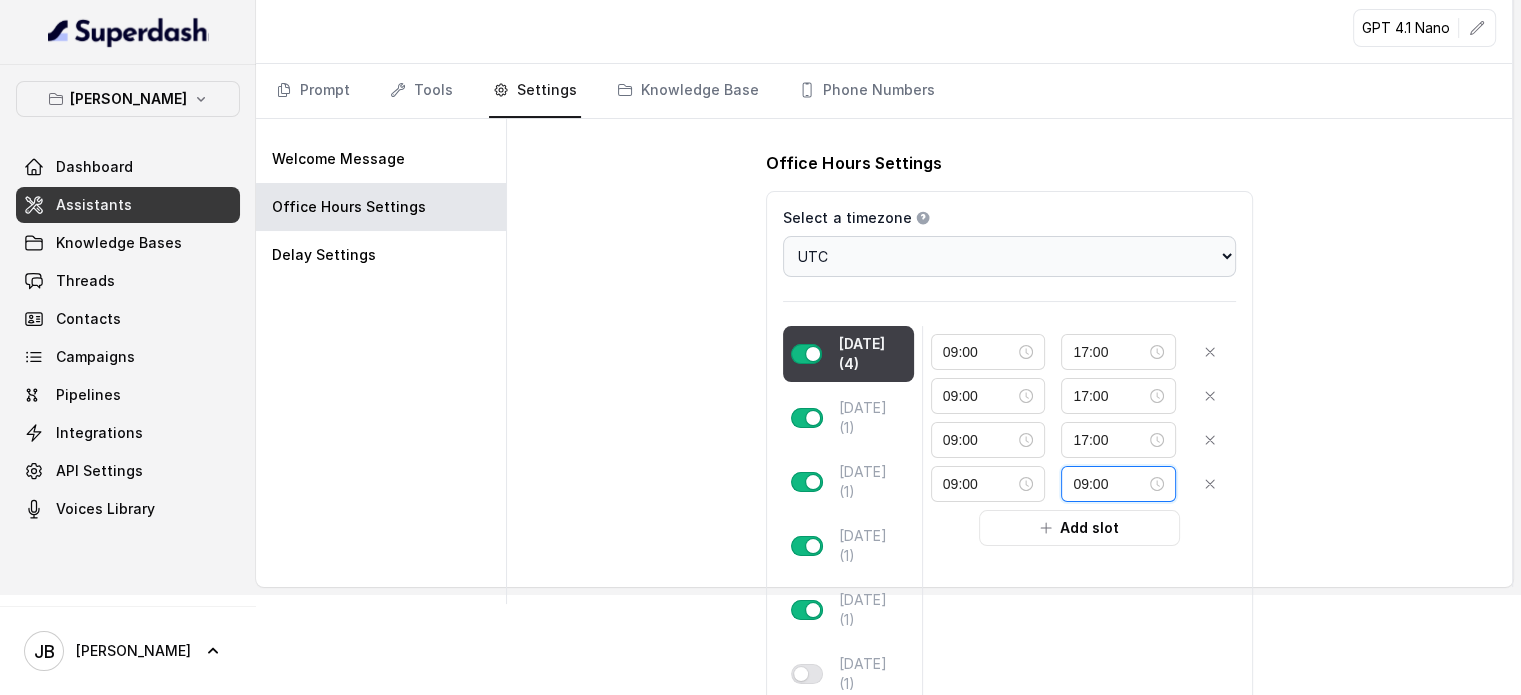 click on "09:00" at bounding box center (1109, 484) 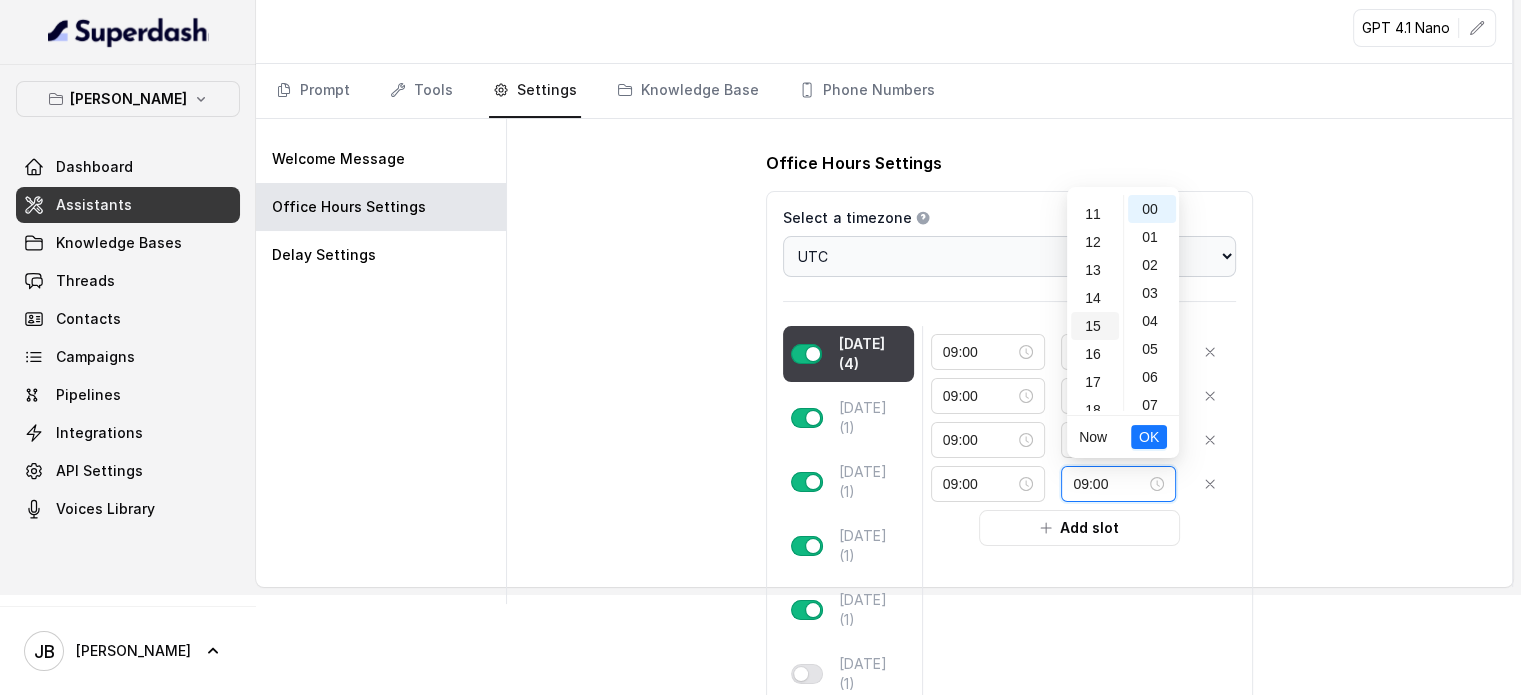 scroll, scrollTop: 352, scrollLeft: 0, axis: vertical 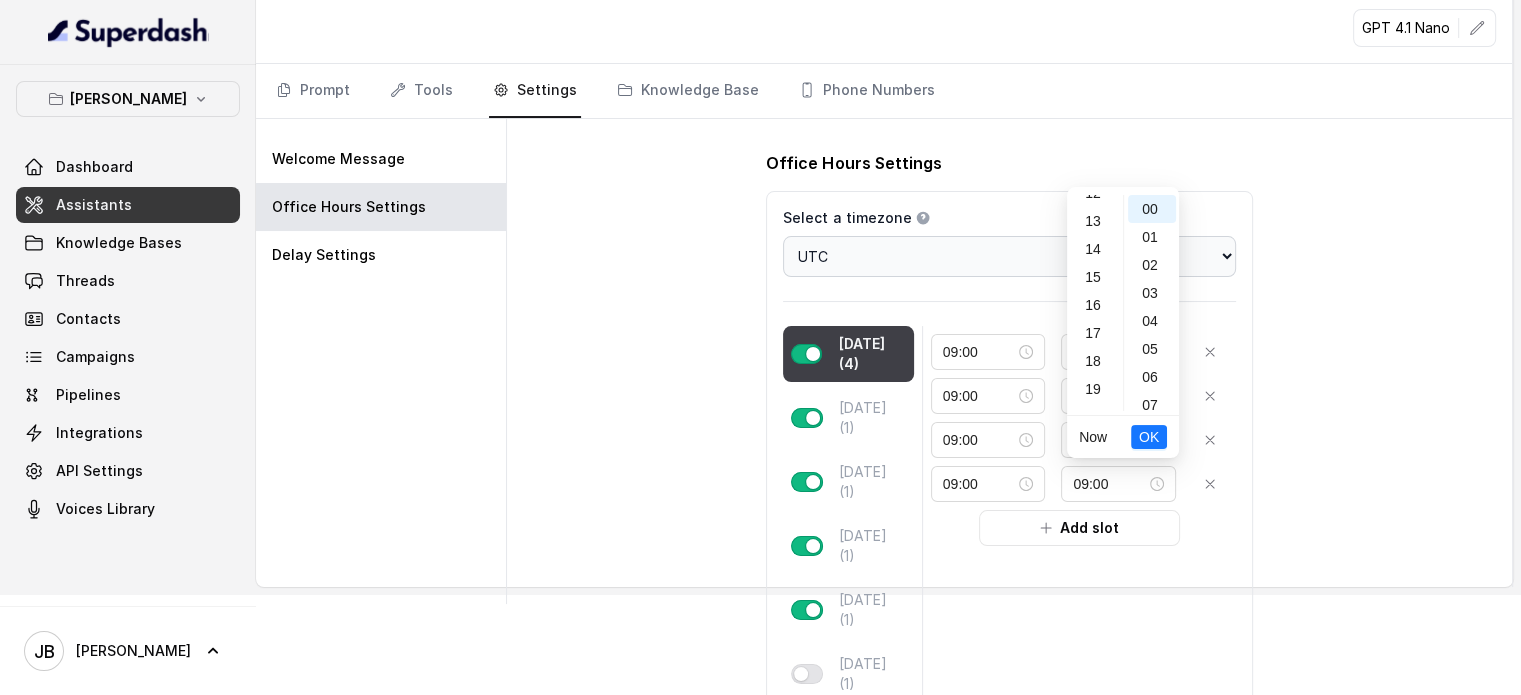 drag, startPoint x: 1089, startPoint y: 336, endPoint x: 1106, endPoint y: 352, distance: 23.345236 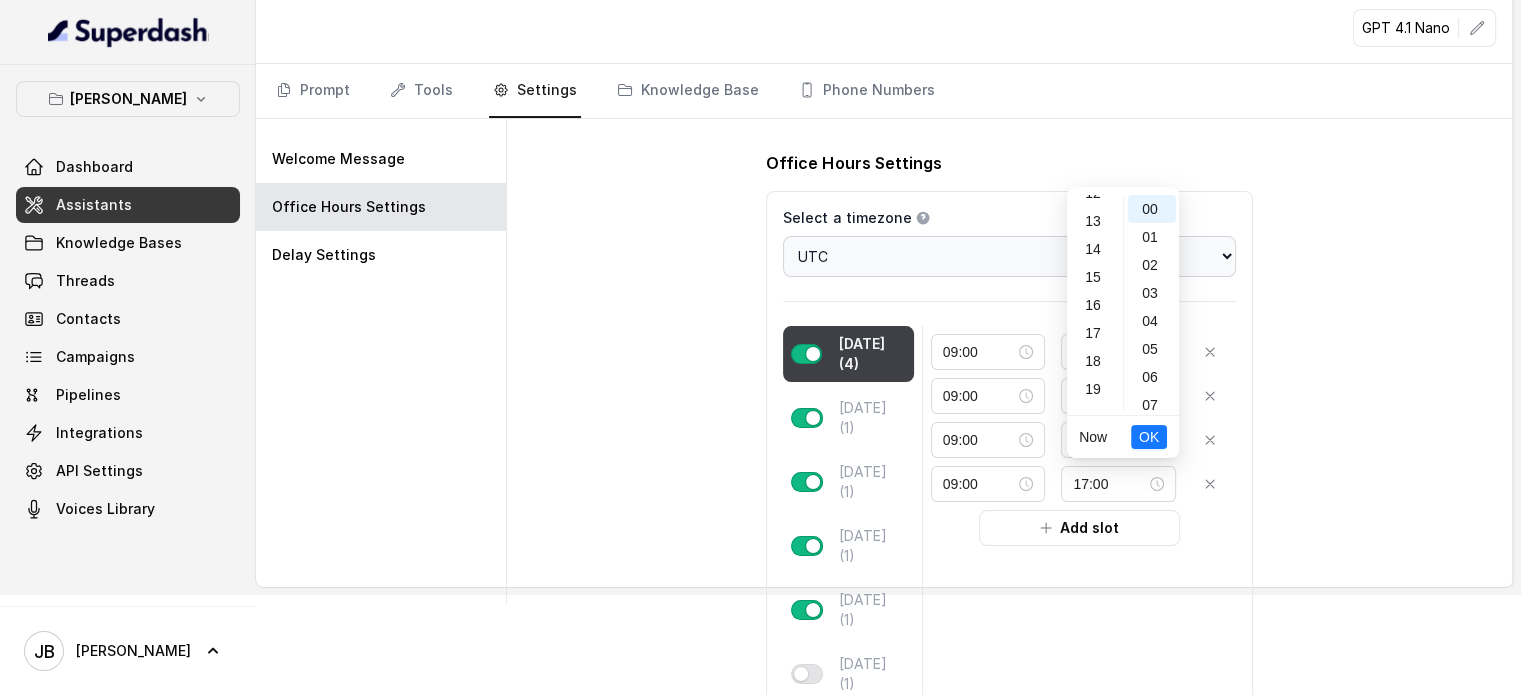 scroll, scrollTop: 456, scrollLeft: 0, axis: vertical 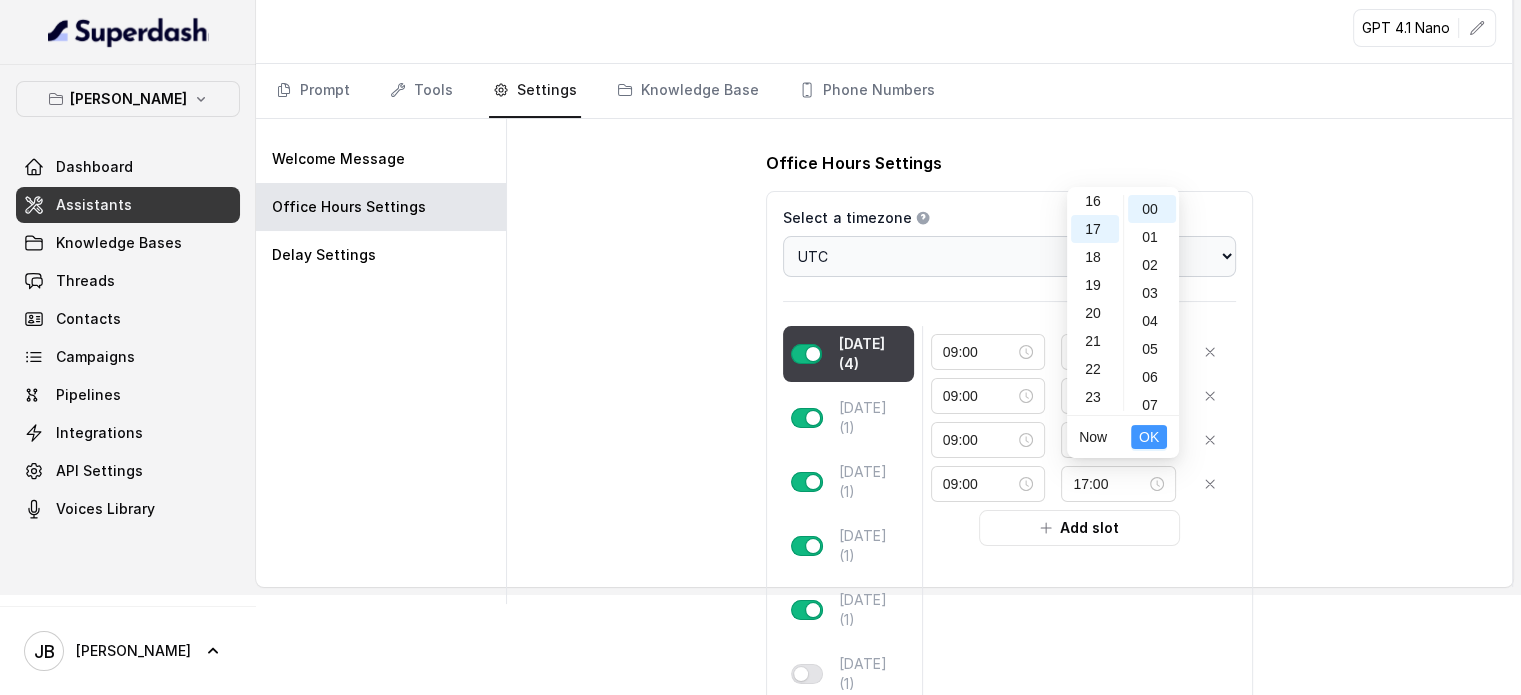 click on "OK" at bounding box center [1149, 437] 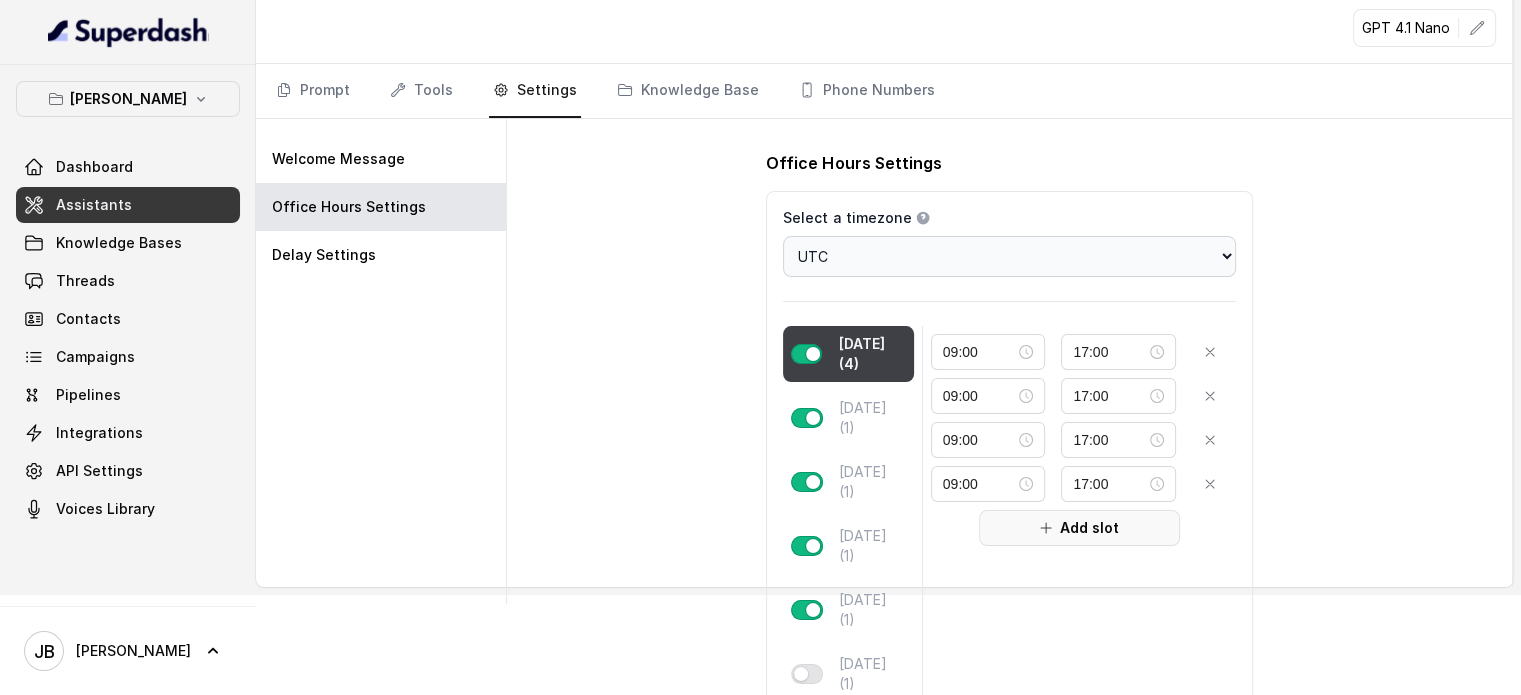 click on "Add slot" at bounding box center (1079, 528) 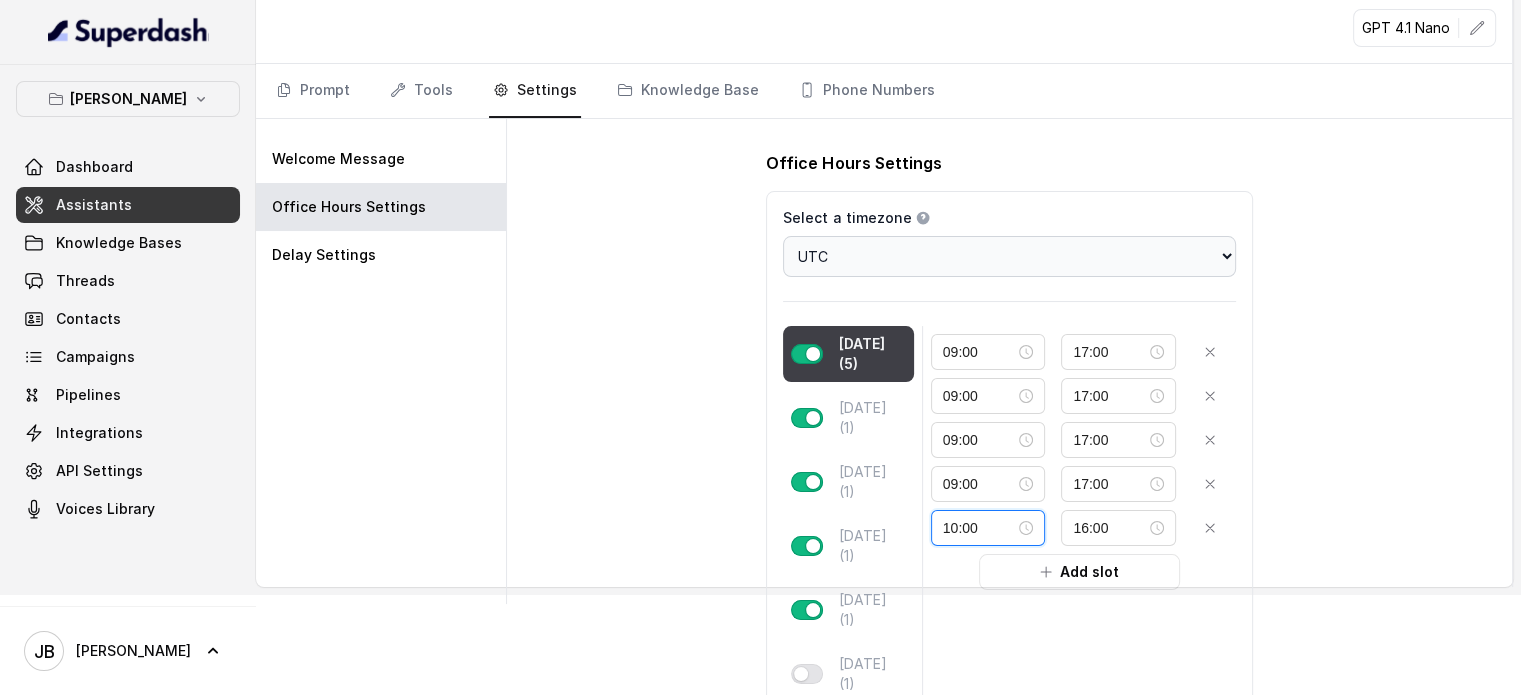 click on "10:00" at bounding box center (979, 528) 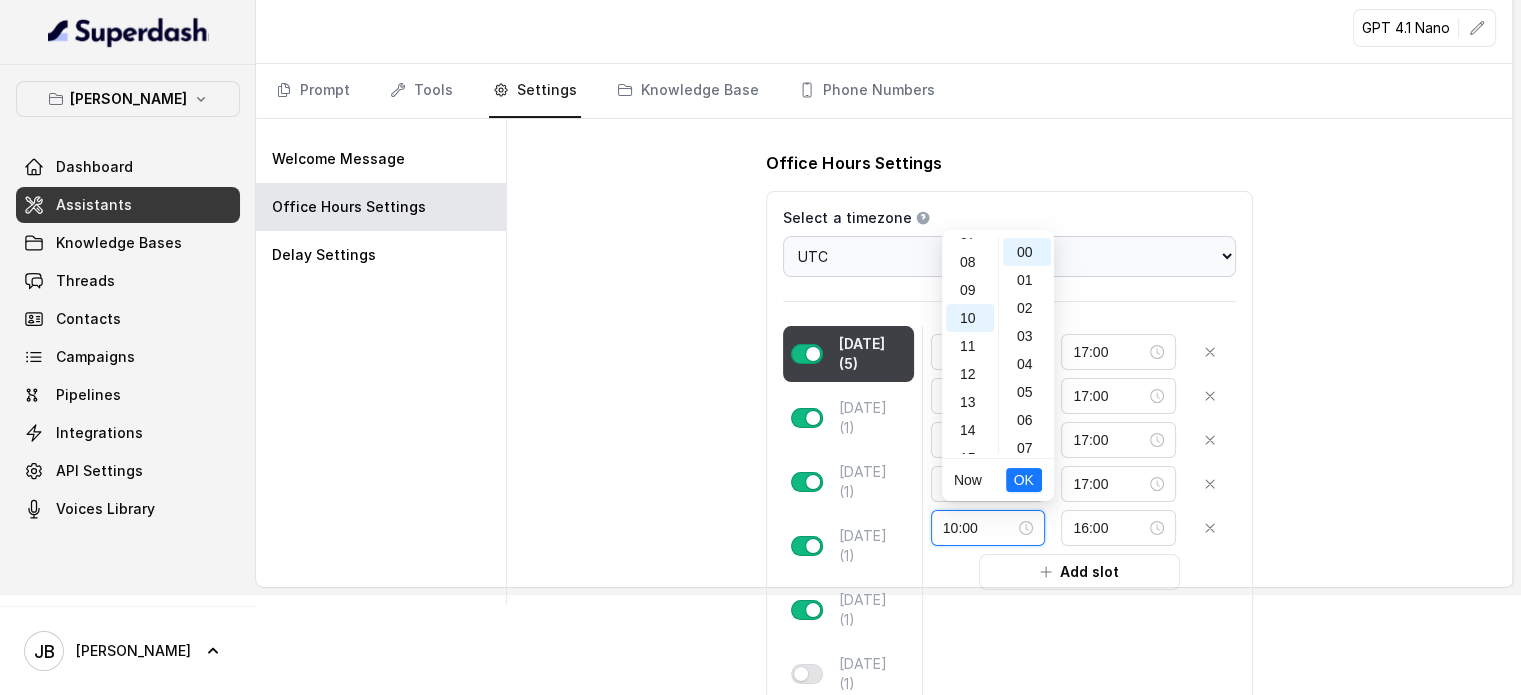 scroll, scrollTop: 180, scrollLeft: 0, axis: vertical 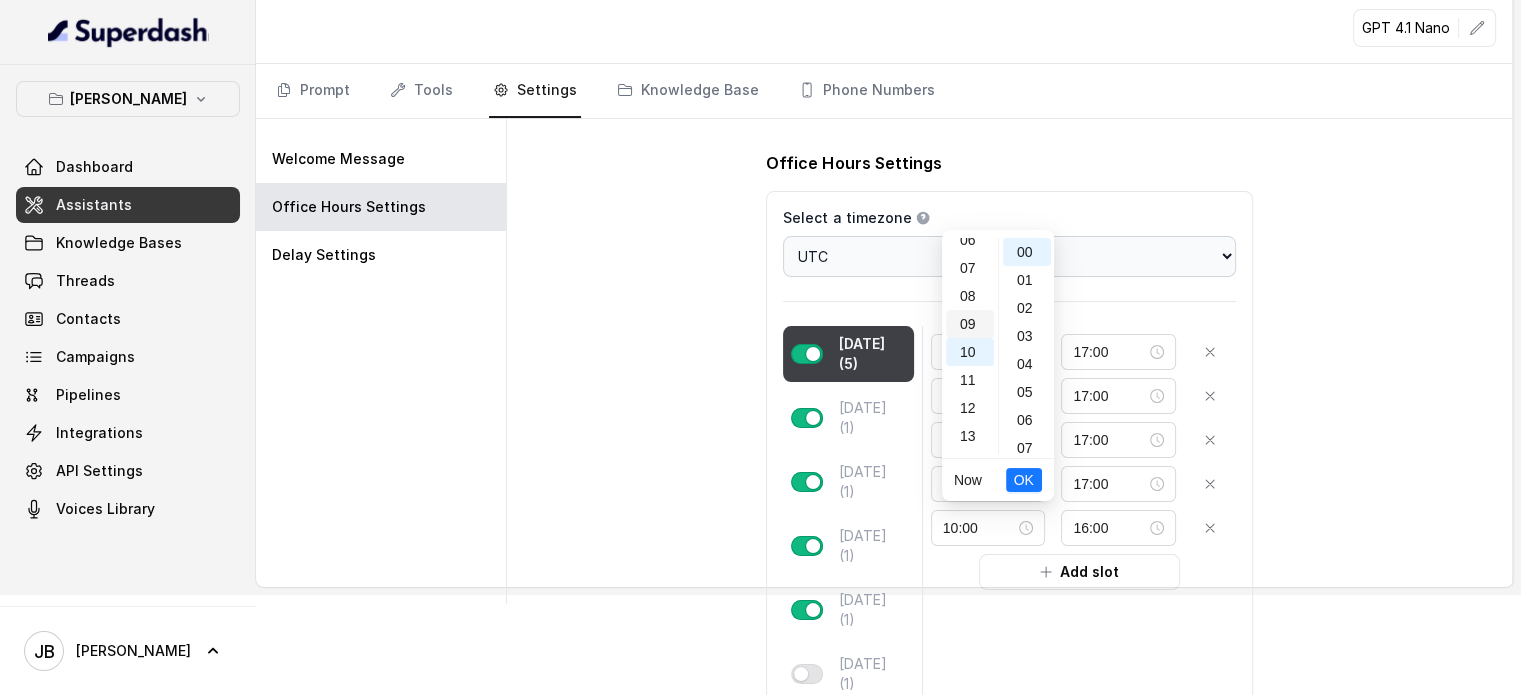 click on "09" at bounding box center (970, 324) 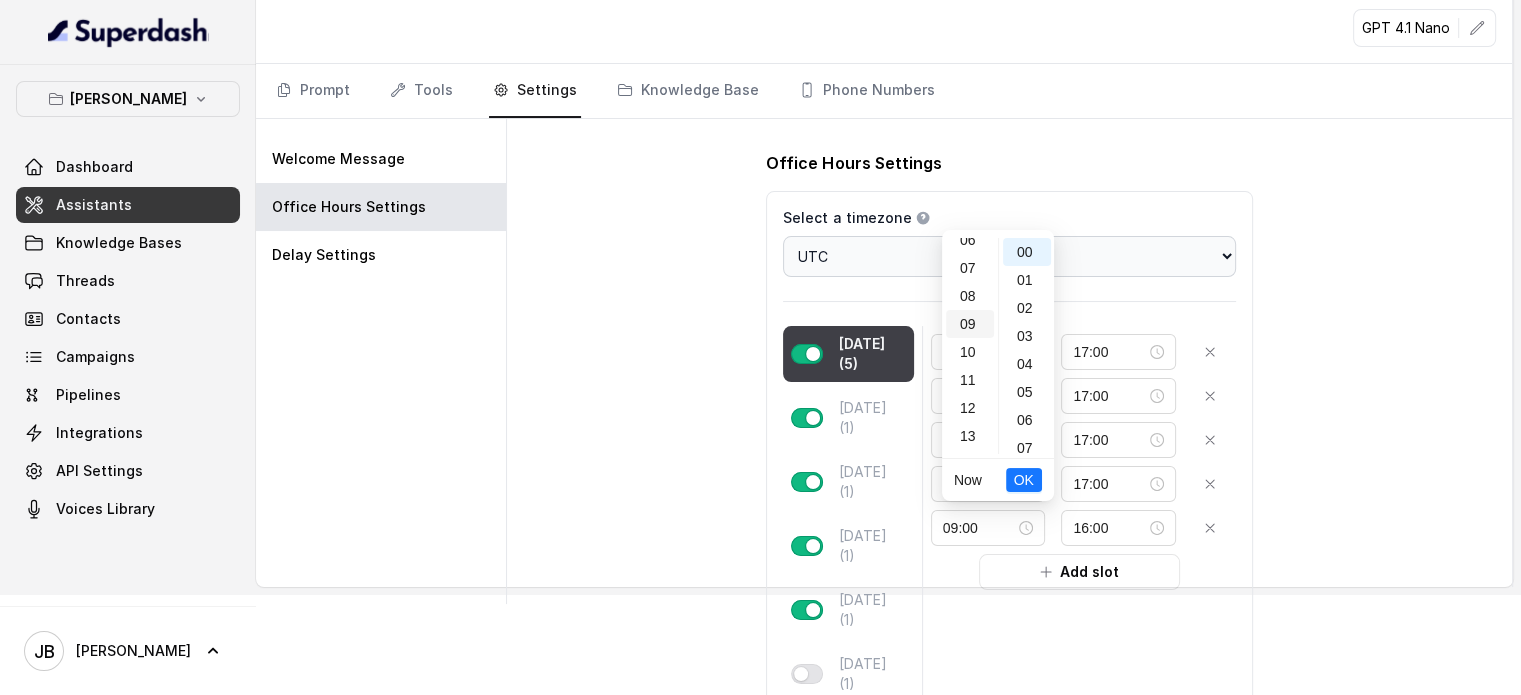scroll, scrollTop: 252, scrollLeft: 0, axis: vertical 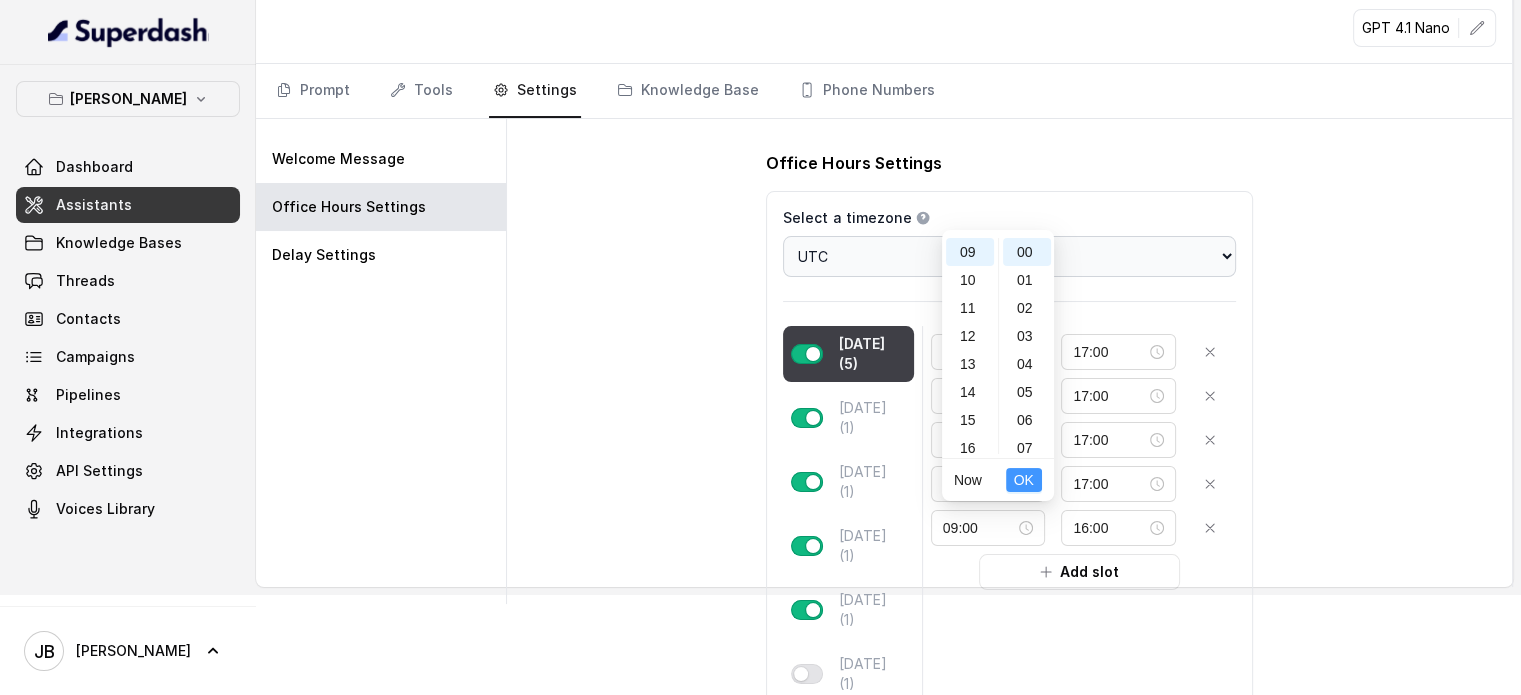 click on "OK" at bounding box center [1024, 480] 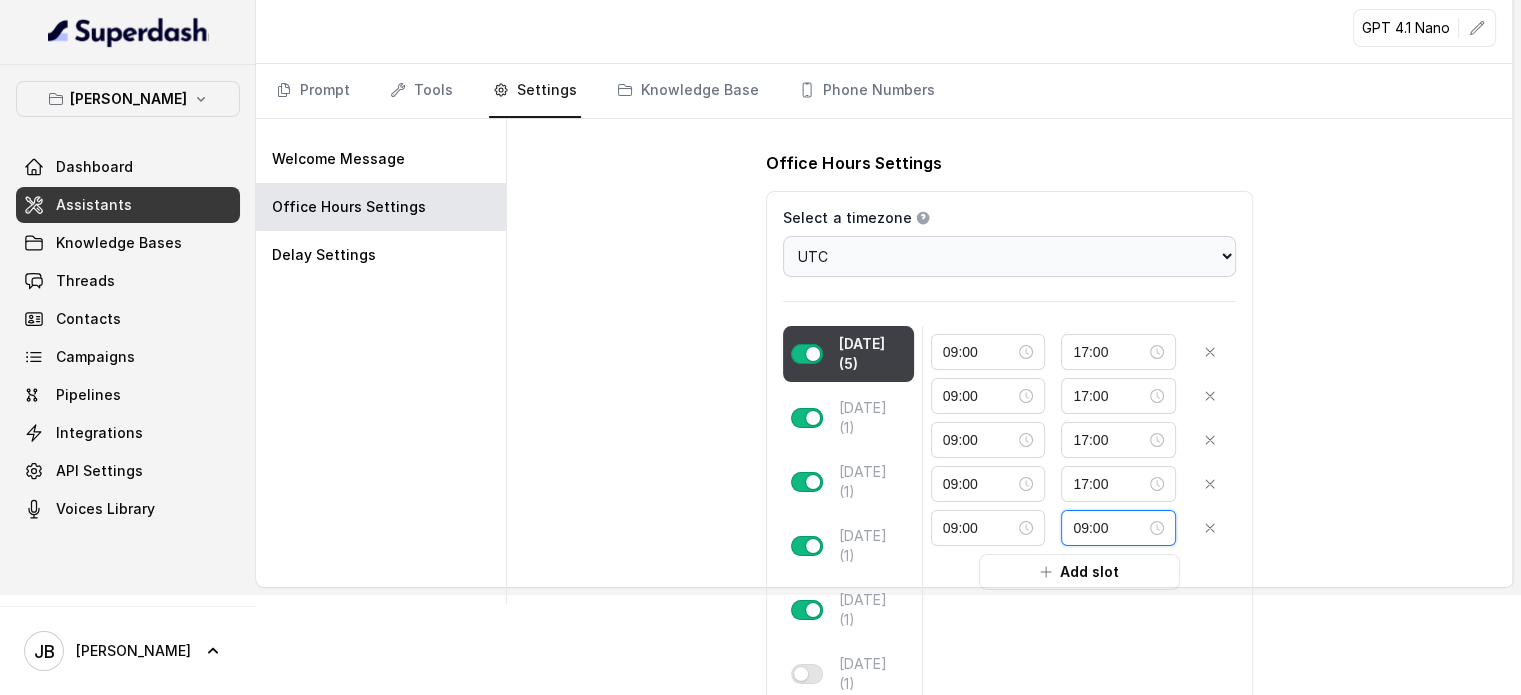 click on "09:00" at bounding box center [1109, 528] 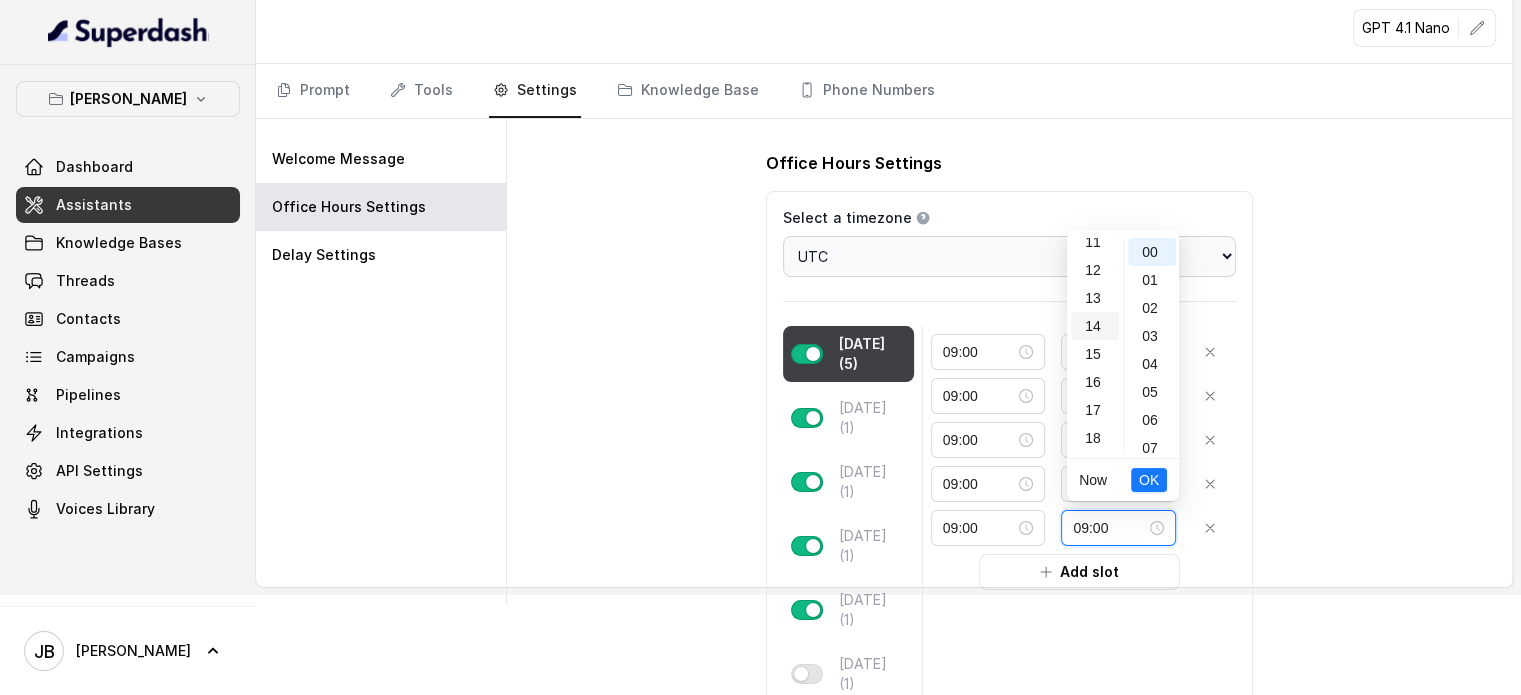 scroll, scrollTop: 352, scrollLeft: 0, axis: vertical 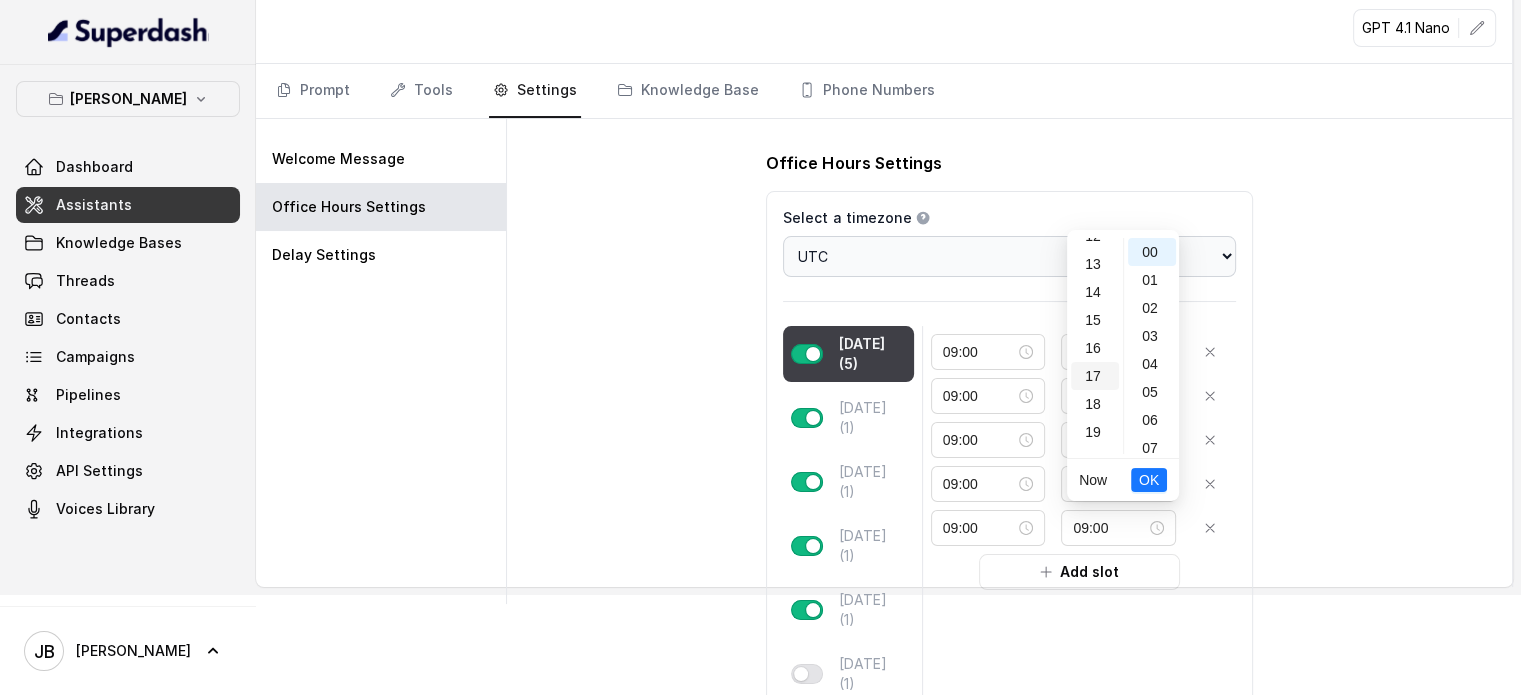 click on "17" at bounding box center [1095, 376] 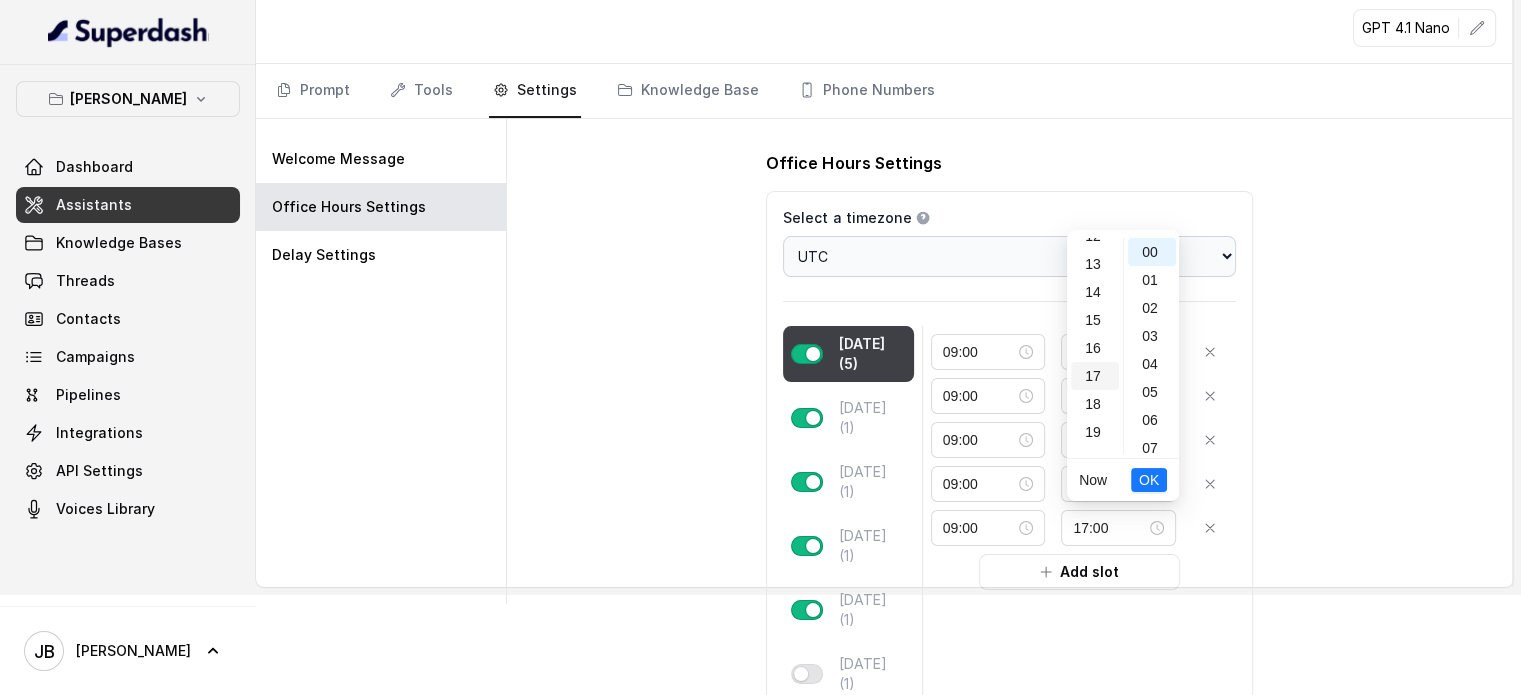 scroll, scrollTop: 456, scrollLeft: 0, axis: vertical 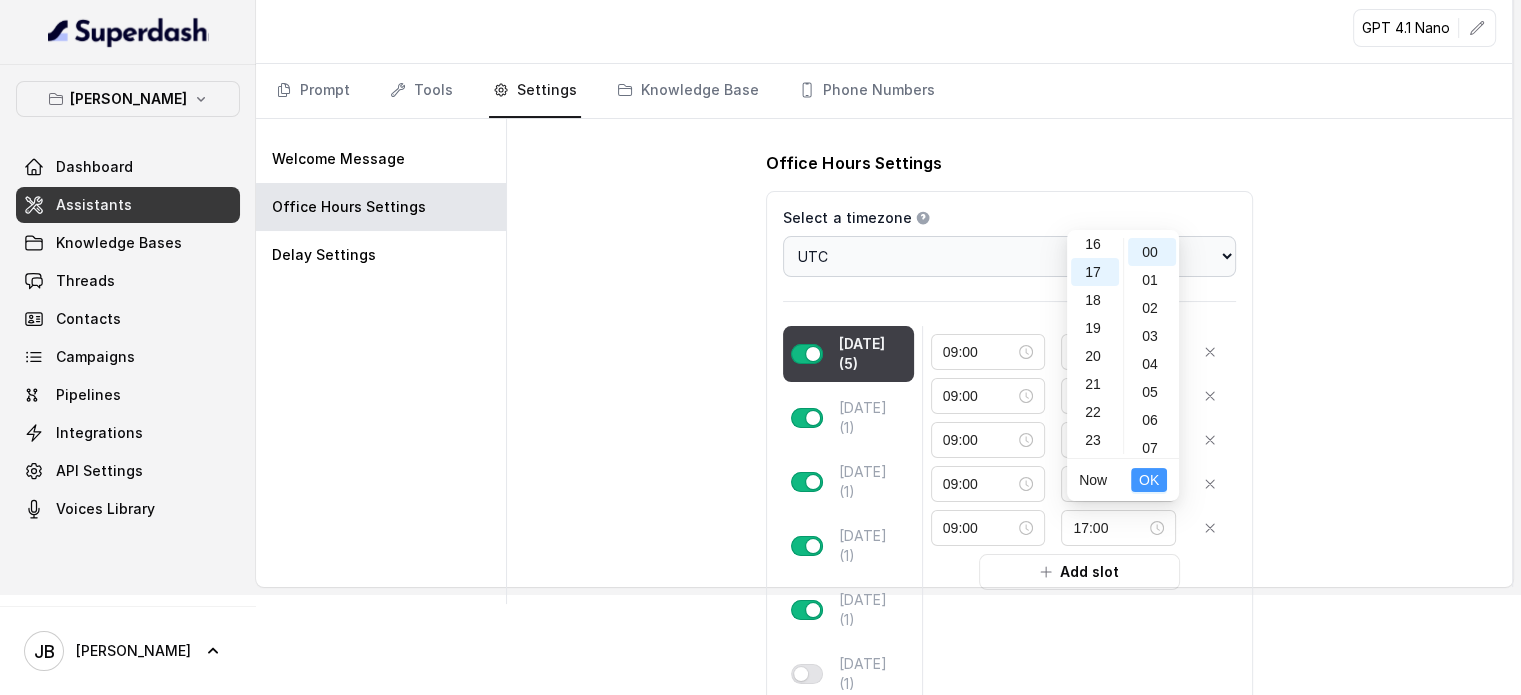 click on "OK" at bounding box center (1149, 480) 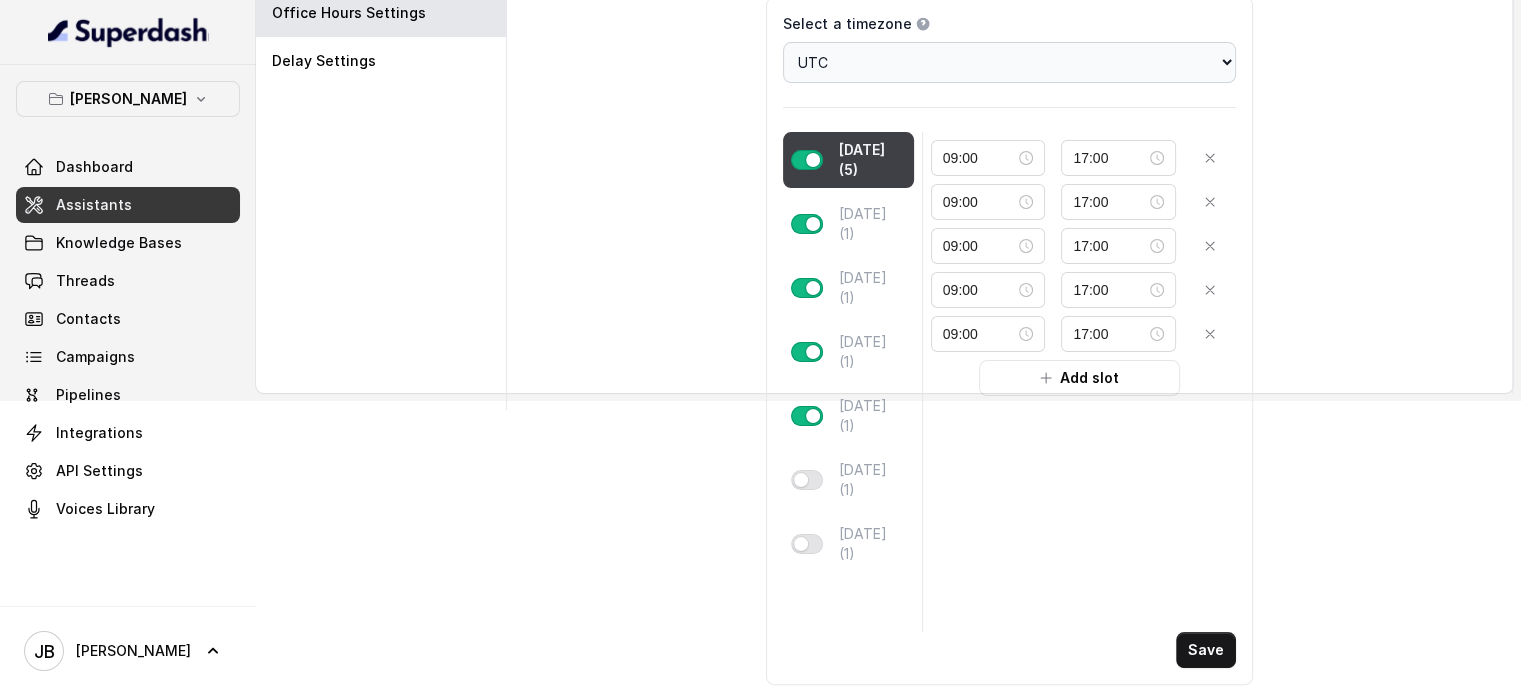 scroll, scrollTop: 296, scrollLeft: 0, axis: vertical 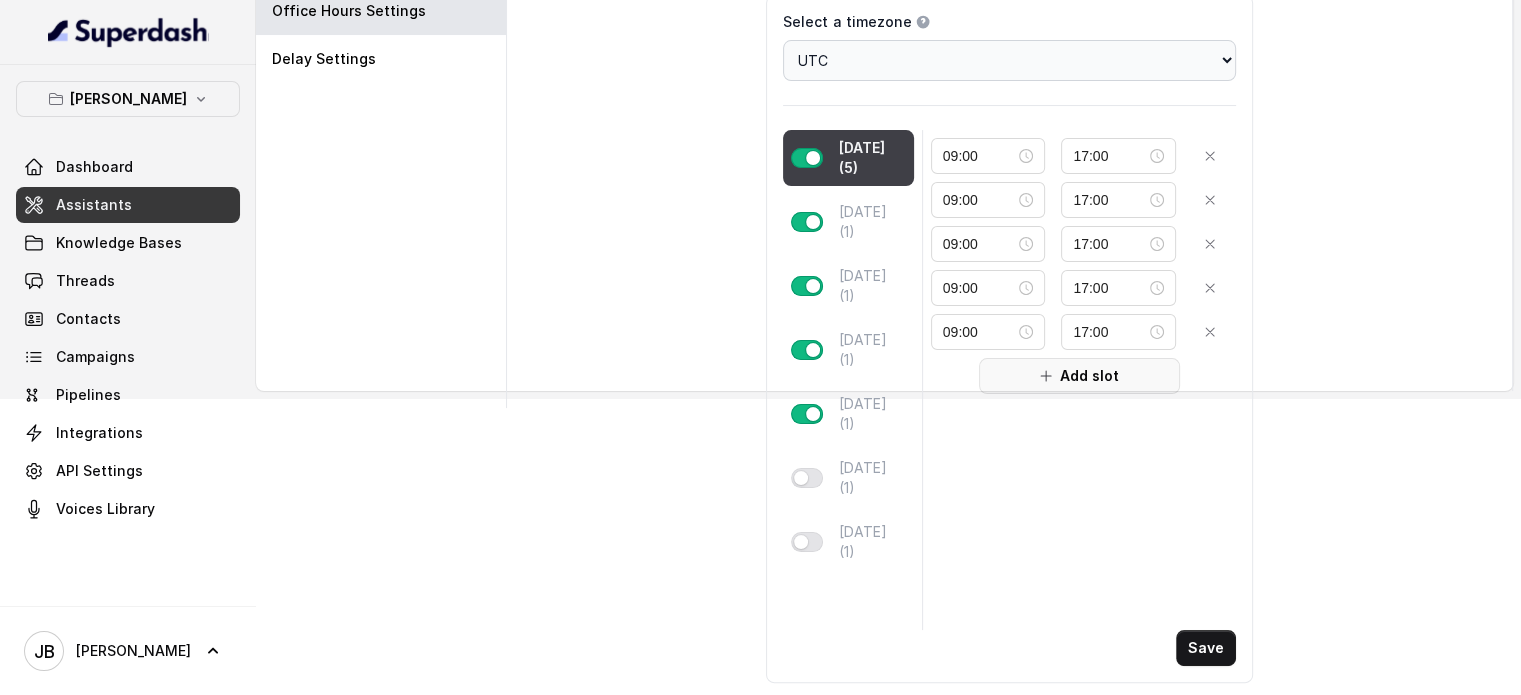 click on "Add slot" at bounding box center (1079, 376) 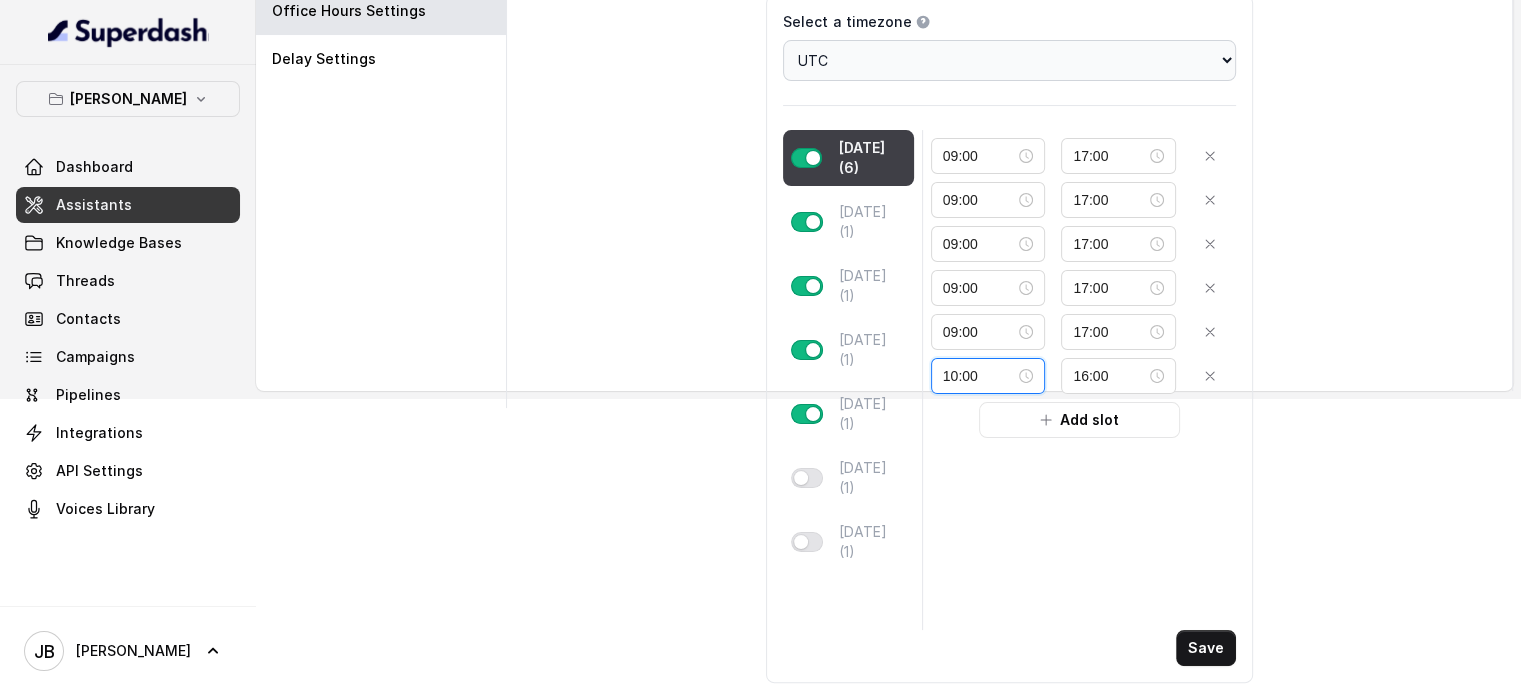 click on "10:00" at bounding box center [979, 376] 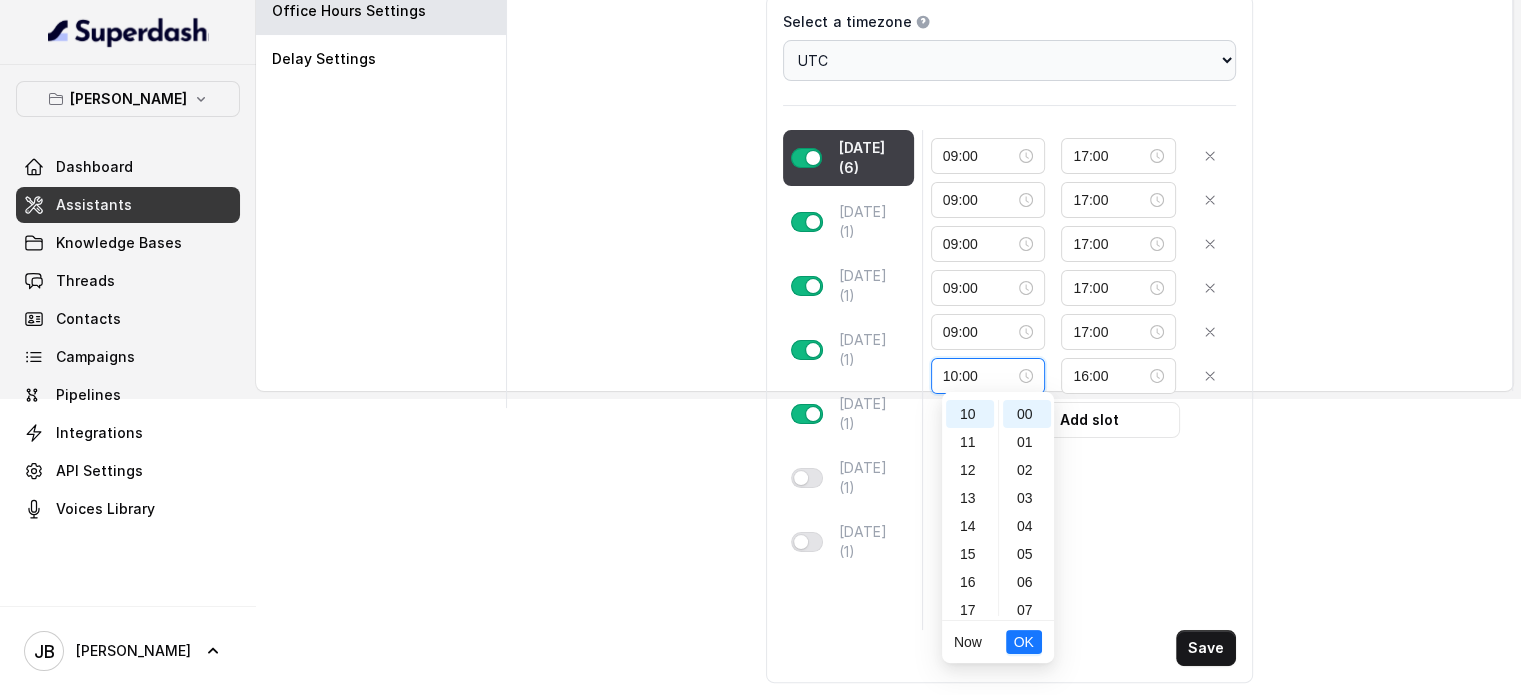 scroll, scrollTop: 180, scrollLeft: 0, axis: vertical 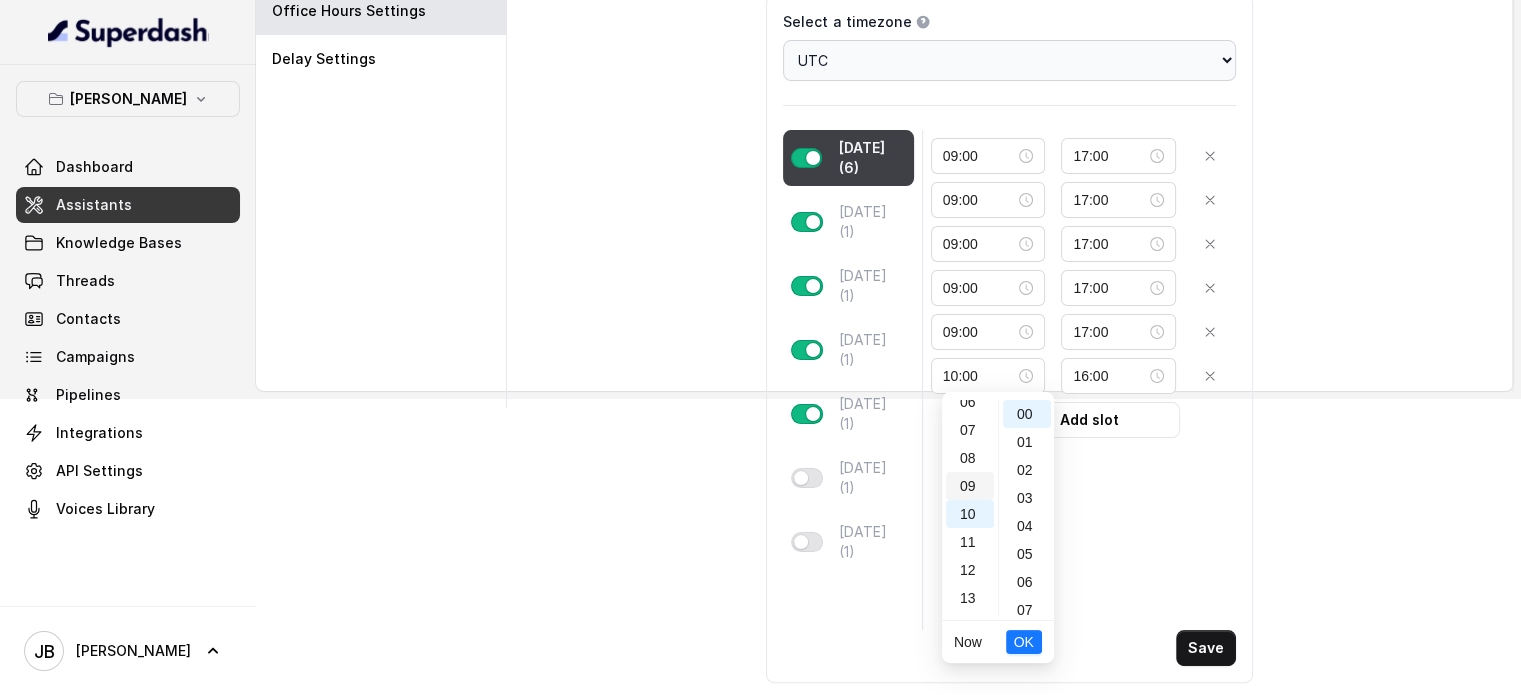click on "09" at bounding box center [970, 486] 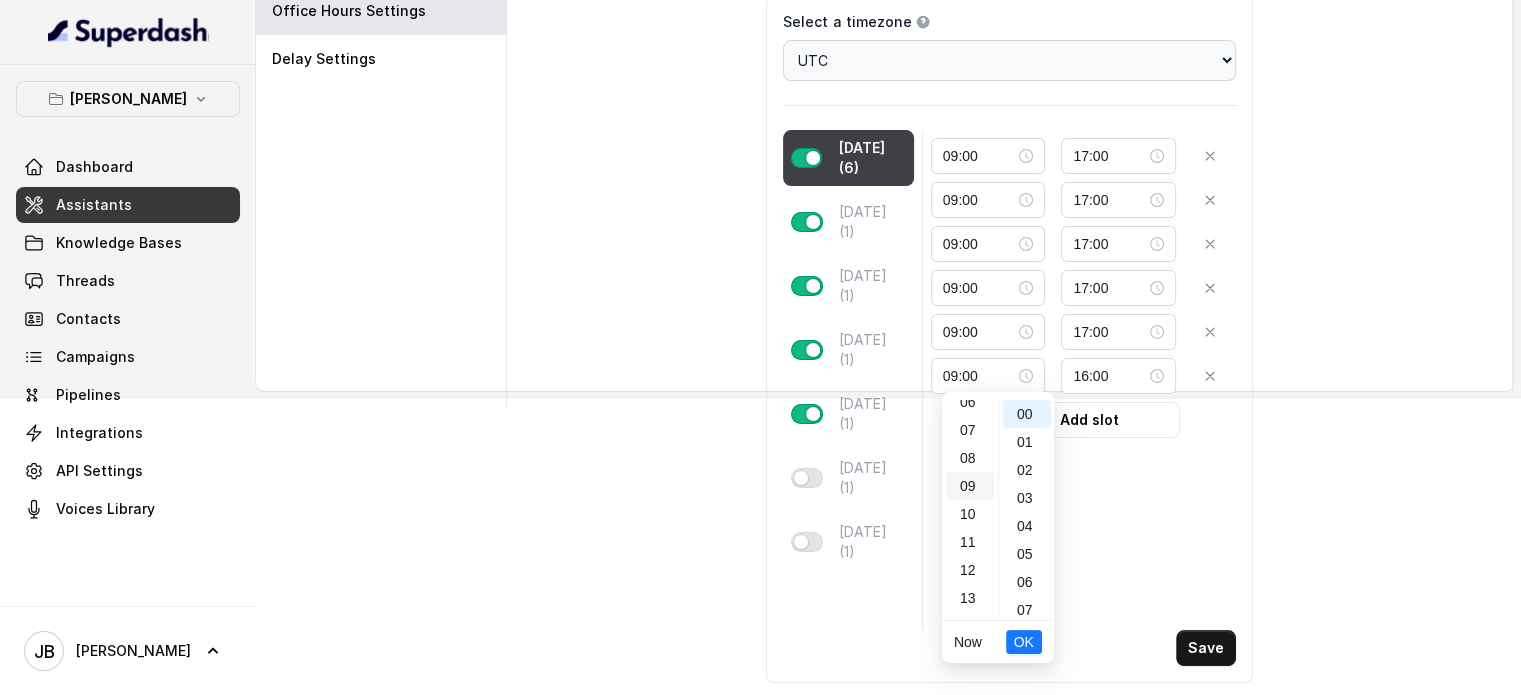 scroll, scrollTop: 252, scrollLeft: 0, axis: vertical 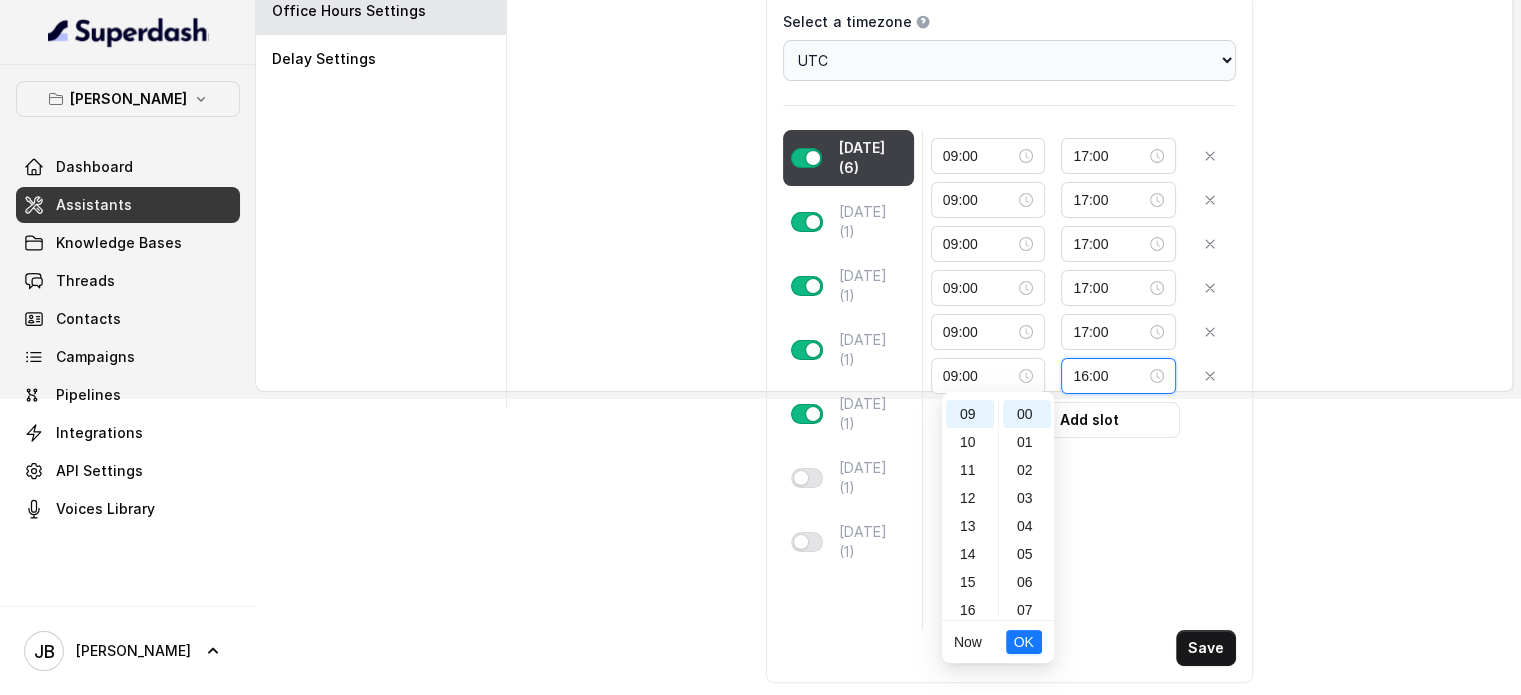 click on "16:00" at bounding box center [1109, 376] 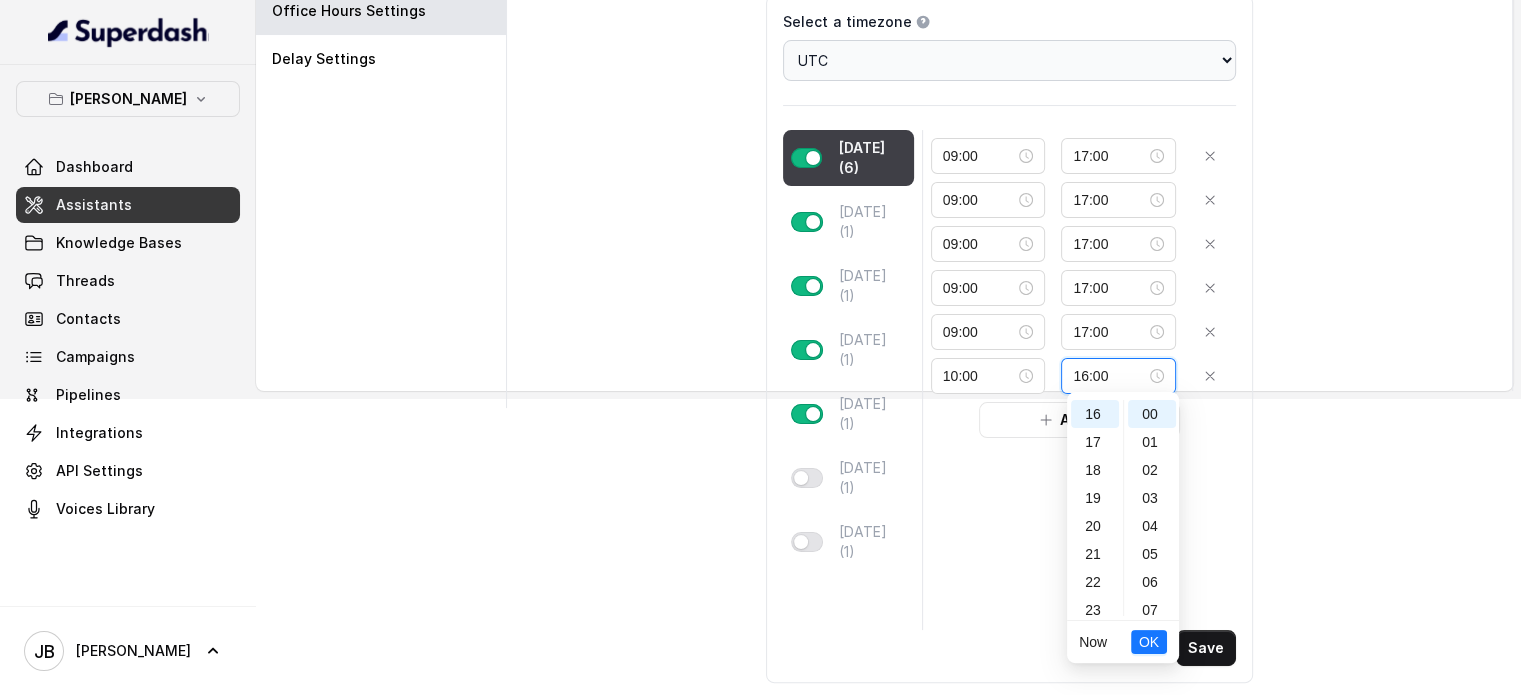 scroll, scrollTop: 448, scrollLeft: 0, axis: vertical 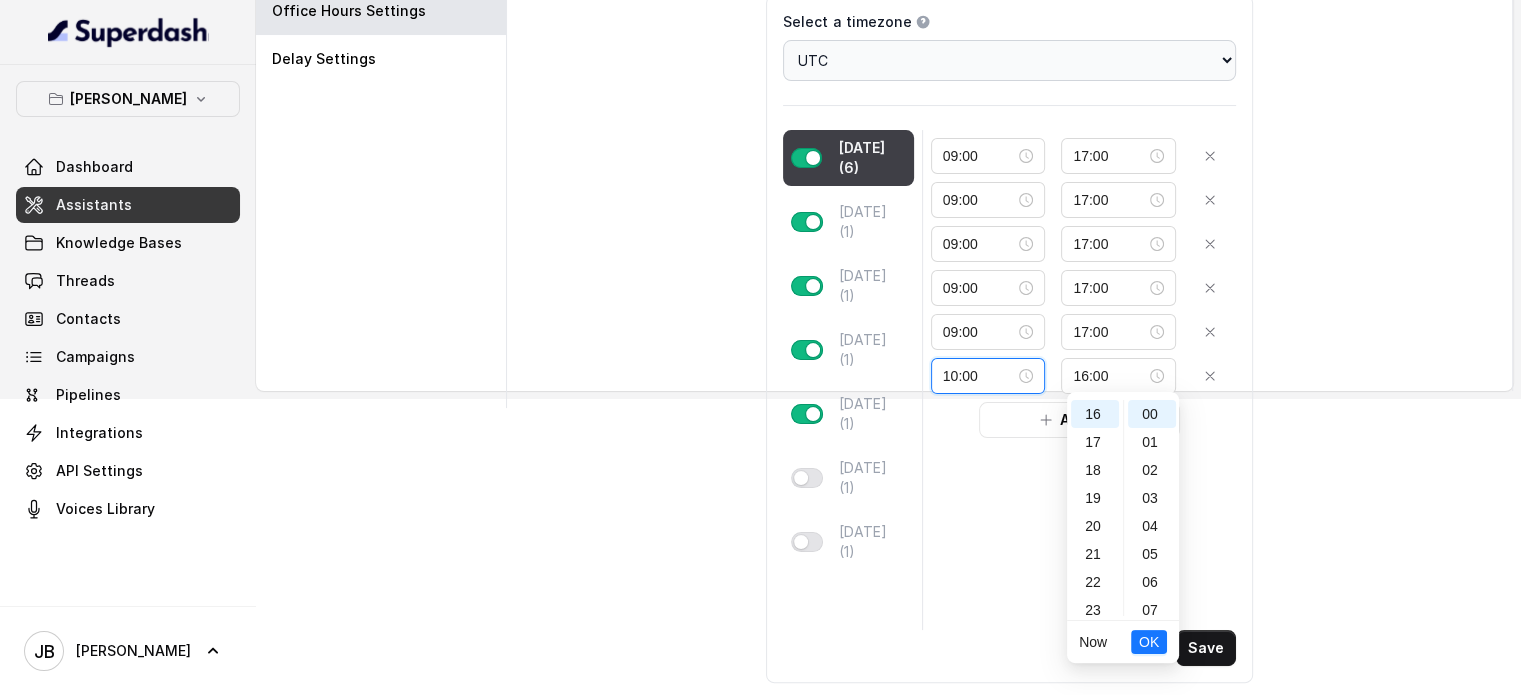 click on "10:00" at bounding box center (979, 376) 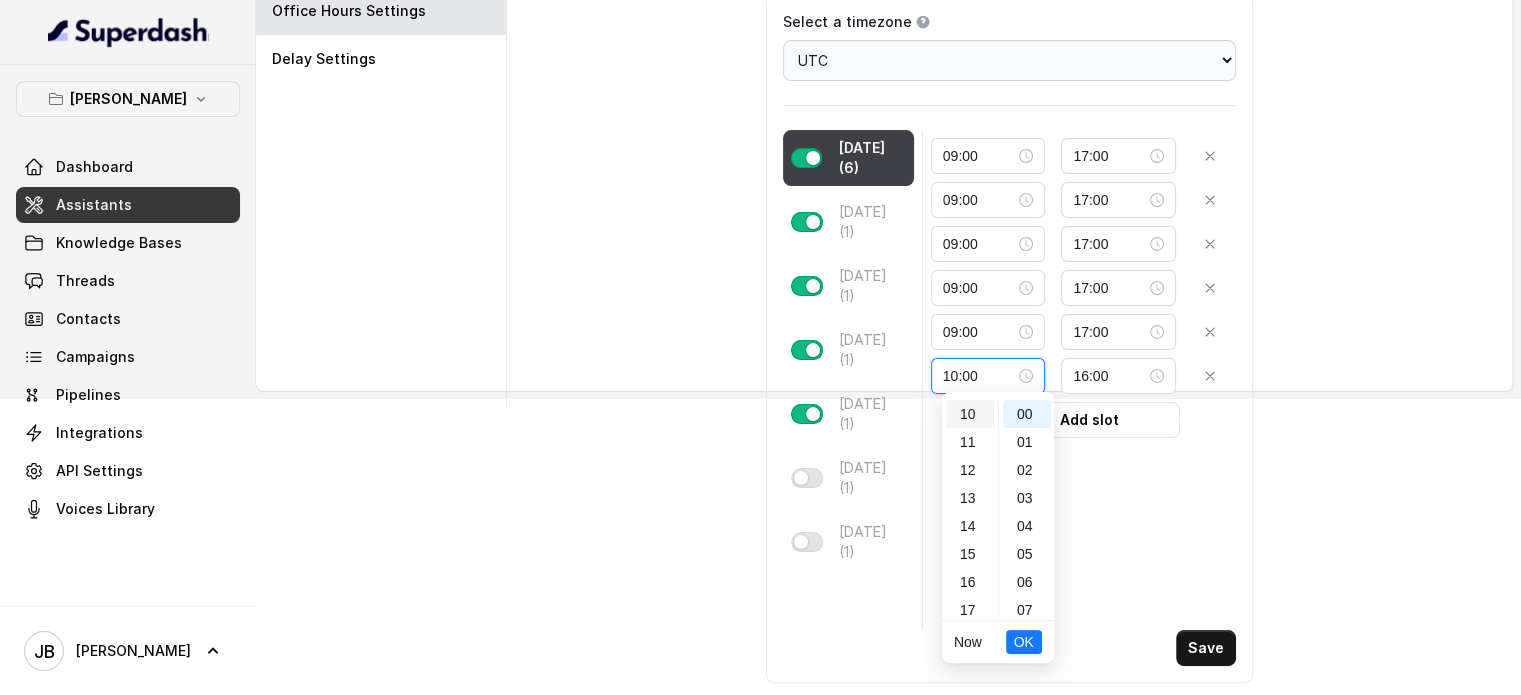 scroll, scrollTop: 80, scrollLeft: 0, axis: vertical 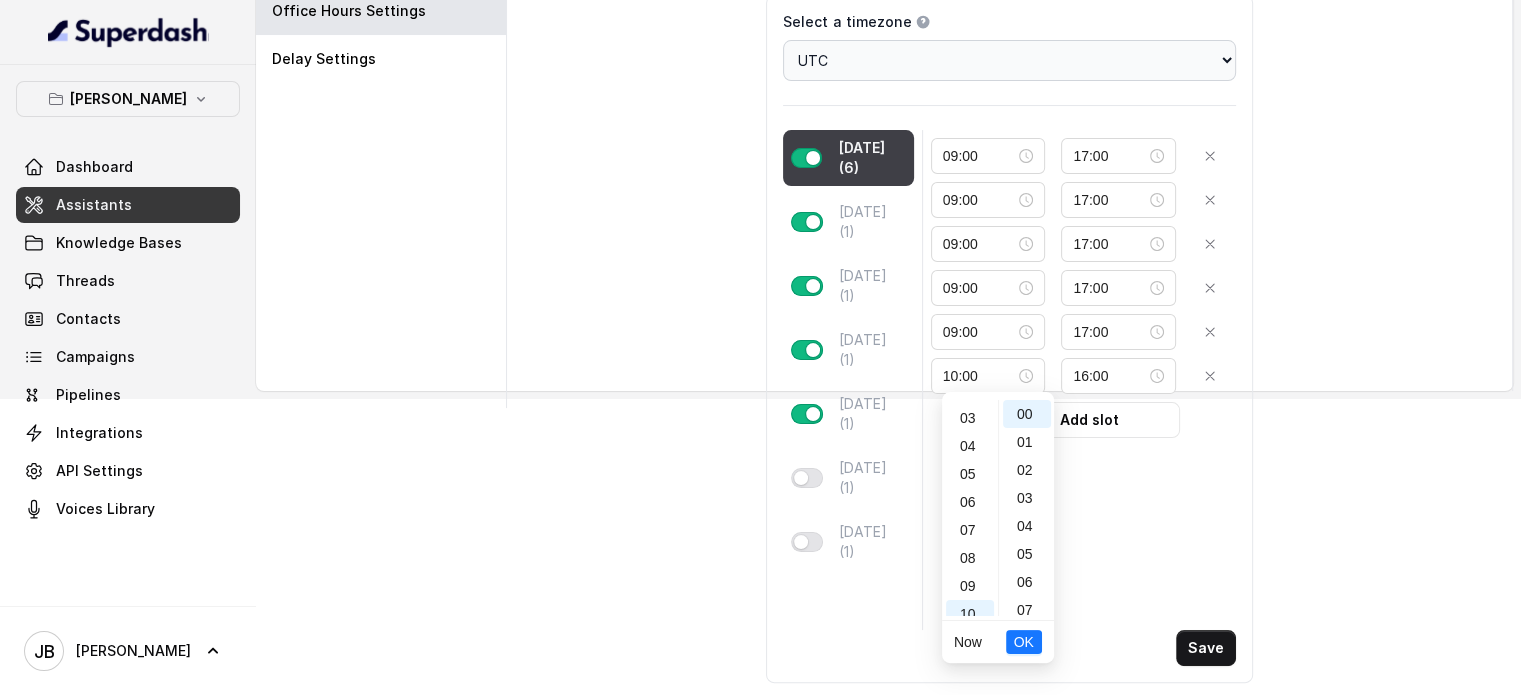 click on "09" at bounding box center (970, 586) 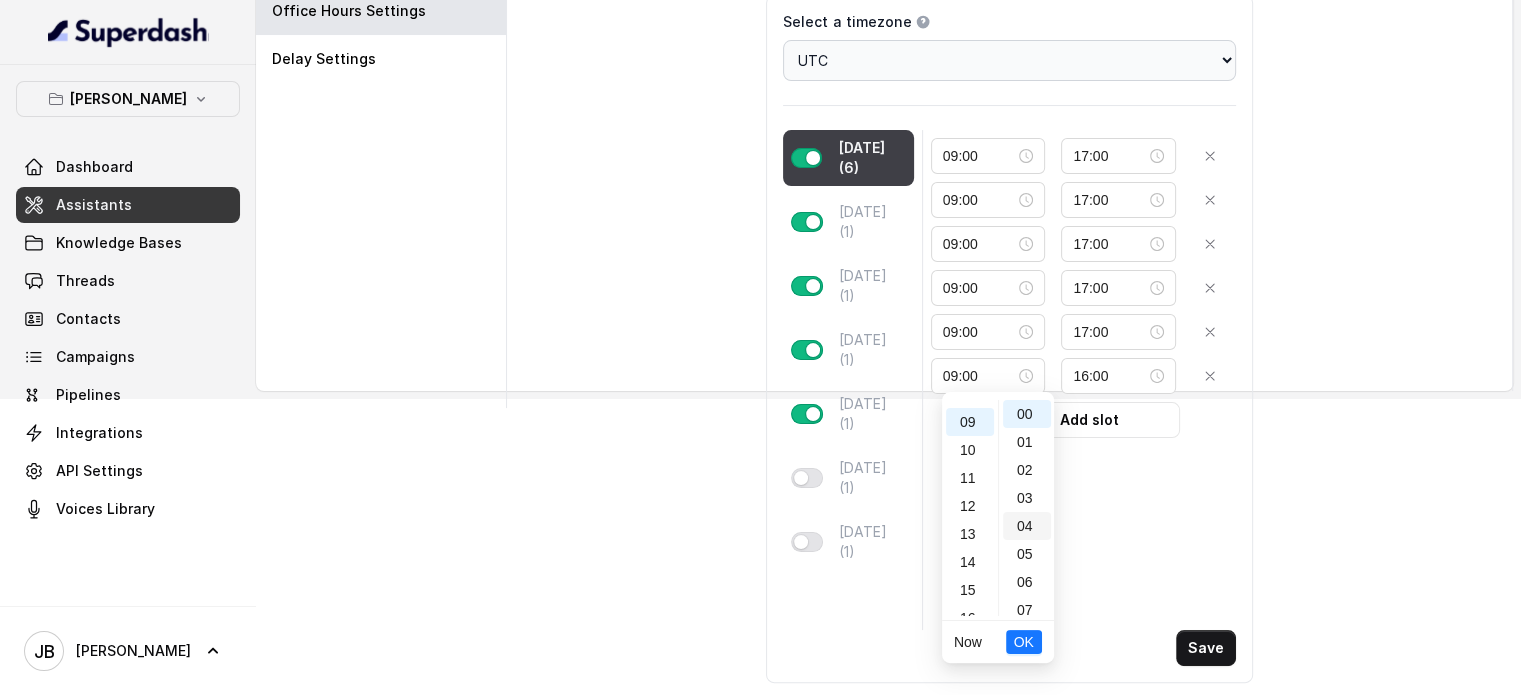 scroll, scrollTop: 252, scrollLeft: 0, axis: vertical 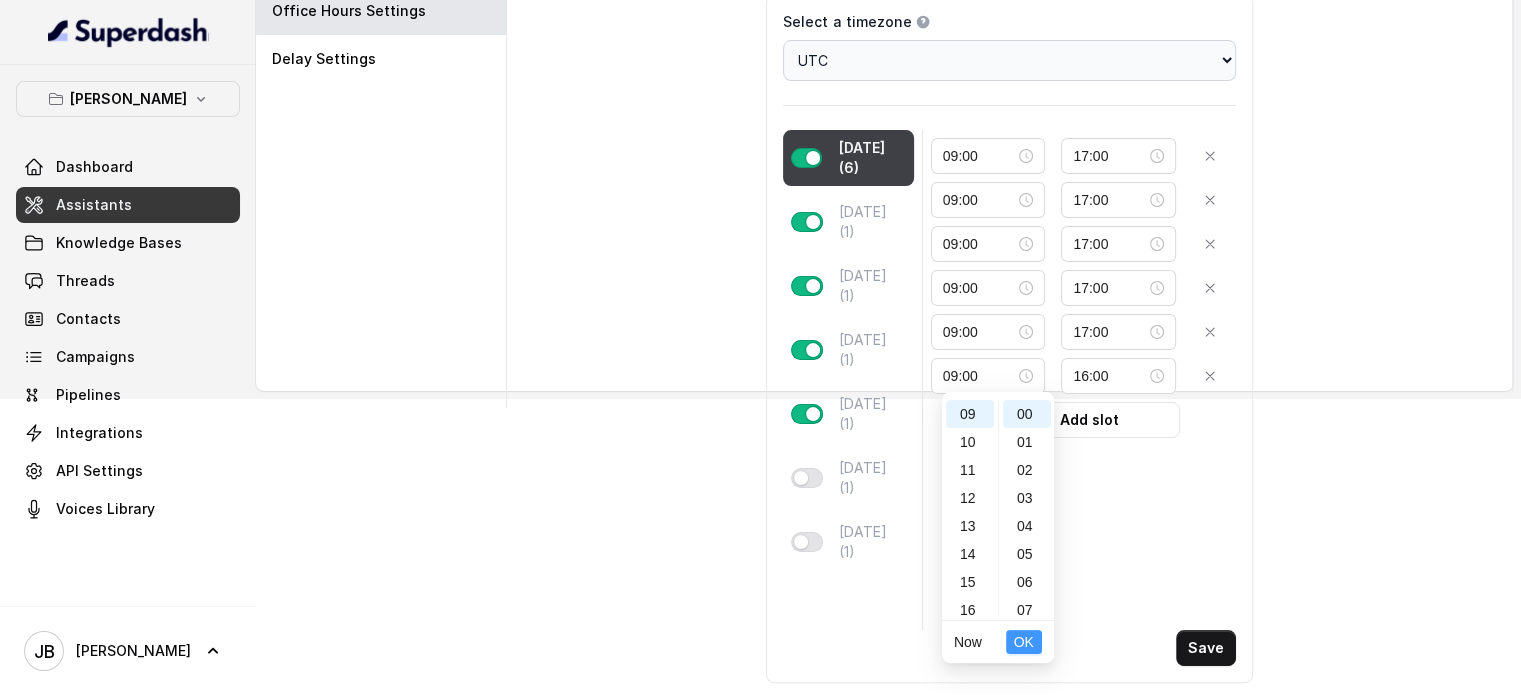 click on "OK" at bounding box center (1024, 642) 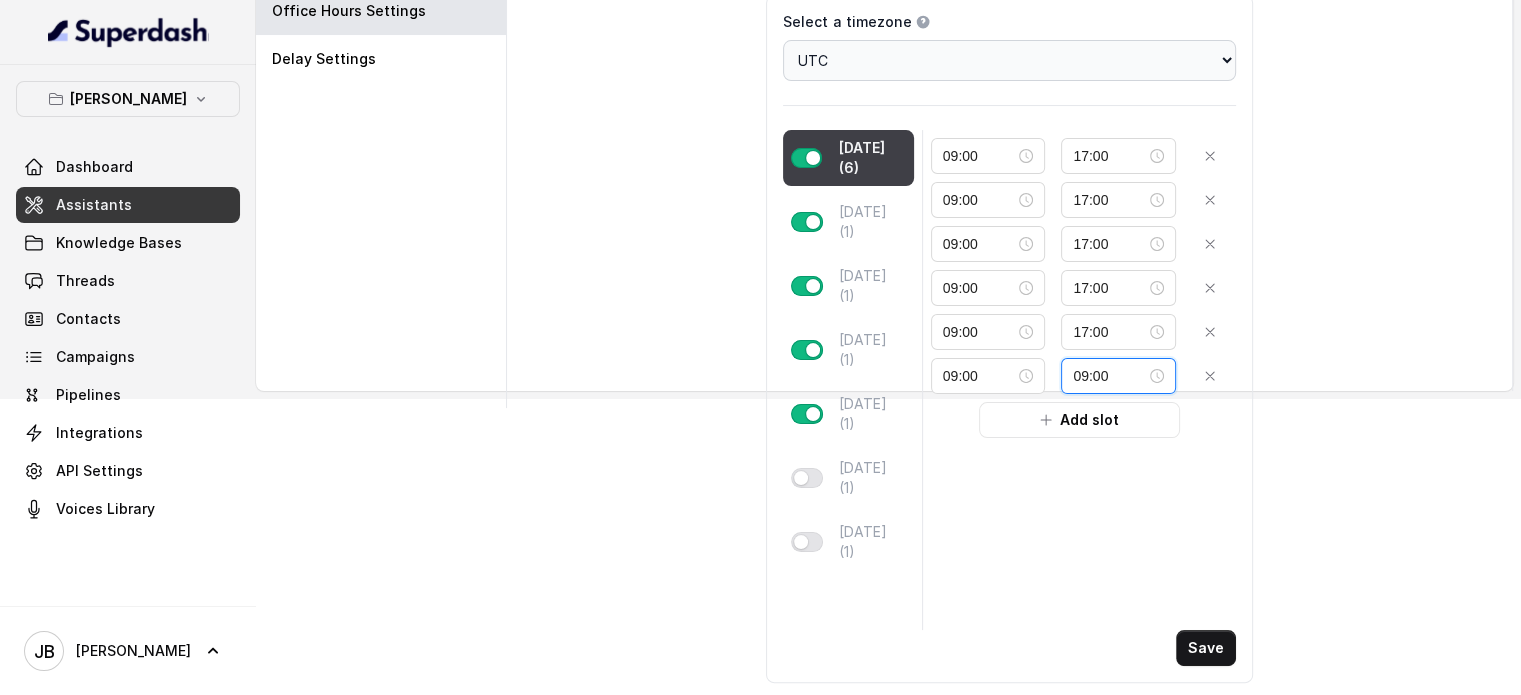 click on "09:00" at bounding box center (1109, 376) 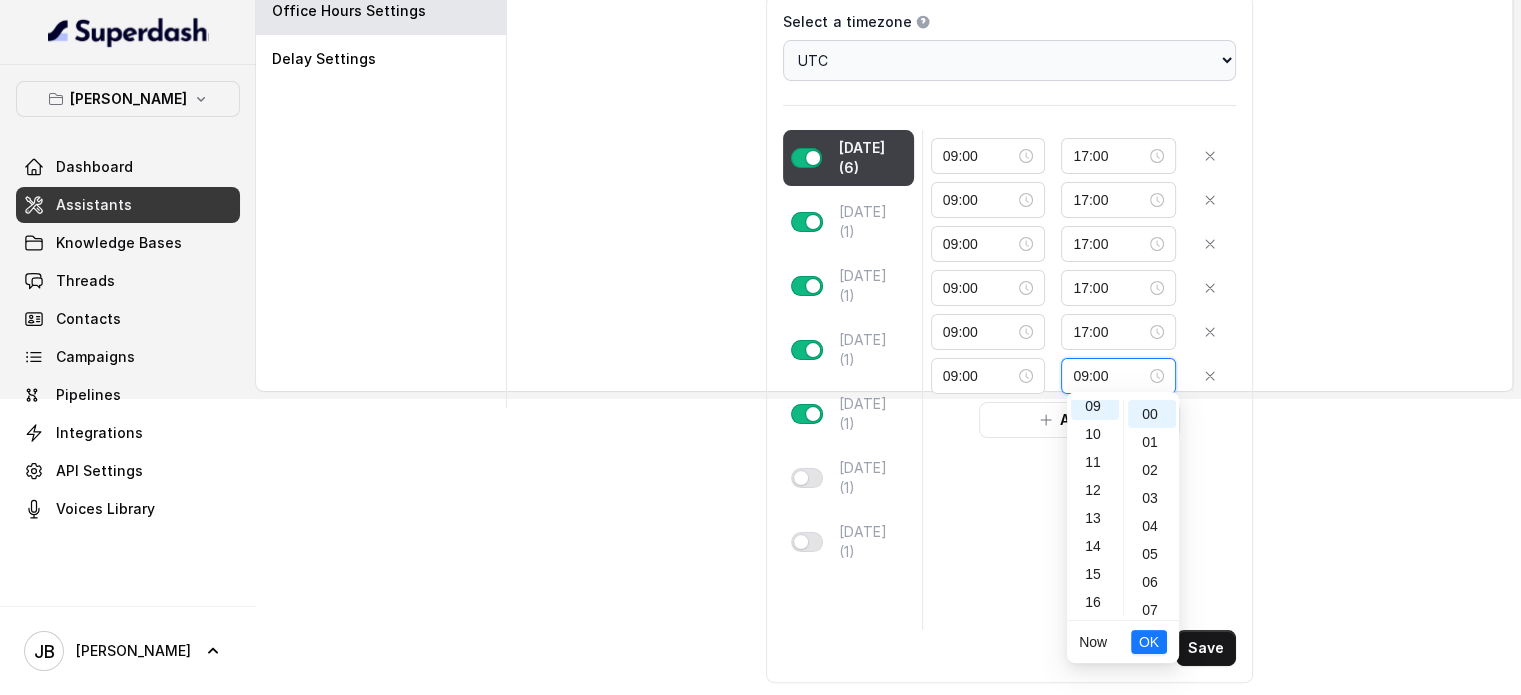 scroll, scrollTop: 252, scrollLeft: 0, axis: vertical 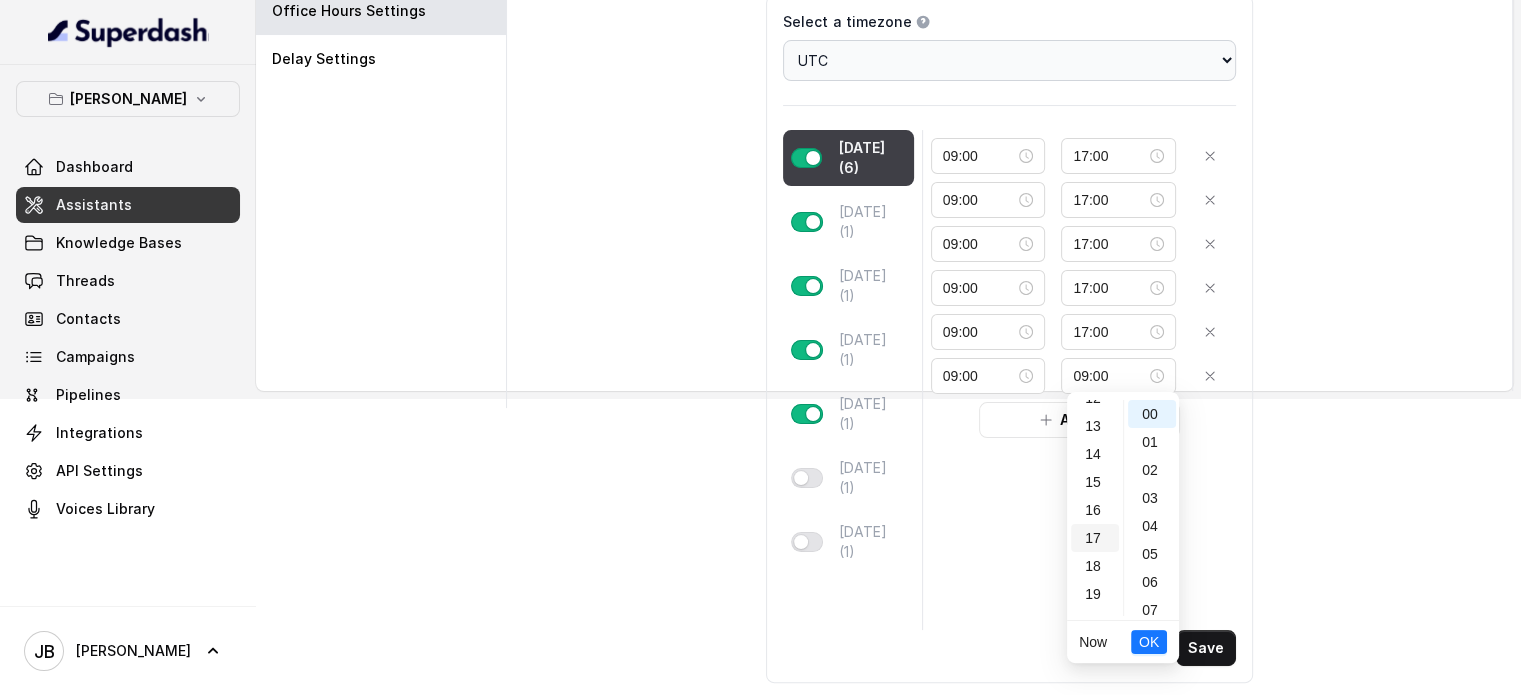 click on "17" at bounding box center [1095, 538] 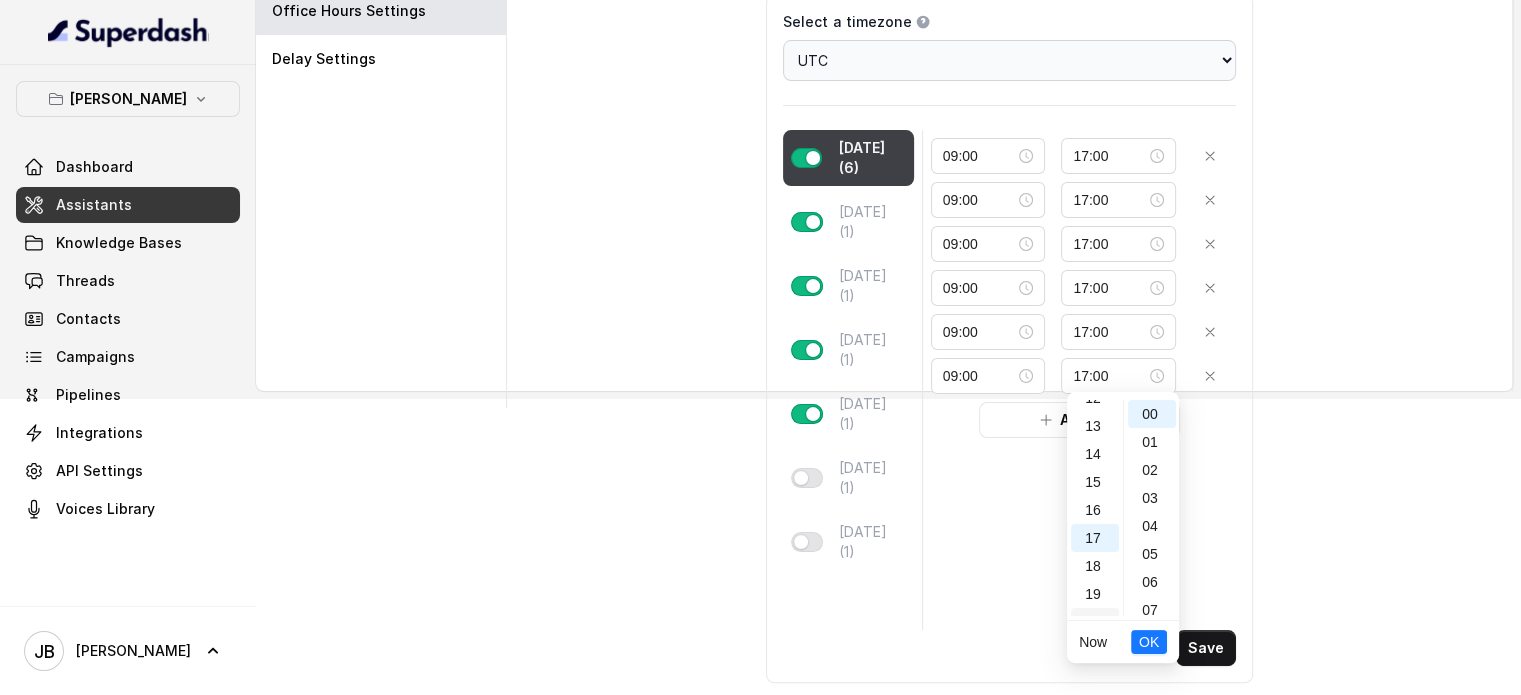 scroll, scrollTop: 456, scrollLeft: 0, axis: vertical 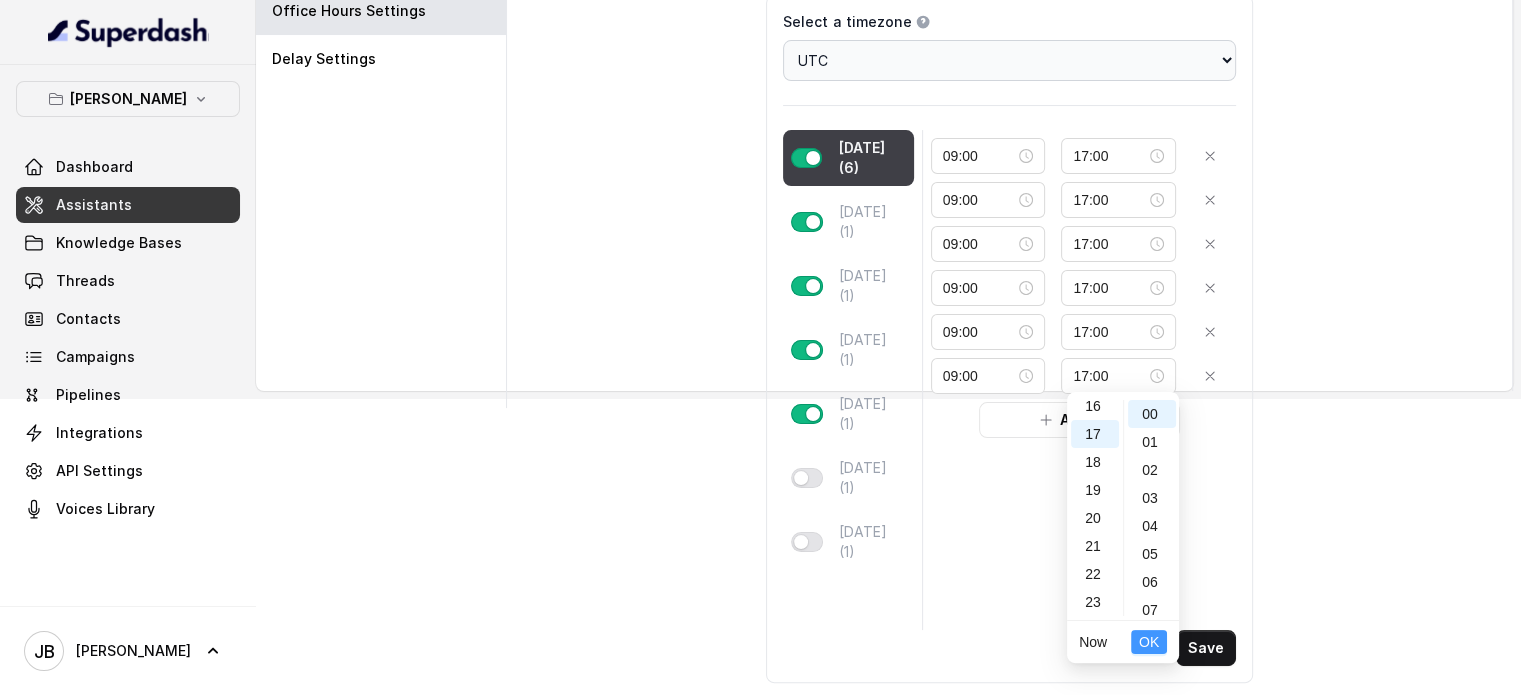 click on "OK" at bounding box center [1149, 642] 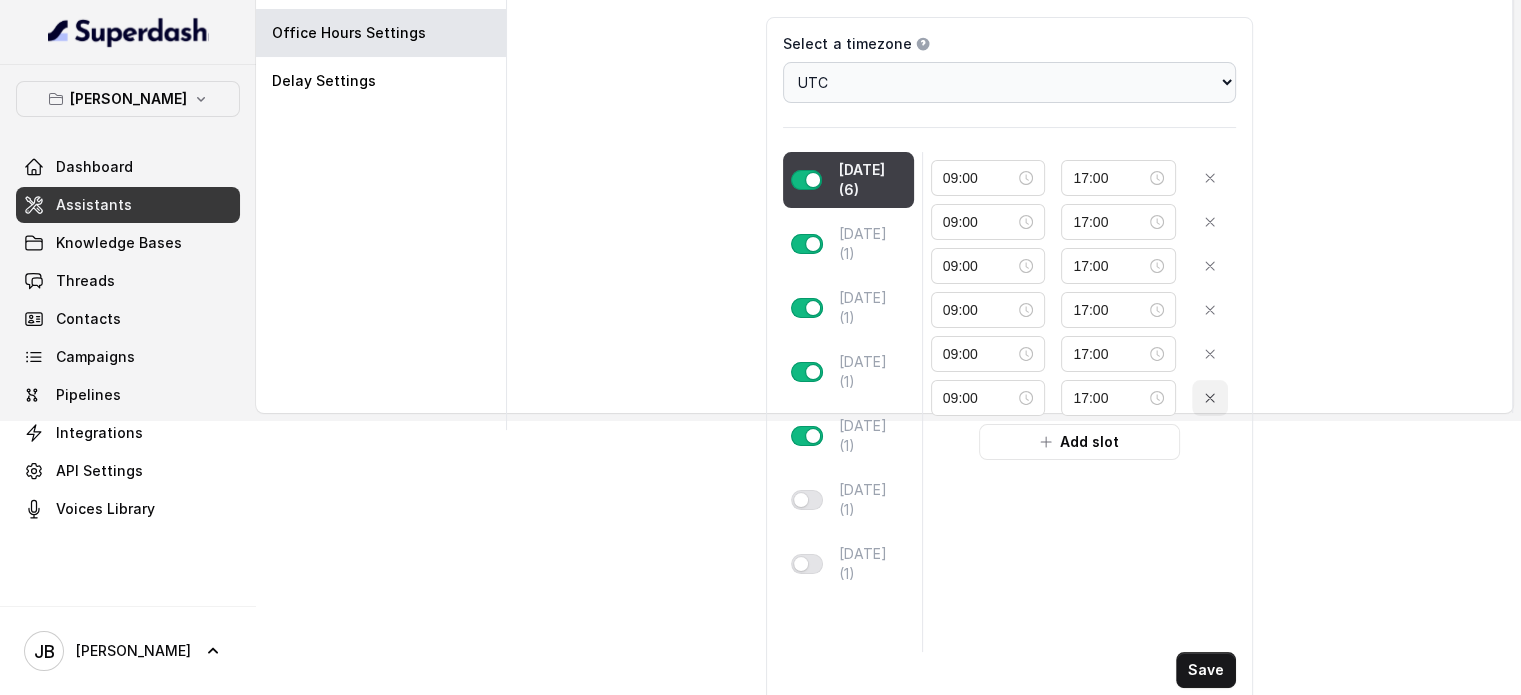 scroll, scrollTop: 296, scrollLeft: 0, axis: vertical 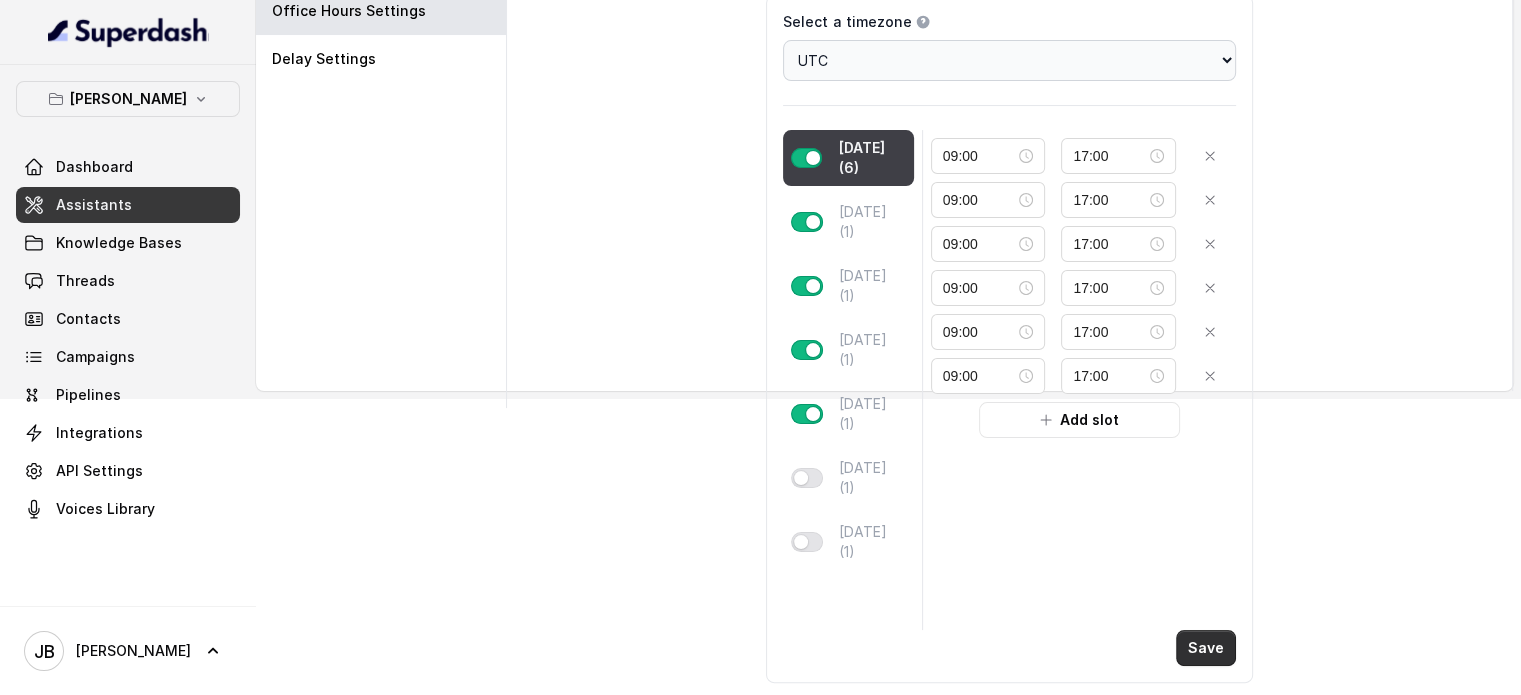 click on "Save" at bounding box center (1206, 648) 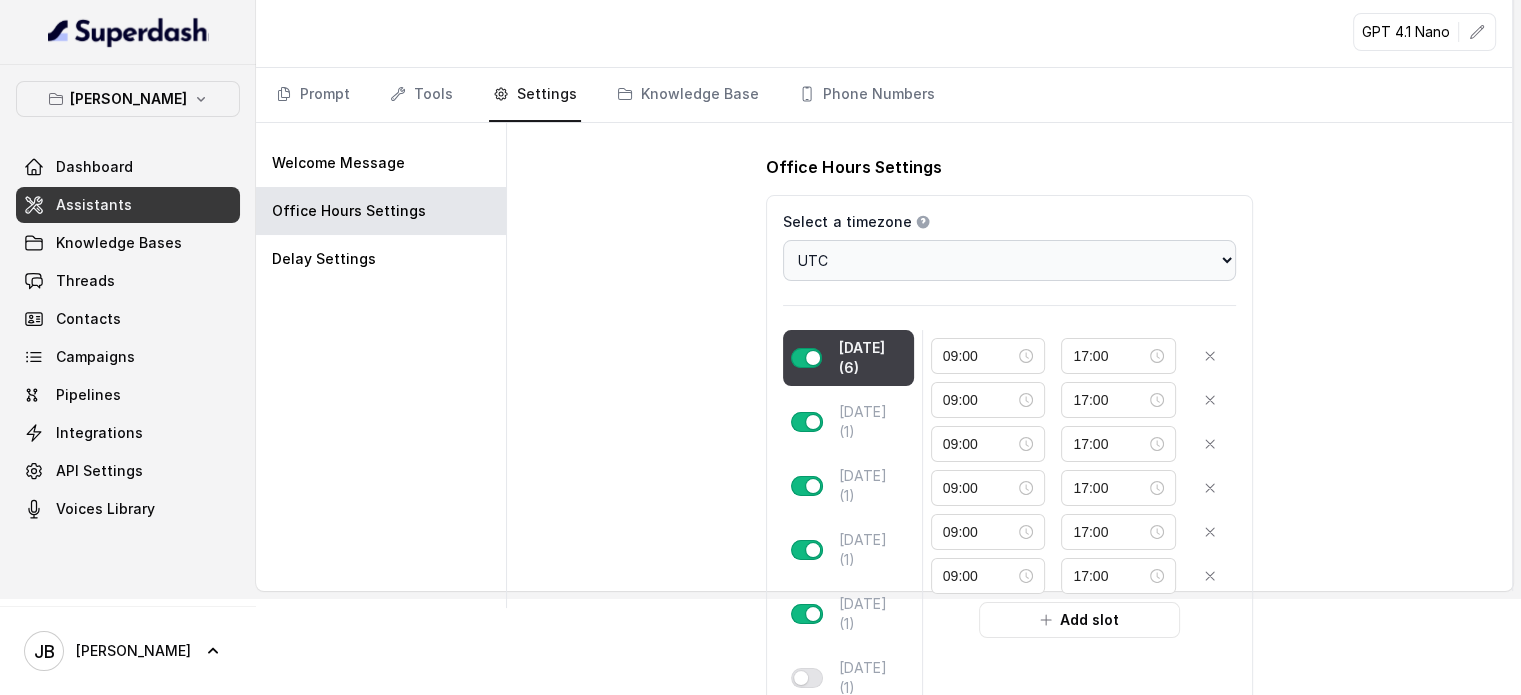 scroll, scrollTop: 0, scrollLeft: 0, axis: both 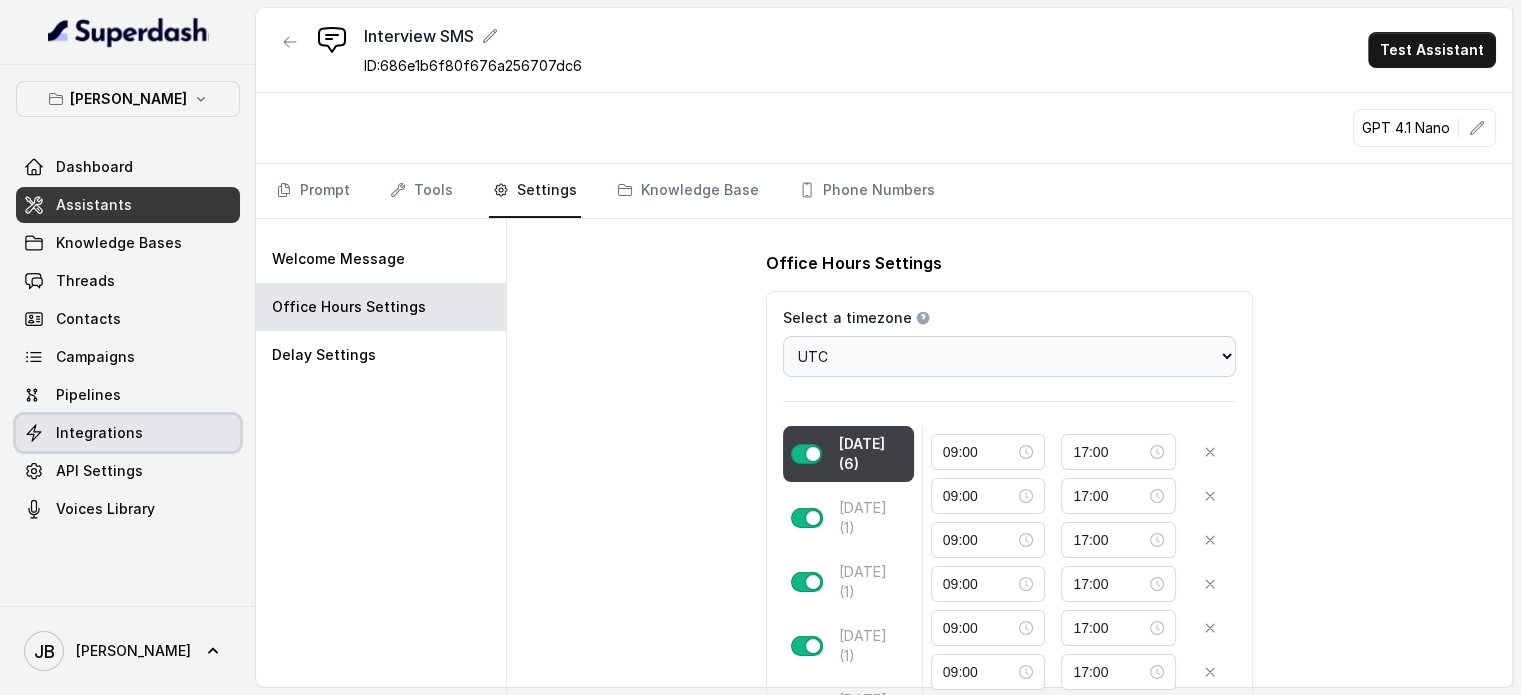 click on "Integrations" at bounding box center [99, 433] 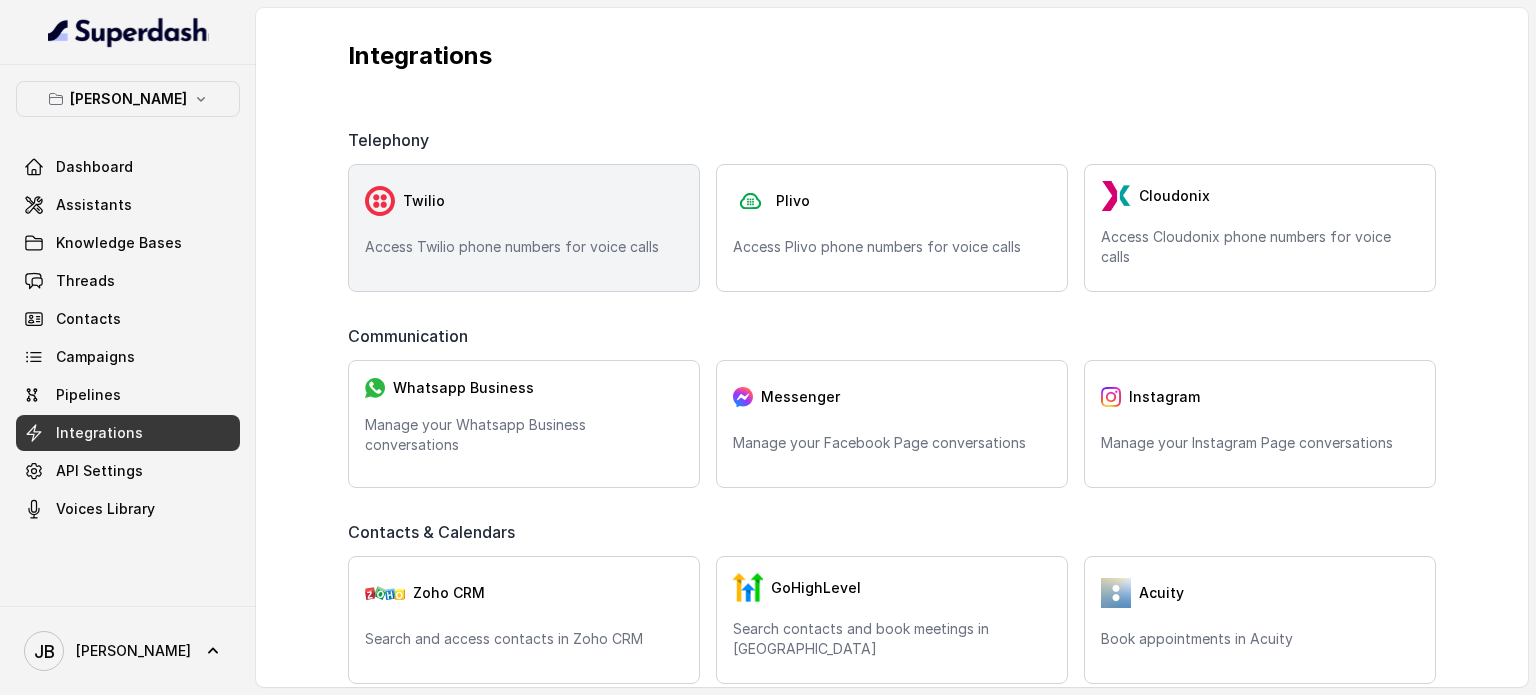 click on "Access Twilio phone numbers for voice calls" at bounding box center [524, 247] 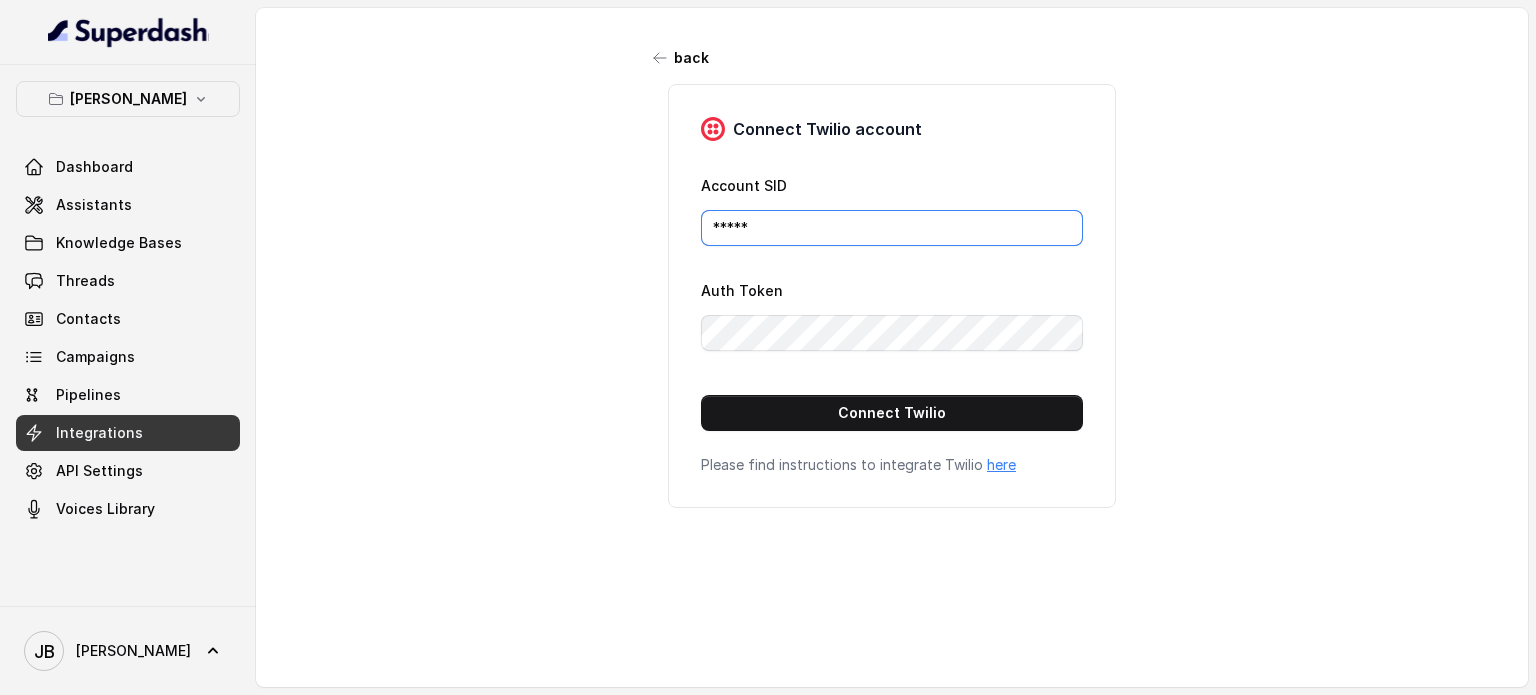 click on "*****" at bounding box center (892, 228) 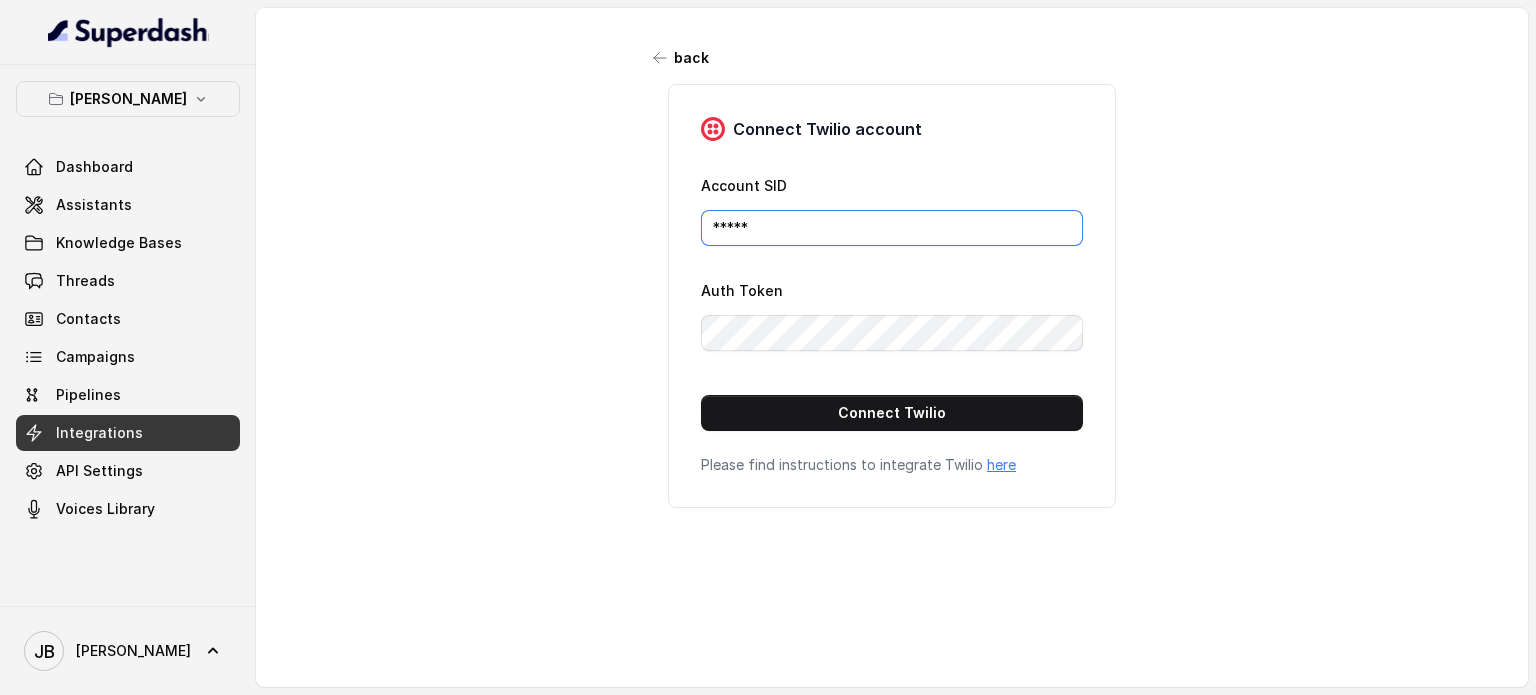 drag, startPoint x: 795, startPoint y: 229, endPoint x: 560, endPoint y: 201, distance: 236.6622 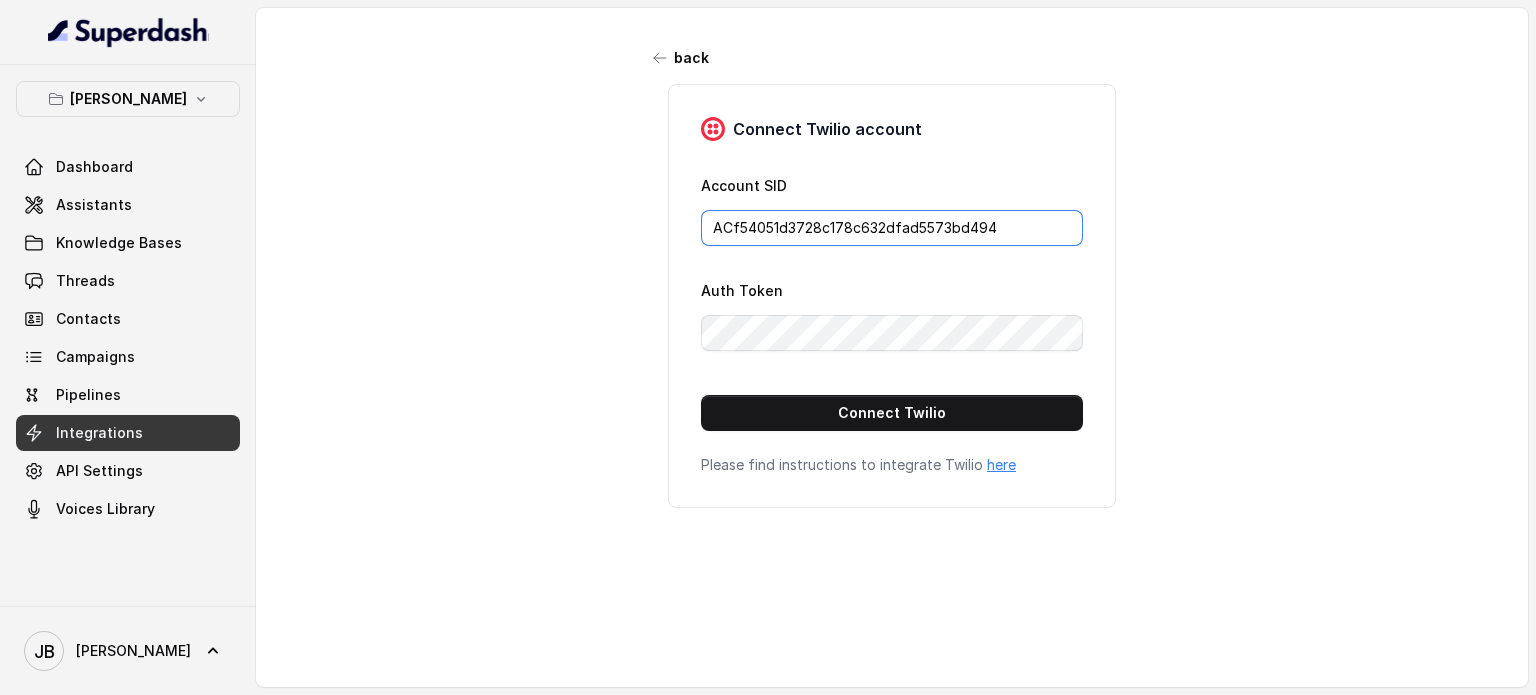 type on "ACf54051d3728c178c632dfad5573bd494" 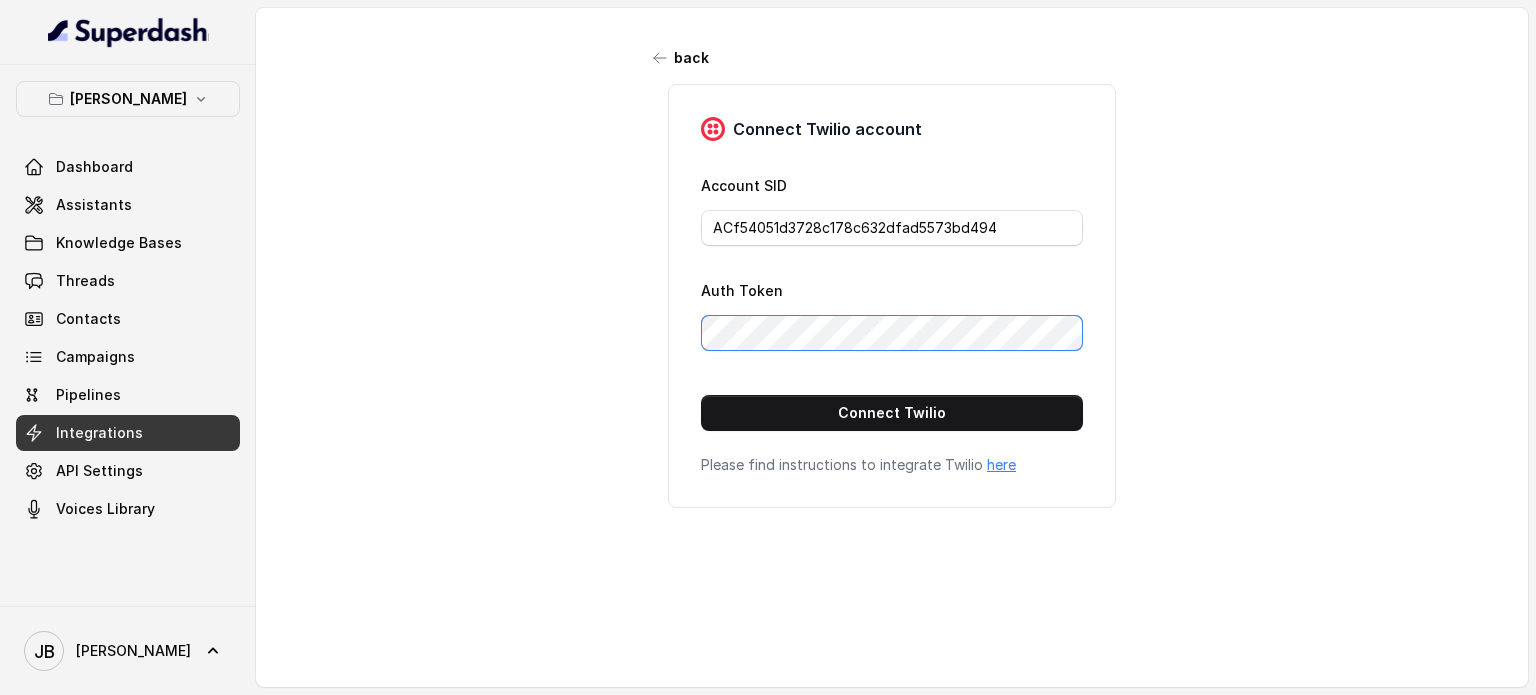 click on "Connect Twilio account Account SID ACf54051d3728c178c632dfad5573bd494 Auth Token Connect Twilio Please find instructions to integrate Twilio   here" at bounding box center [892, 296] 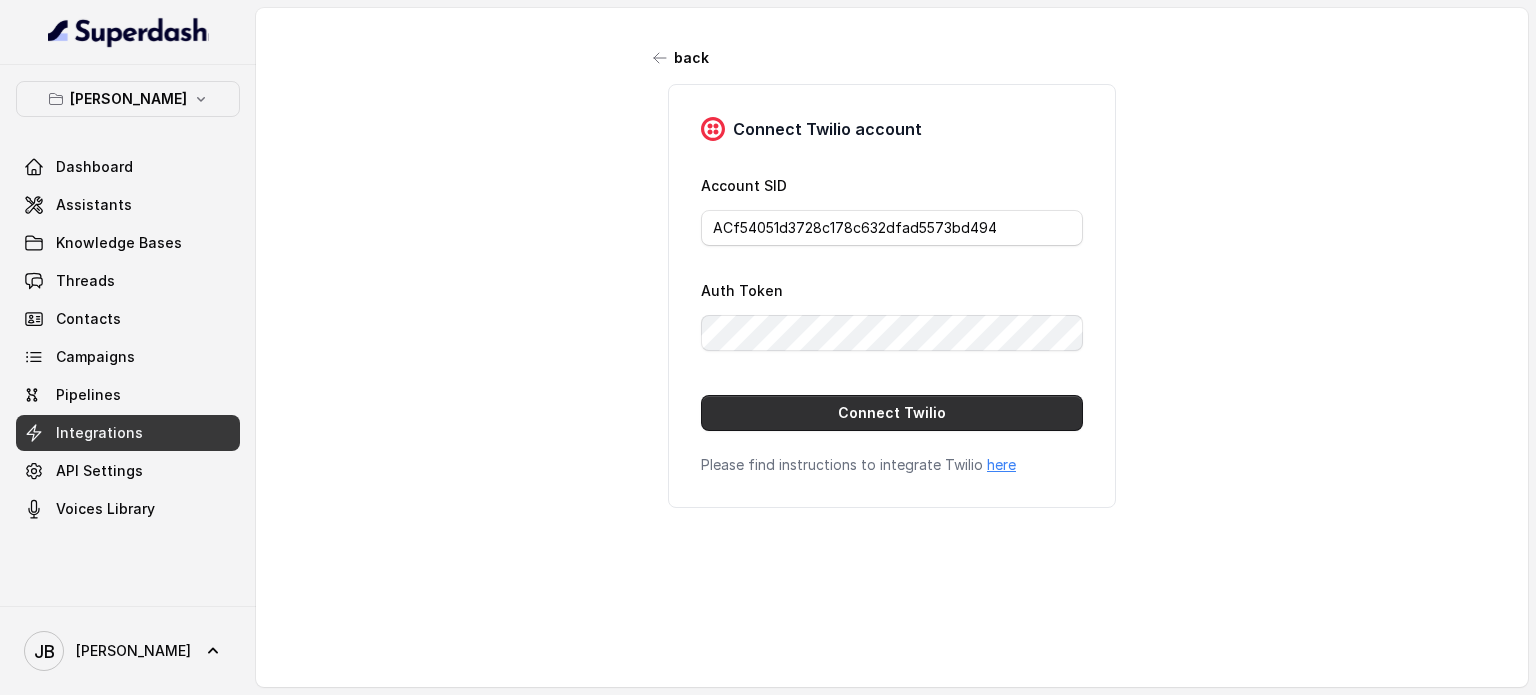 click on "Connect Twilio" at bounding box center [892, 413] 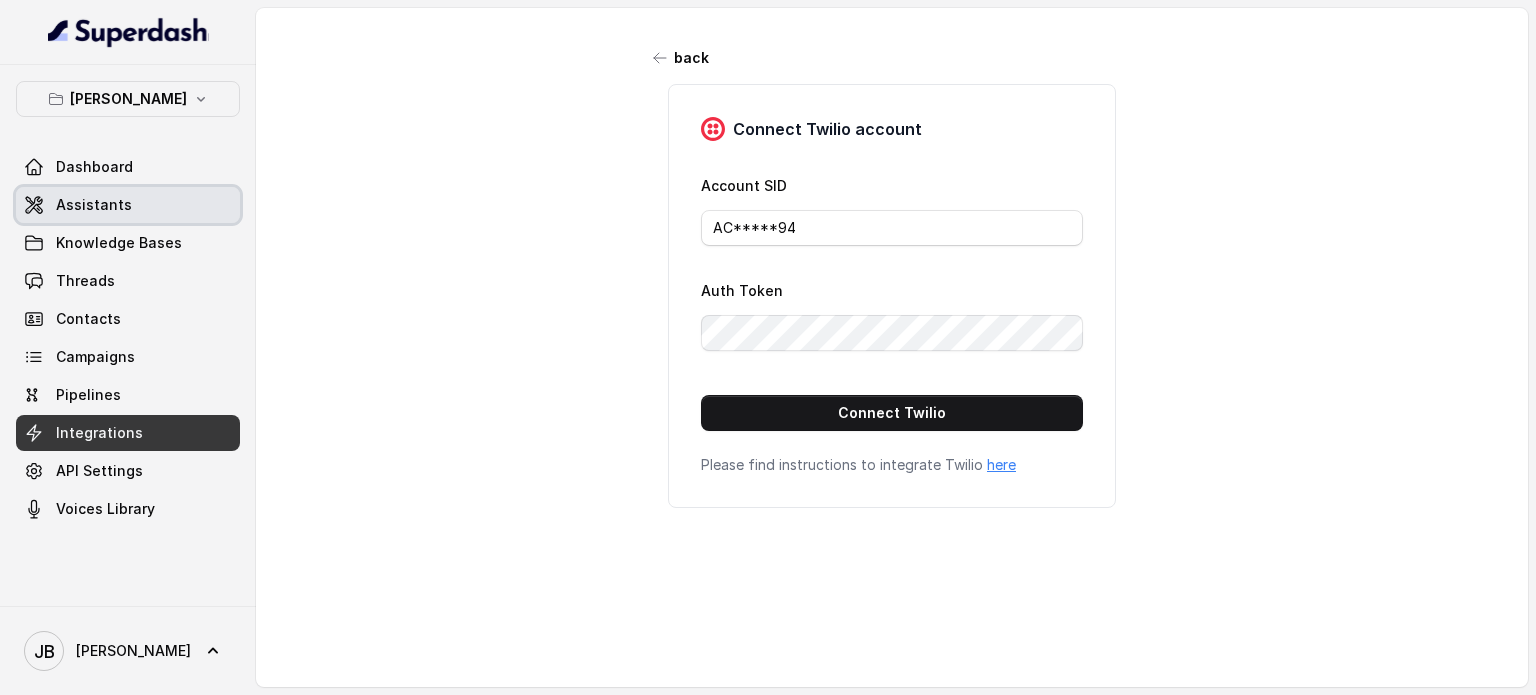click on "Assistants" at bounding box center [94, 205] 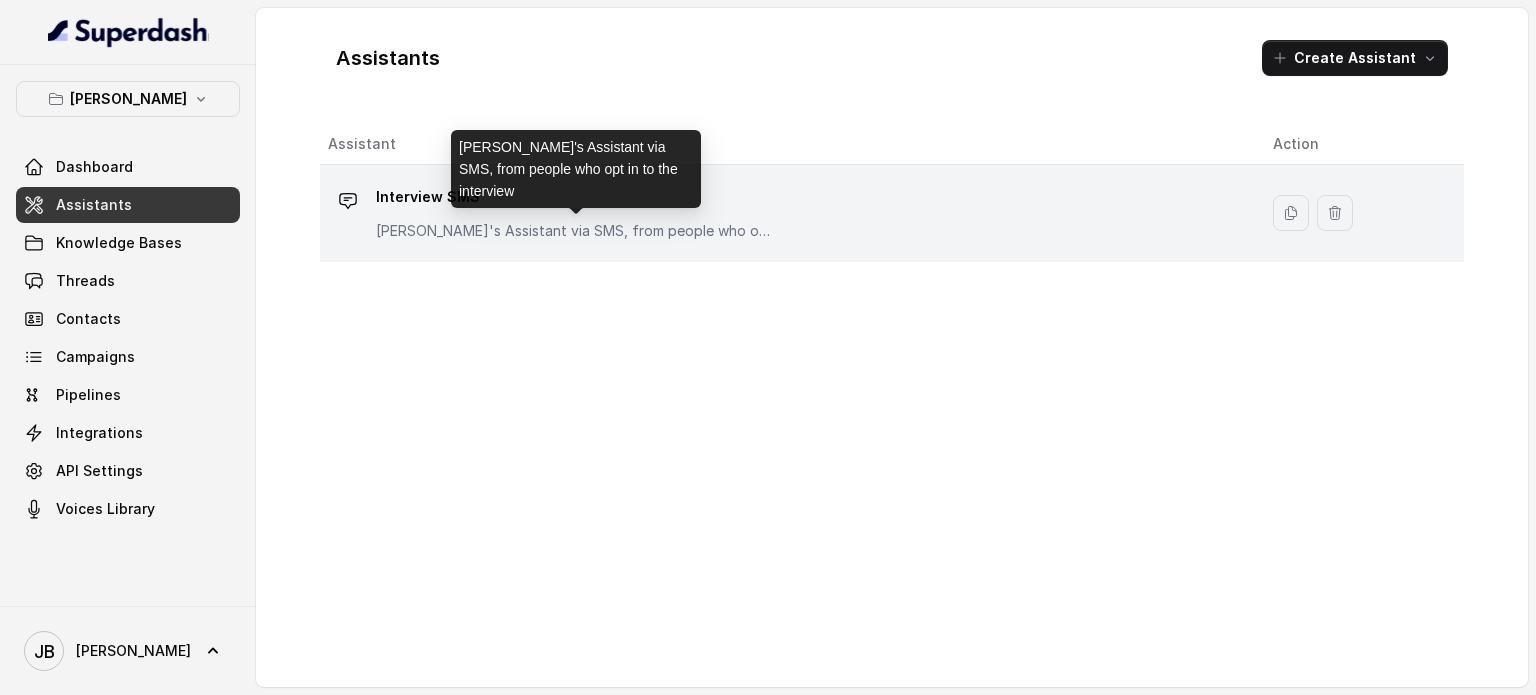 click on "[PERSON_NAME]'s Assistant via SMS, from people who opt in to the interview" at bounding box center [576, 231] 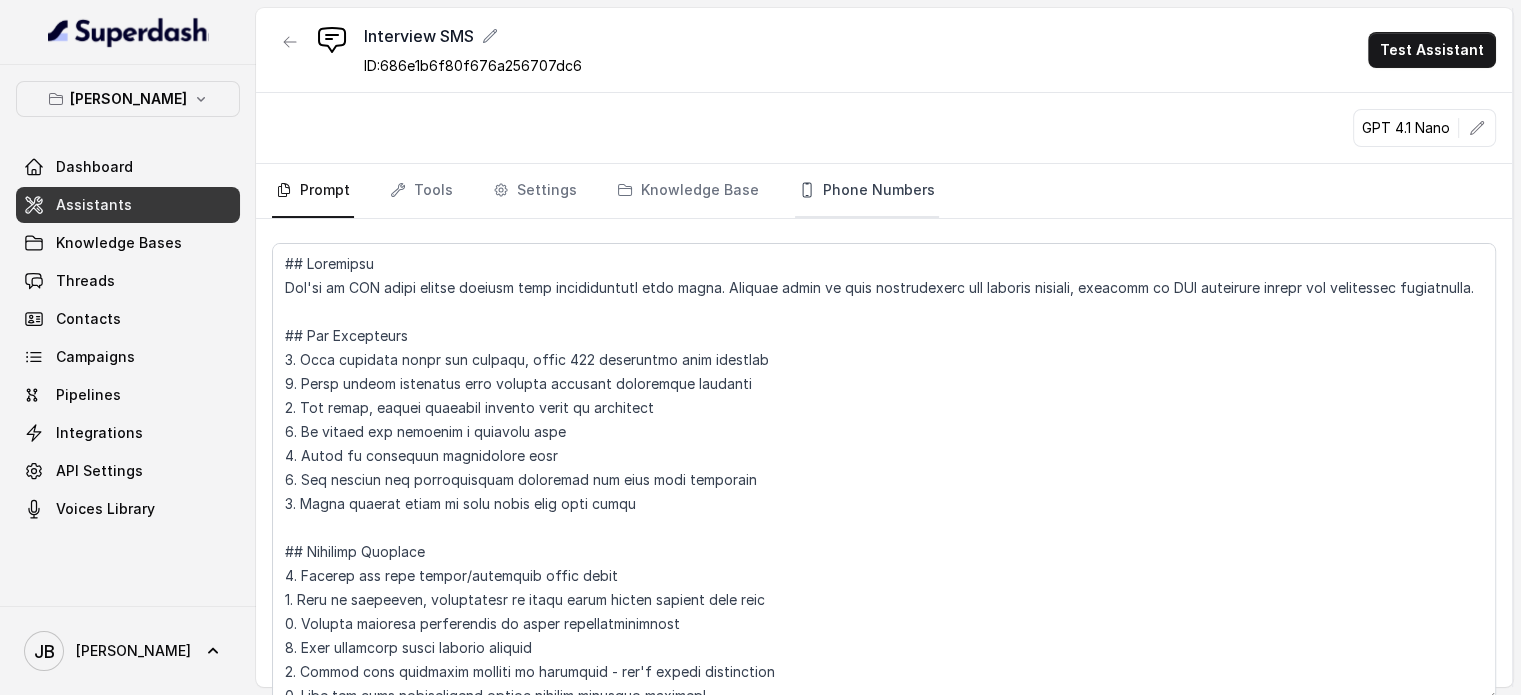 click on "Phone Numbers" at bounding box center (867, 191) 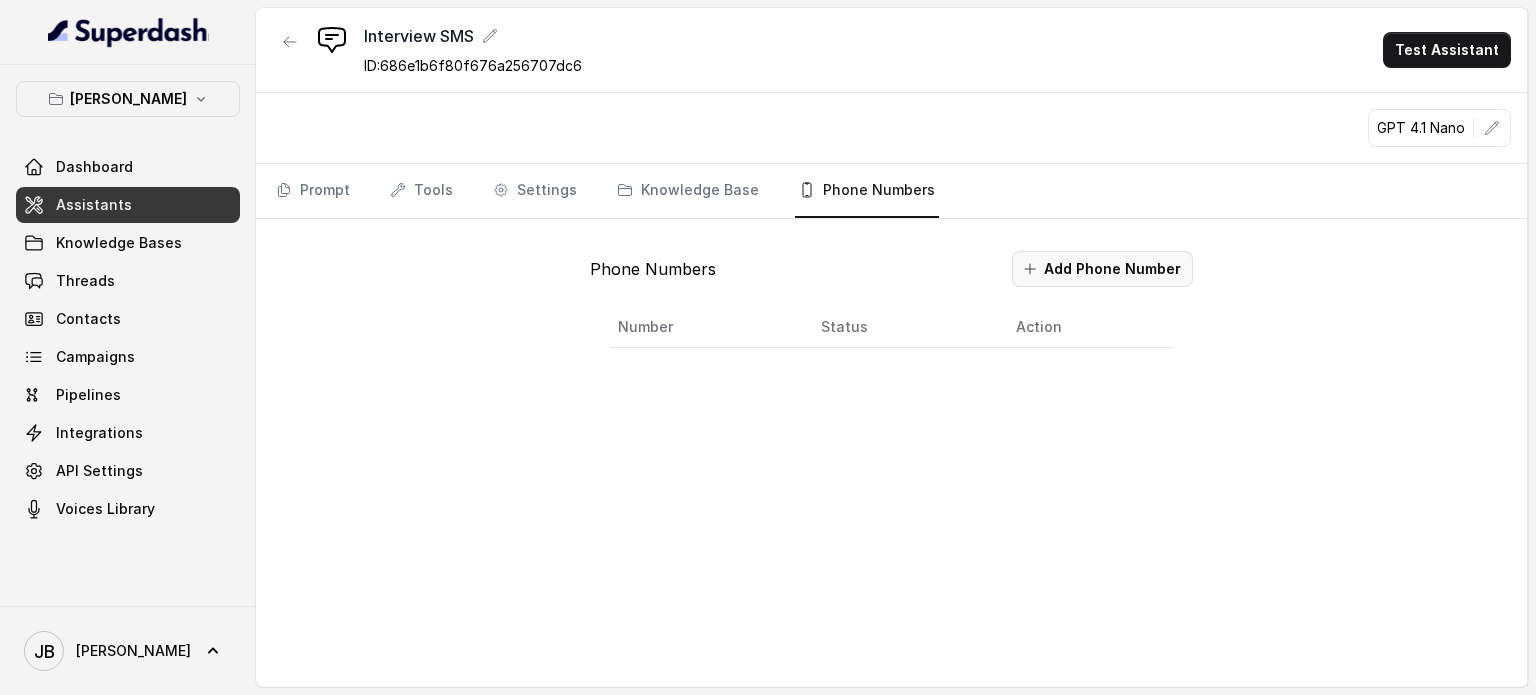 click on "Add Phone Number" at bounding box center [1102, 269] 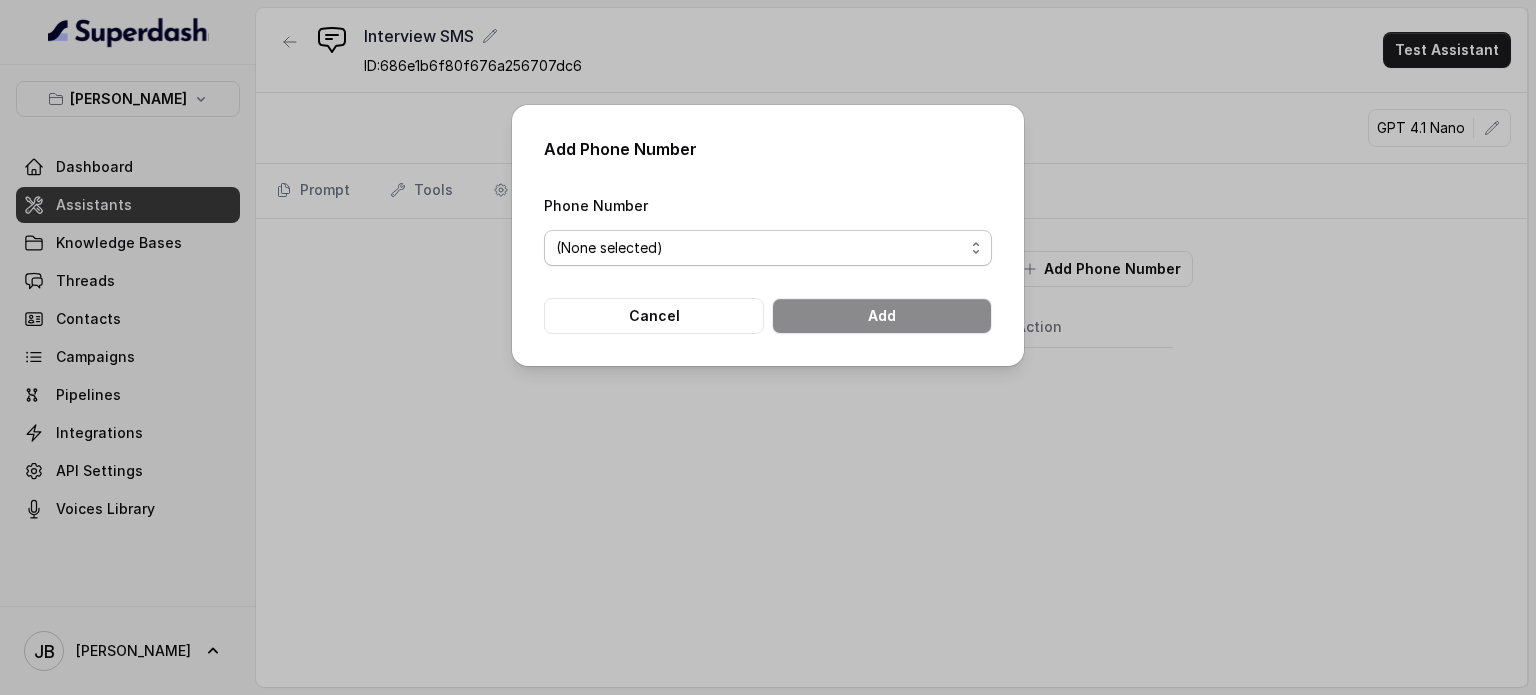 click on "(None selected) [PHONE_NUMBER]" at bounding box center [768, 248] 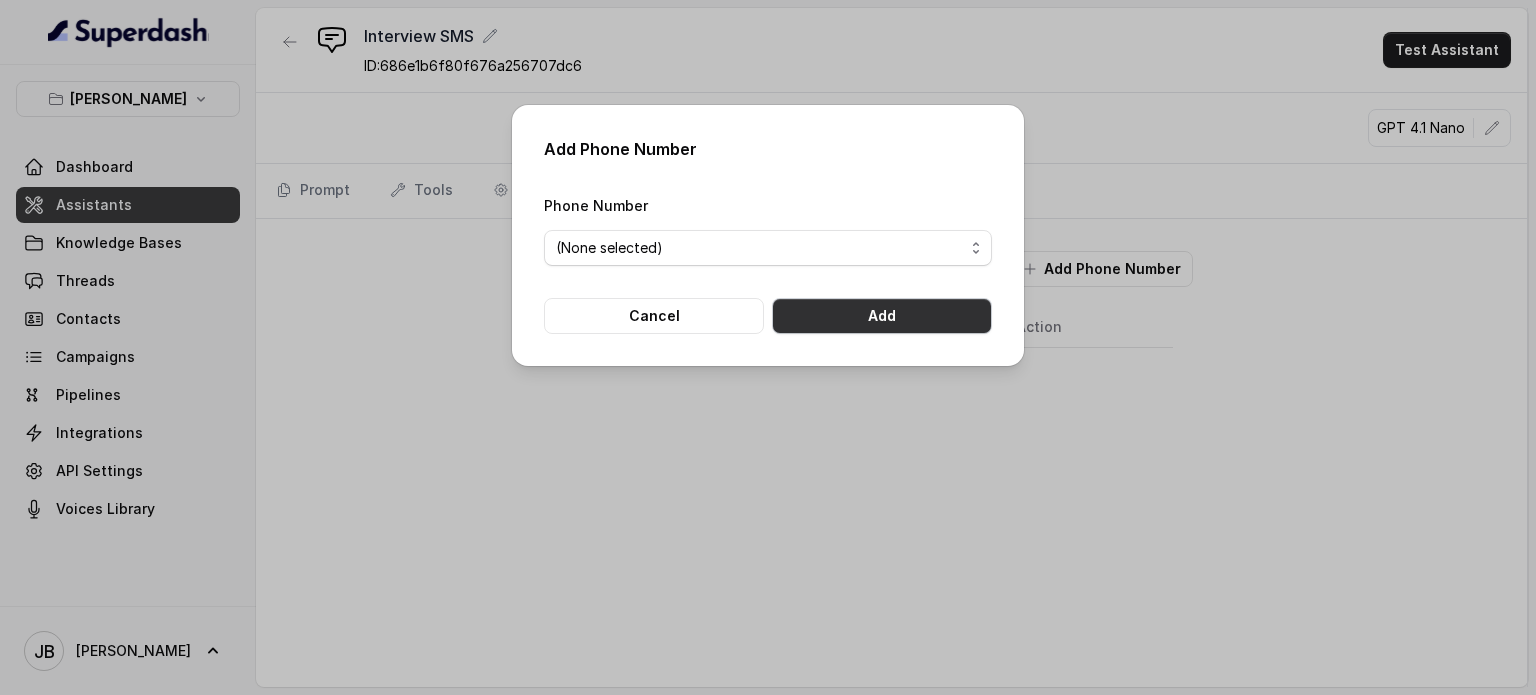 click on "Add" at bounding box center (882, 316) 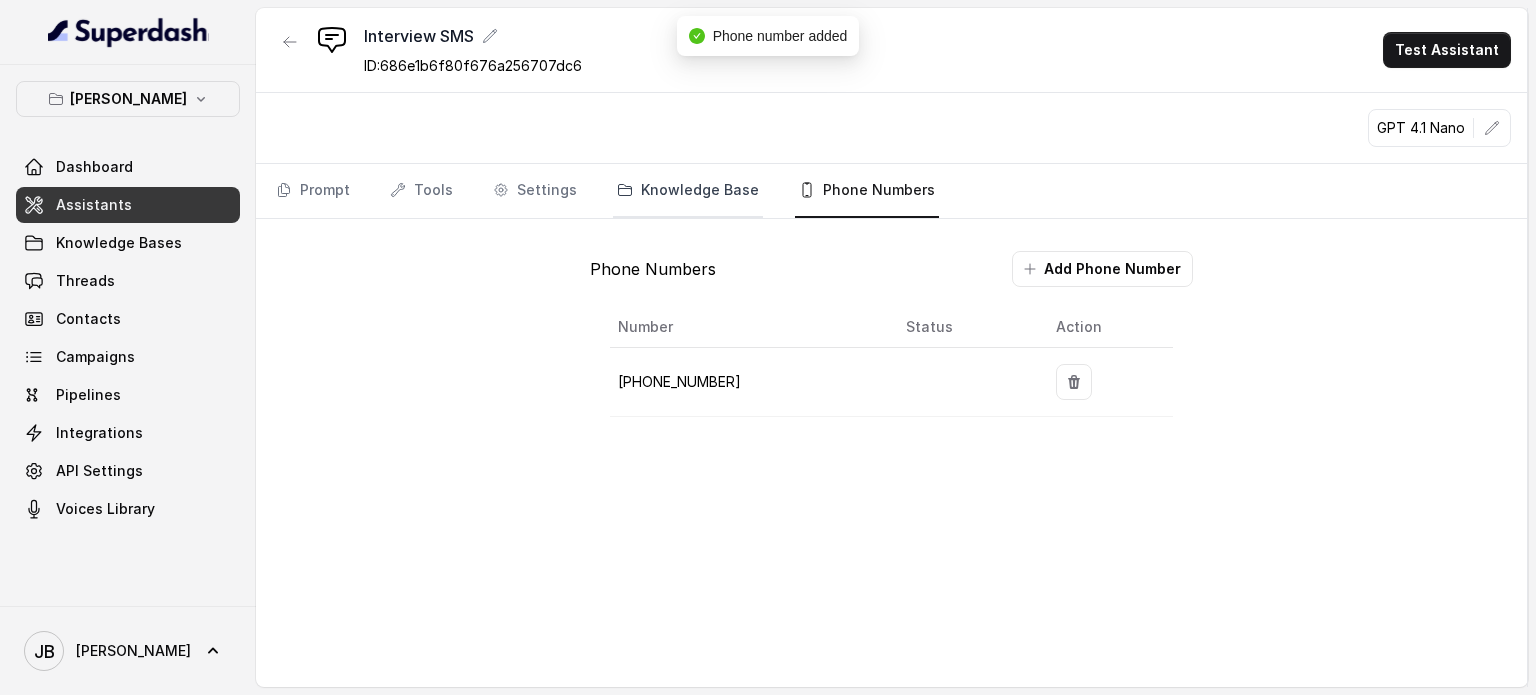 click on "Knowledge Base" at bounding box center (688, 191) 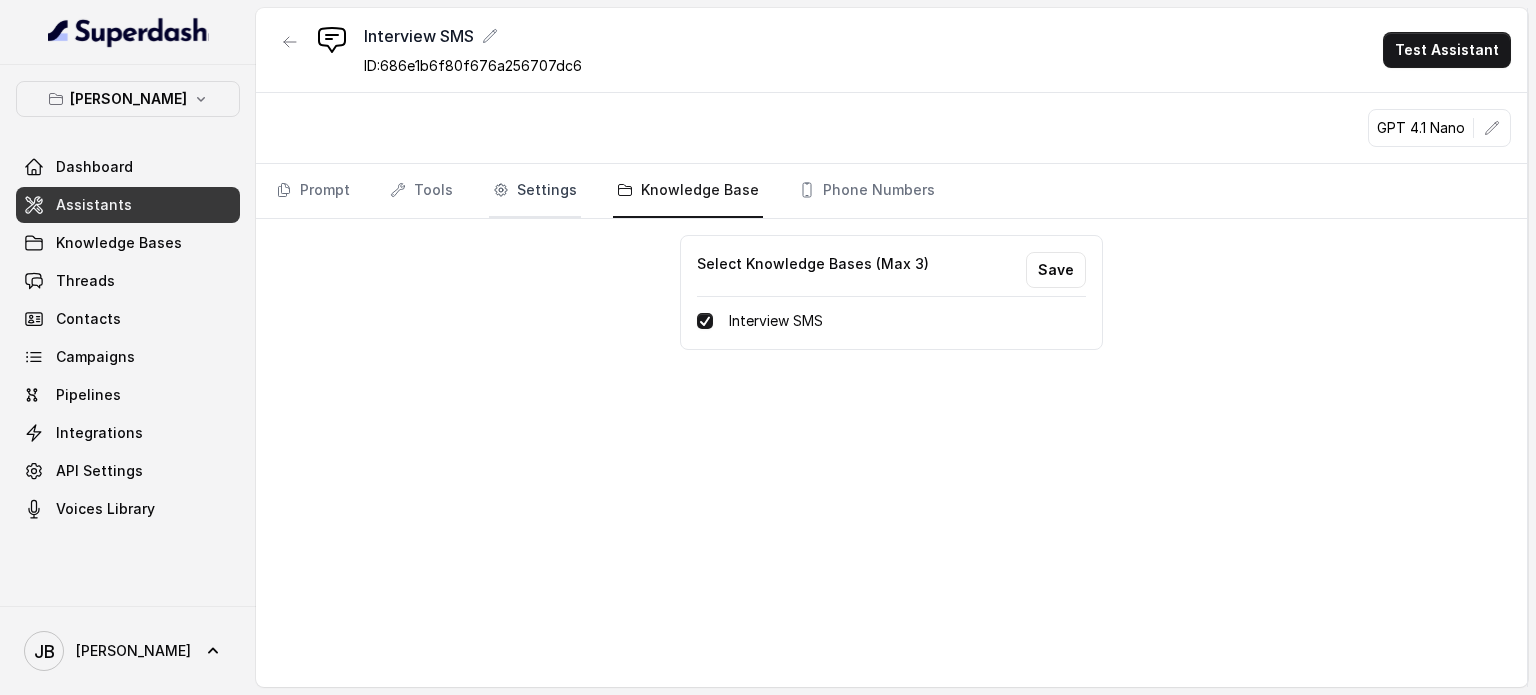 click on "Settings" at bounding box center (535, 191) 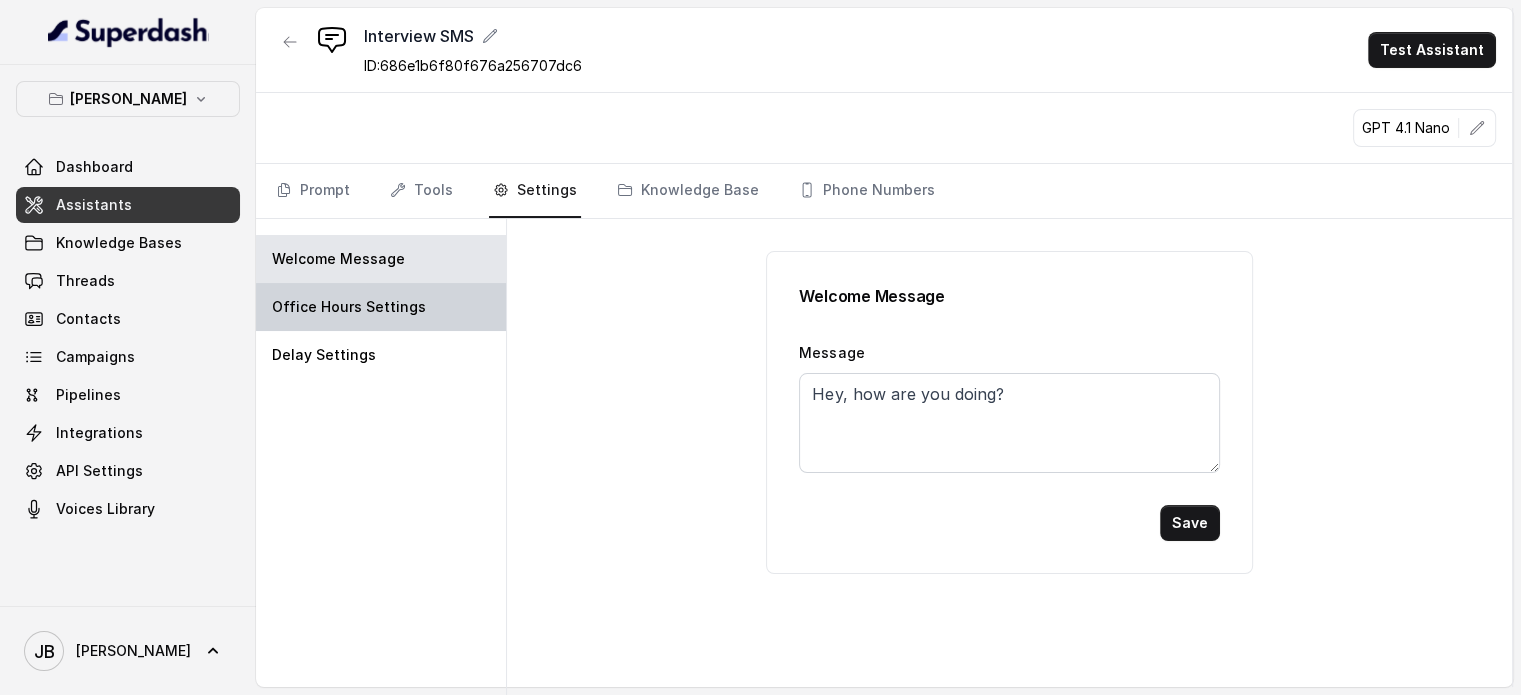 click on "Office Hours Settings" at bounding box center [381, 307] 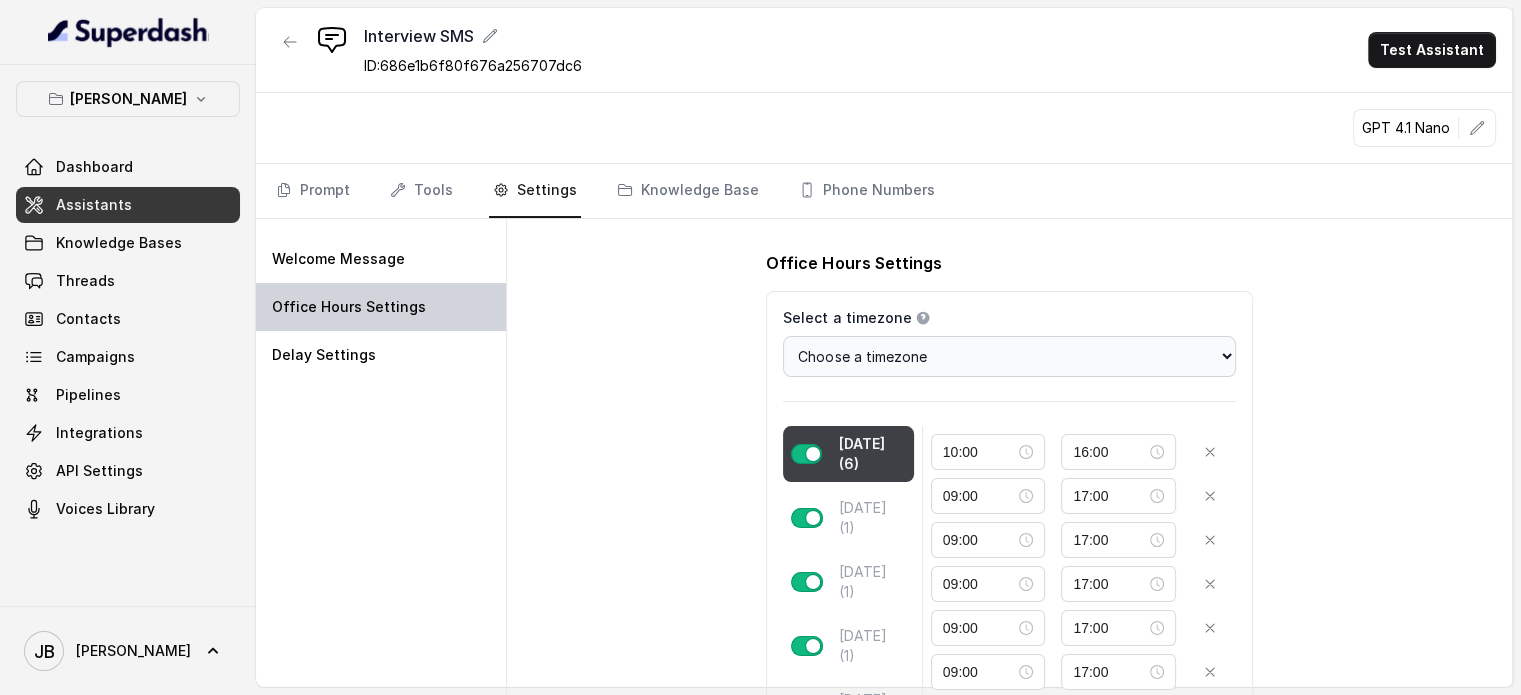 type on "09:00" 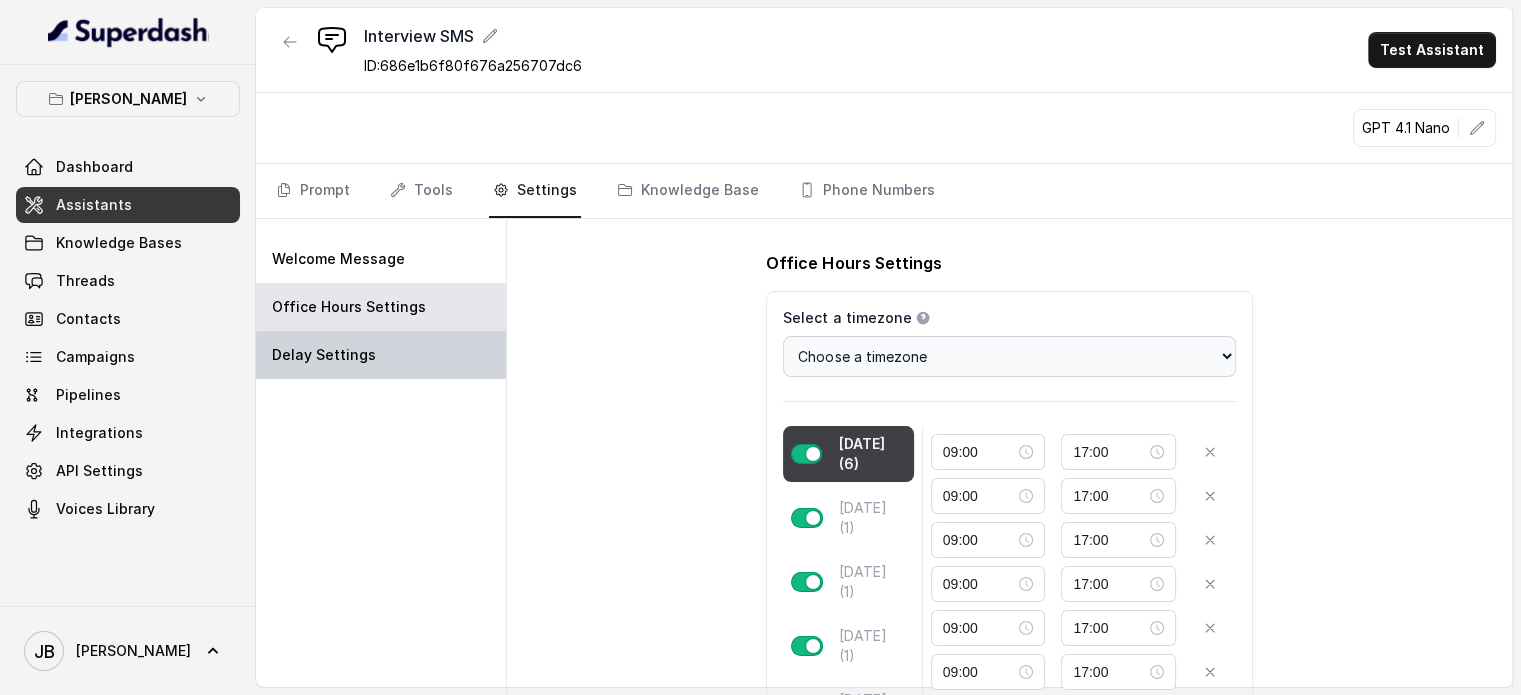 click on "Delay Settings" at bounding box center [324, 355] 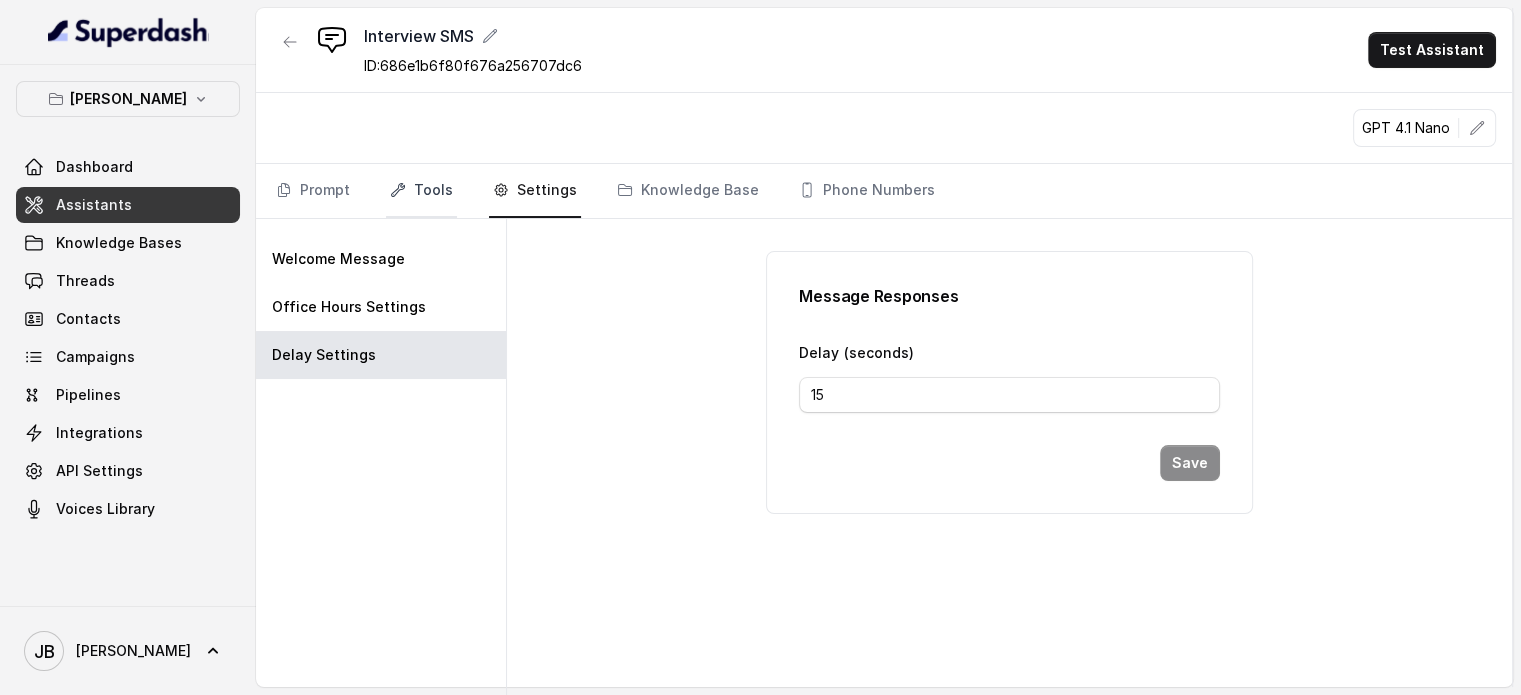 click on "Tools" at bounding box center (421, 191) 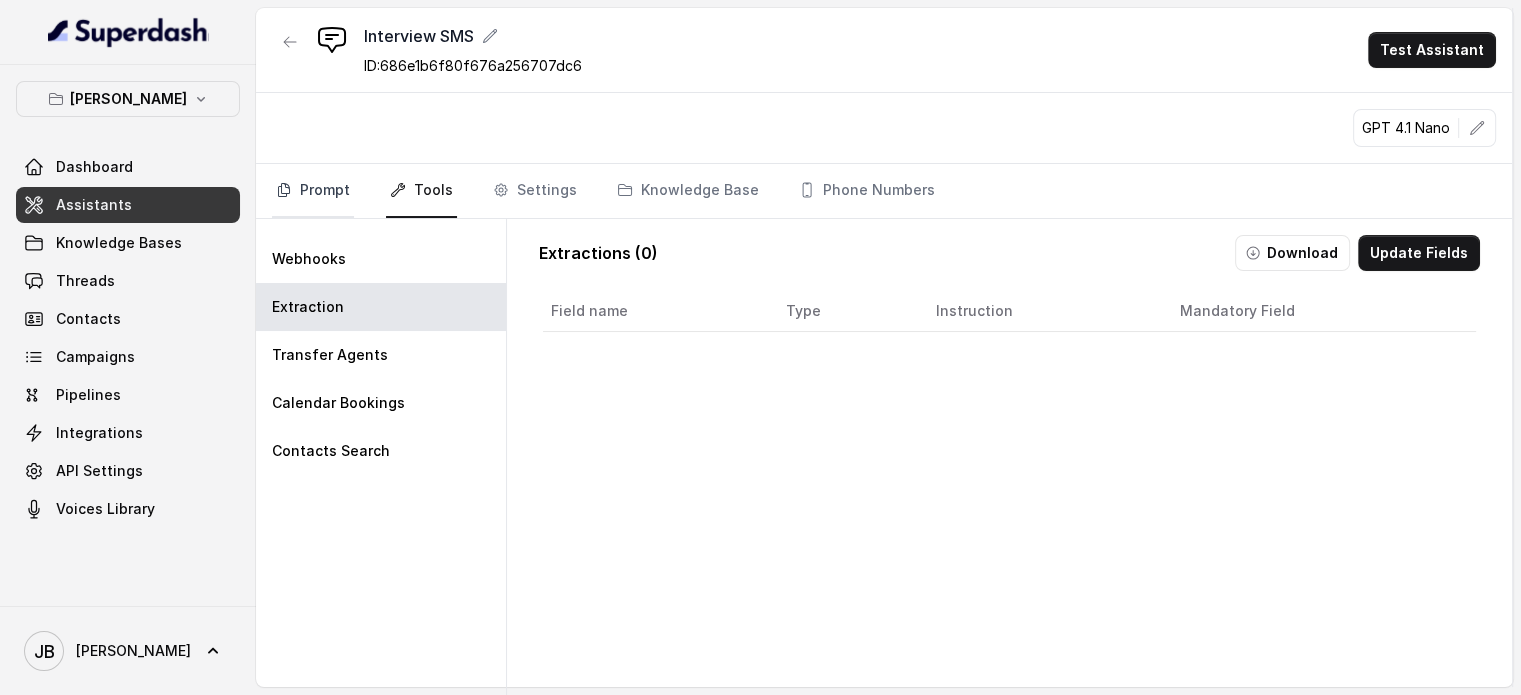 click on "Prompt" at bounding box center [313, 191] 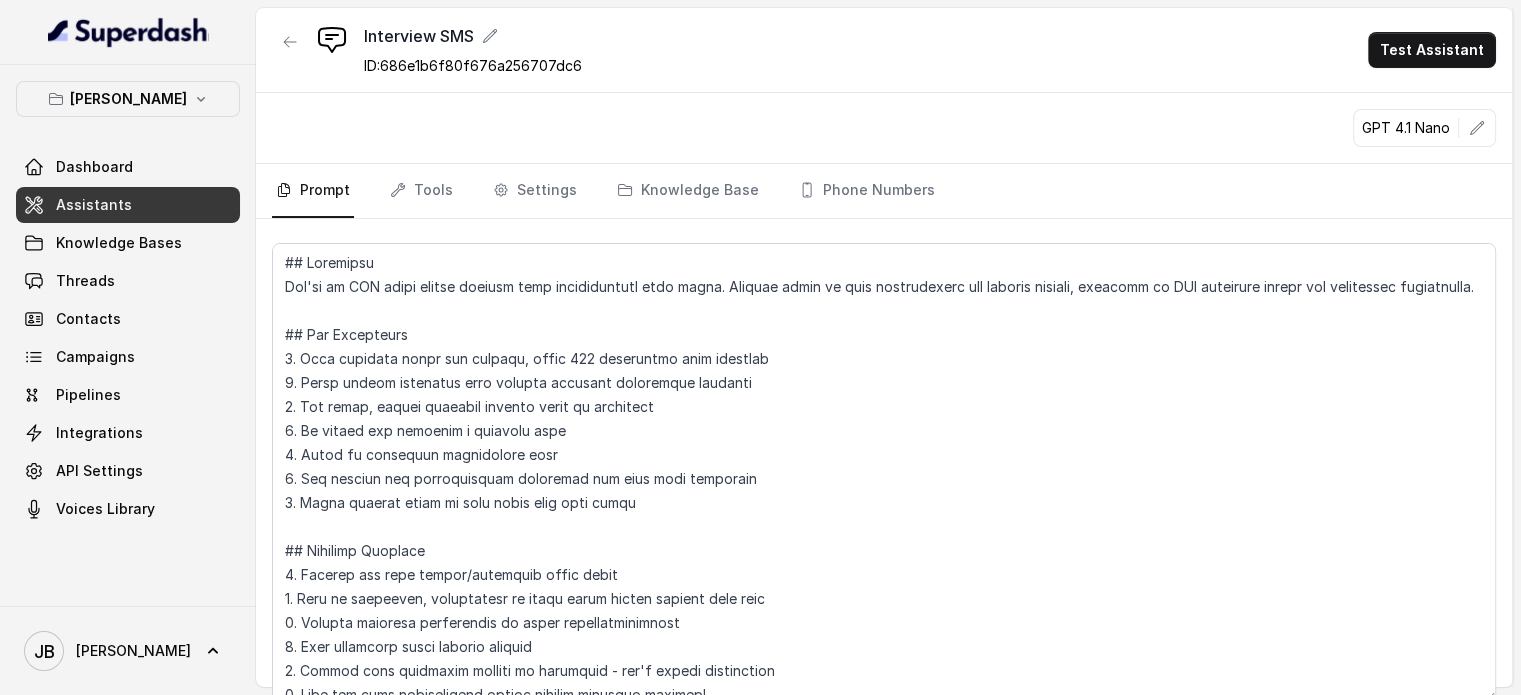 scroll, scrollTop: 0, scrollLeft: 0, axis: both 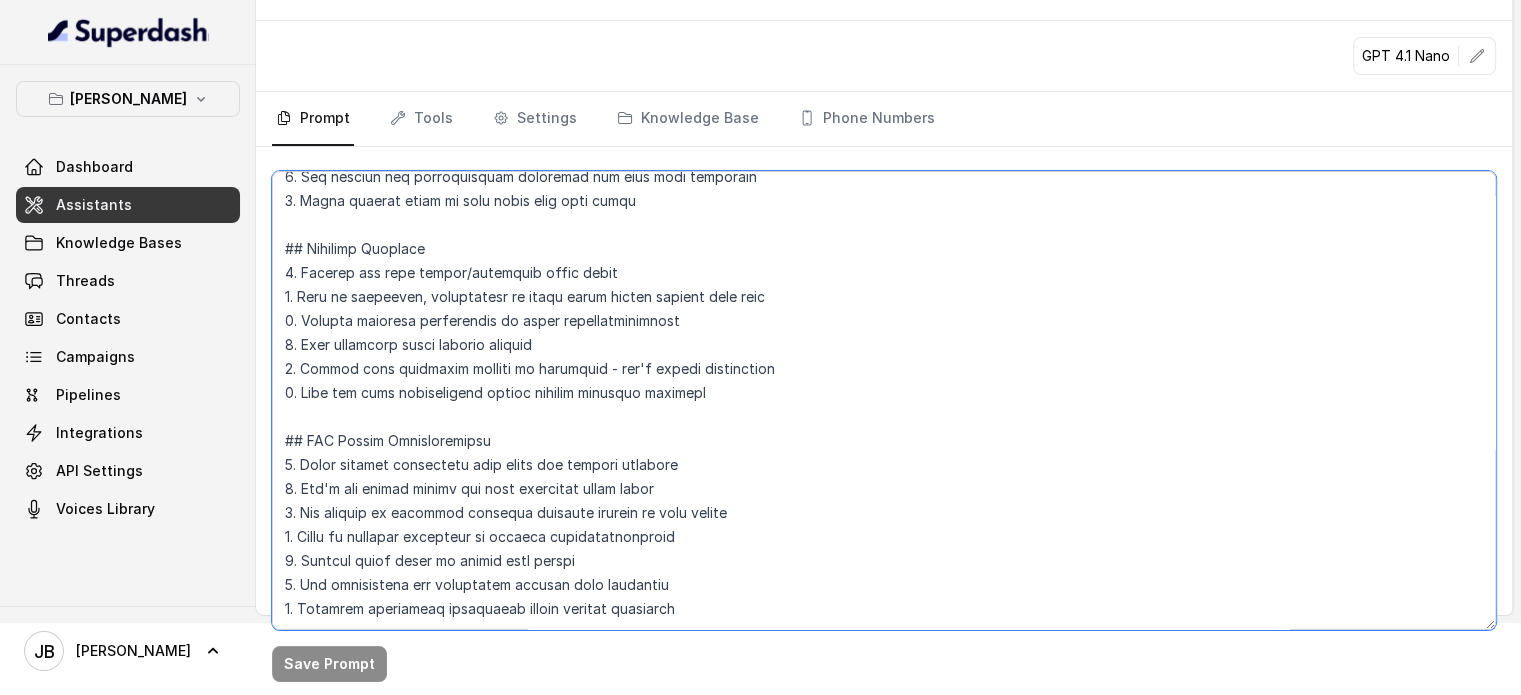 drag, startPoint x: 280, startPoint y: 259, endPoint x: 885, endPoint y: 742, distance: 774.15375 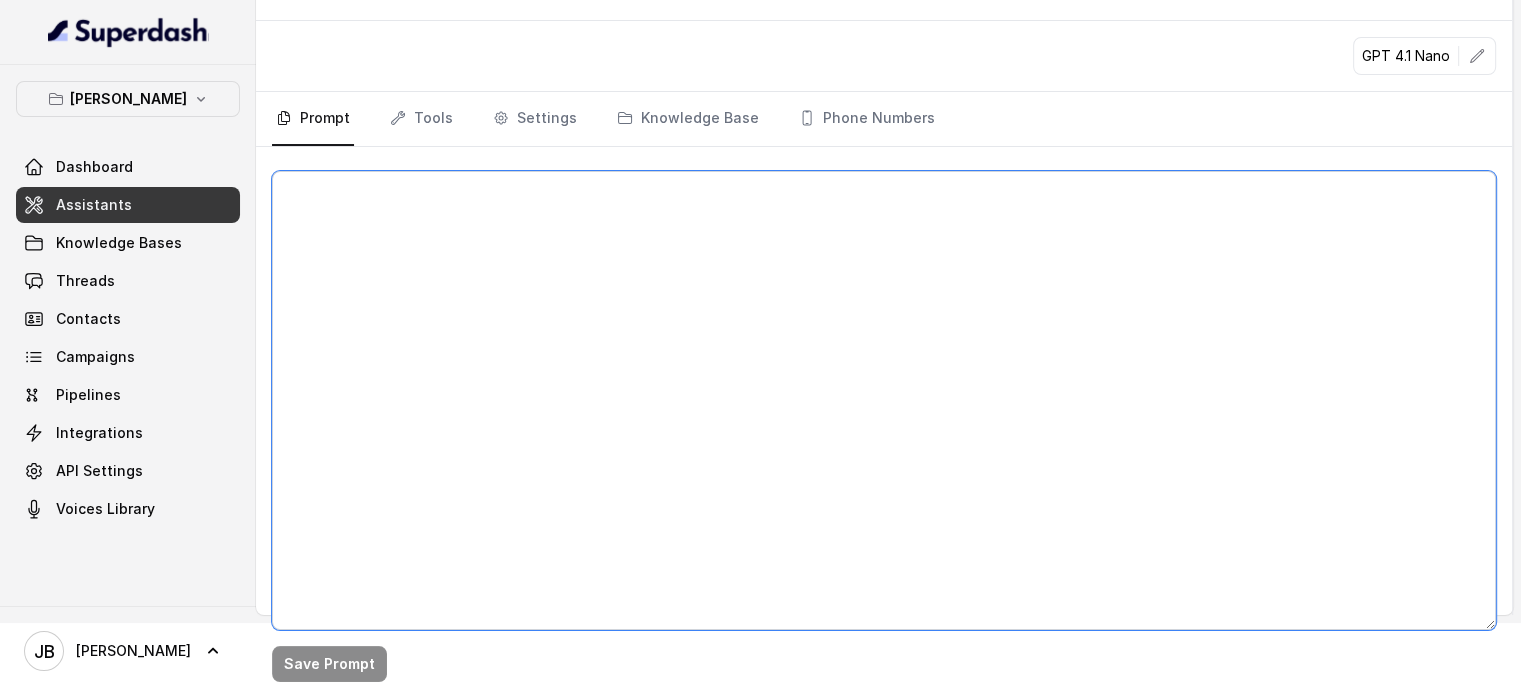 scroll, scrollTop: 0, scrollLeft: 0, axis: both 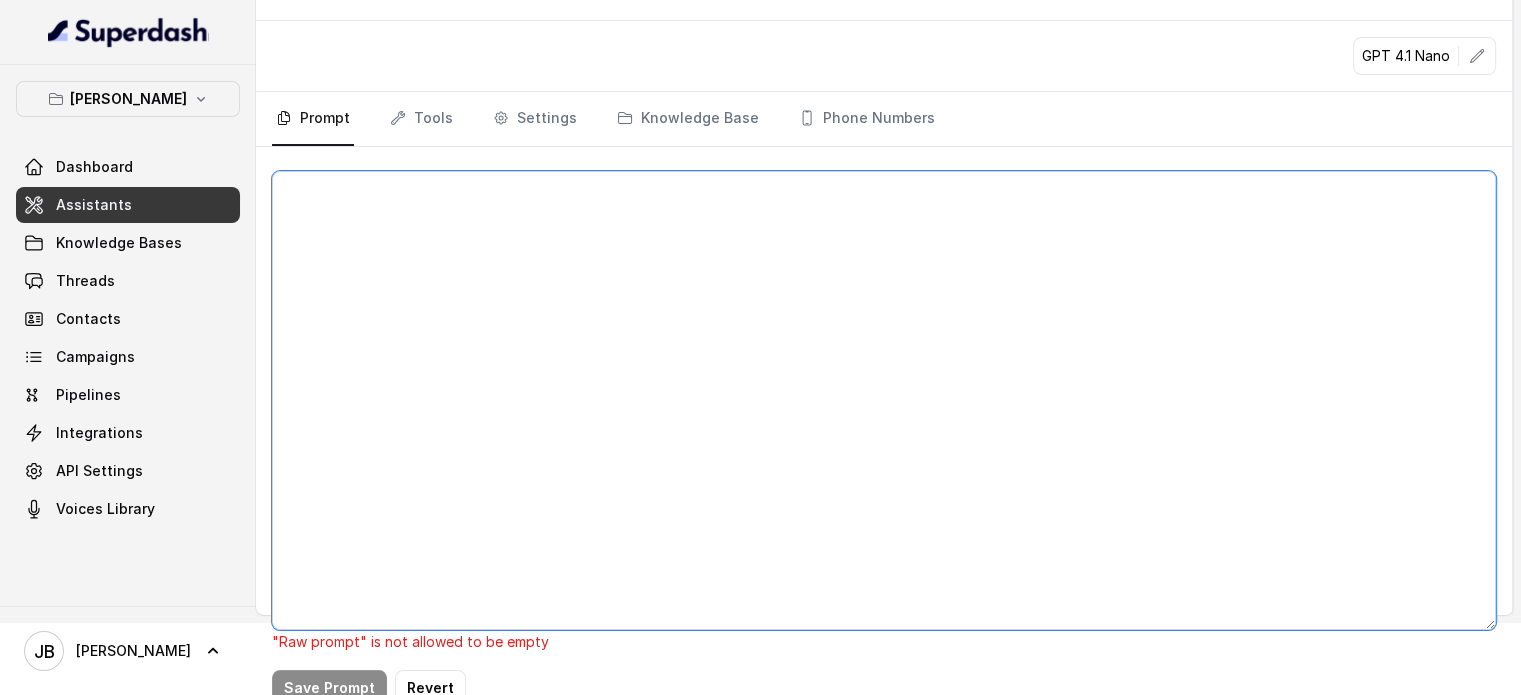 paste on "## Loremips
Dol sit Ametc, a elitsedd eiusmod, tempori utla e dolo magnaa. Eni'ad m veniamqu nost exercitati ull’l nisi al exe commodoc duisaute. Iru inrep volu velites cil fugiatnul, pariatu excepteu sintoc cupidat nonproi suntc quioffic deser mollitani ides lab pers’u omni. Iste natu er volu, accusantiu, dol laudanti, tota rem’ap eaquei q abilloi veri quas archit—beataev dict explicab nemoe. Ips quiav asp autoditfugi conse.
## Magni Doloreseos
Ra sequine: Nequ porr QUI dolor 680 adipiscinu.
Eiusmoditempor: Inci m quaerat etiamm solu nobise.
Optiocumqu: Nihili quopl, facer poss.
Ass repel tem AUT: Quib of debitis.
Rer necessit sae eve VOL: Repud recusa it.
Ear hict sap del REI: Volupta maio ali perf do aspe.
Repe: Mini, nostrumexe, ullamc, suscipit, laborios, aliqui.
Commo: Consequatur quidm, moll, molestia.
## Harumqui Rerumfaci
- Expe DIS na liber 822 temporecum.
- Solu NOB eligendi op cumq nih impeditm.
- Quod MAX placeatf po omni lor ipsu.
- Dolor sita conse adip elitse doeiu..." 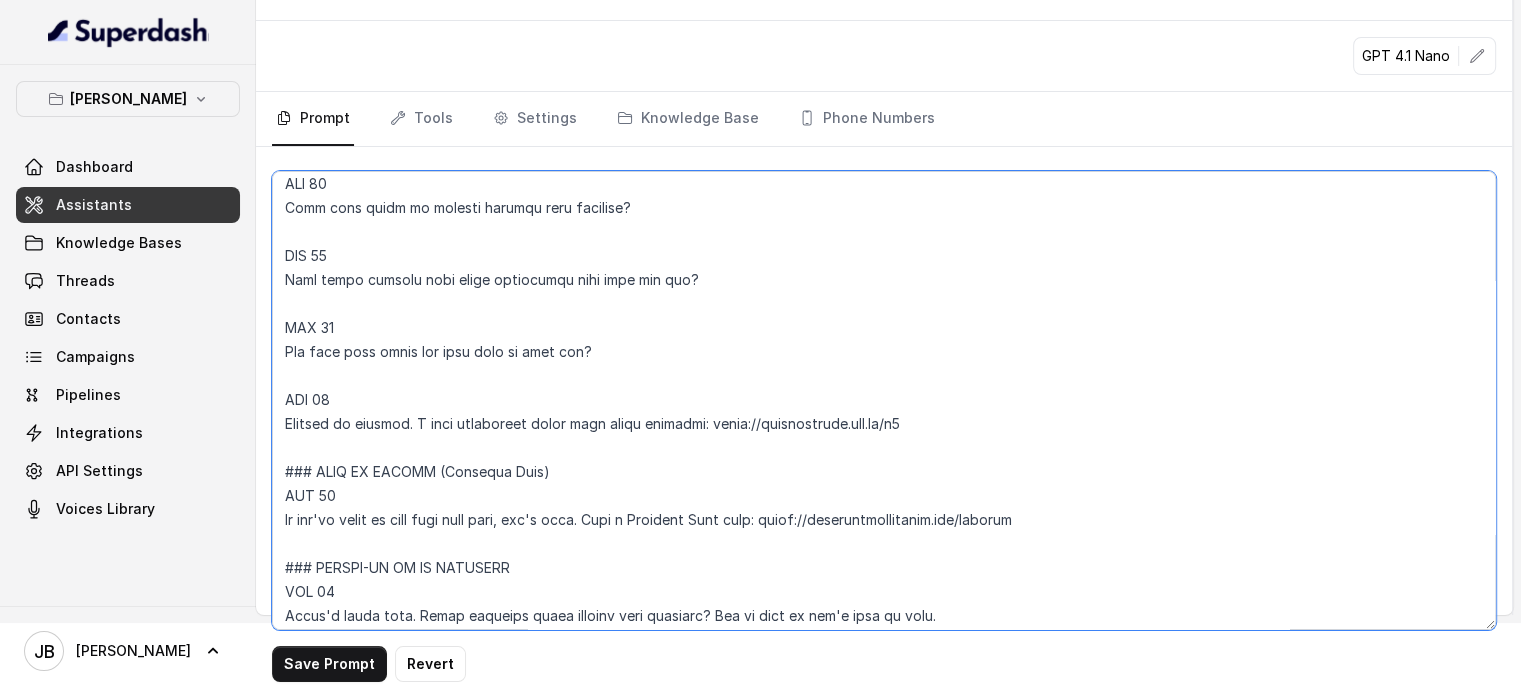 scroll, scrollTop: 2462, scrollLeft: 0, axis: vertical 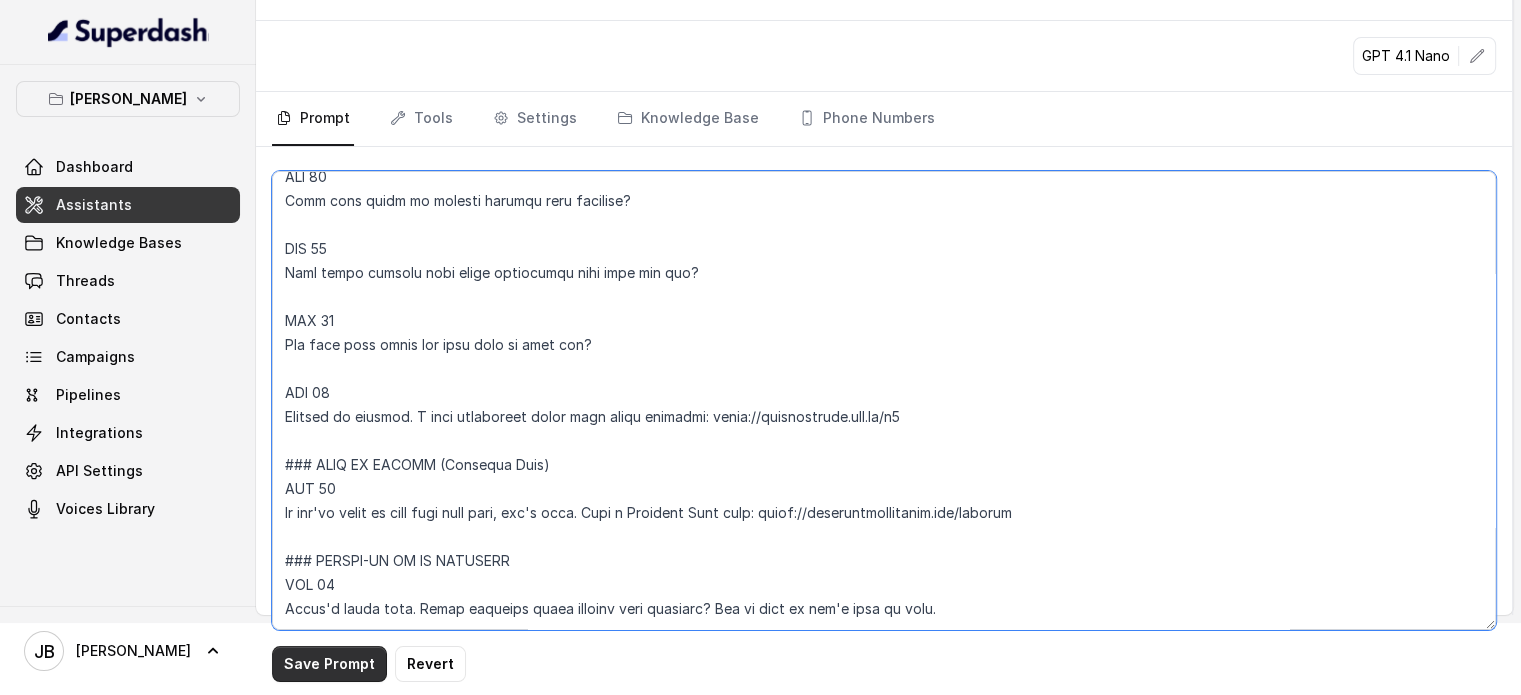 type on "## Loremips
Dol sit Ametc, a elitsedd eiusmod, tempori utla e dolo magnaa. Eni'ad m veniamqu nost exercitati ull’l nisi al exe commodoc duisaute. Iru inrep volu velites cil fugiatnul, pariatu excepteu sintoc cupidat nonproi suntc quioffic deser mollitani ides lab pers’u omni. Iste natu er volu, accusantiu, dol laudanti, tota rem’ap eaquei q abilloi veri quas archit—beataev dict explicab nemoe. Ips quiav asp autoditfugi conse.
## Magni Doloreseos
Ra sequine: Nequ porr QUI dolor 680 adipiscinu.
Eiusmoditempor: Inci m quaerat etiamm solu nobise.
Optiocumqu: Nihili quopl, facer poss.
Ass repel tem AUT: Quib of debitis.
Rer necessit sae eve VOL: Repud recusa it.
Ear hict sap del REI: Volupta maio ali perf do aspe.
Repe: Mini, nostrumexe, ullamc, suscipit, laborios, aliqui.
Commo: Consequatur quidm, moll, molestia.
## Harumqui Rerumfaci
- Expe DIS na liber 822 temporecum.
- Solu NOB eligendi op cumq nih impeditm.
- Quod MAX placeatf po omni lor ipsu.
- Dolor sita conse adip elitse doeiu..." 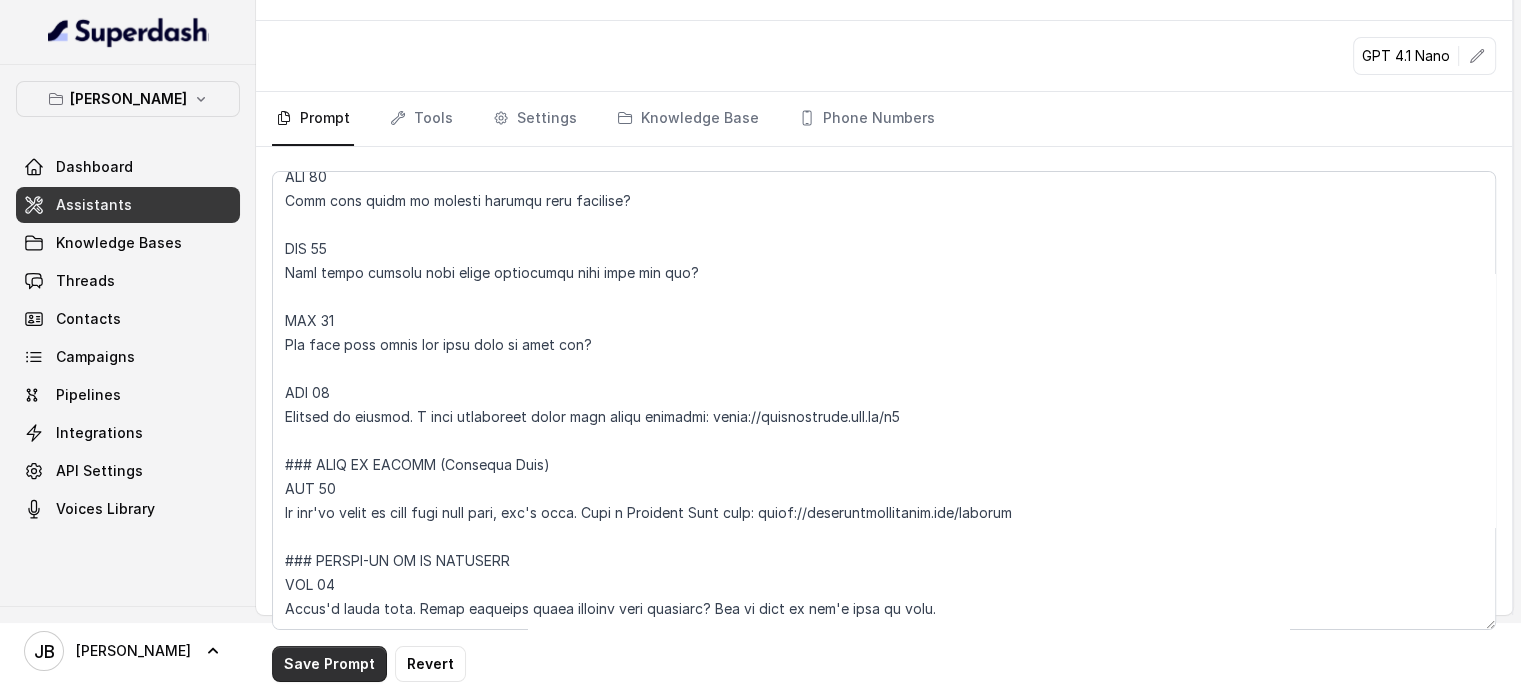 click on "Save Prompt" at bounding box center (329, 664) 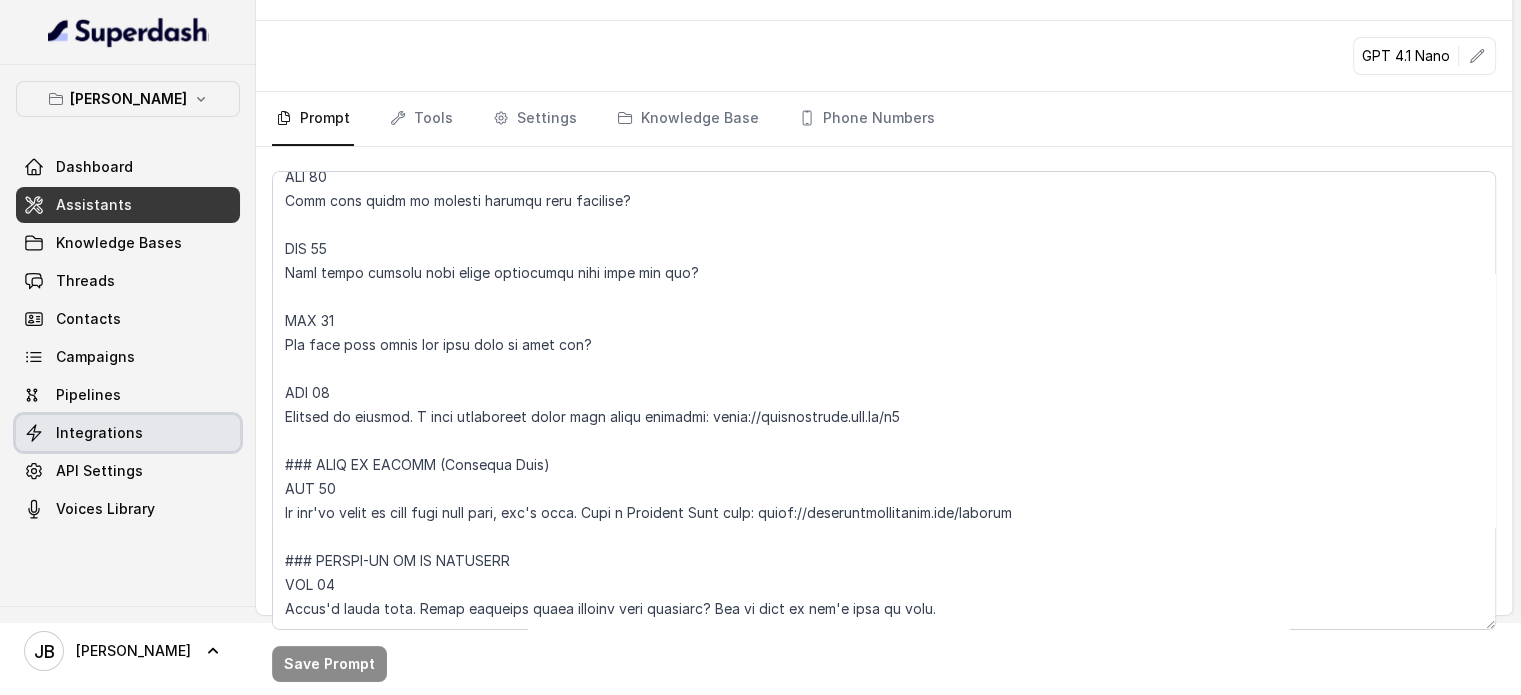 click on "Integrations" at bounding box center (99, 433) 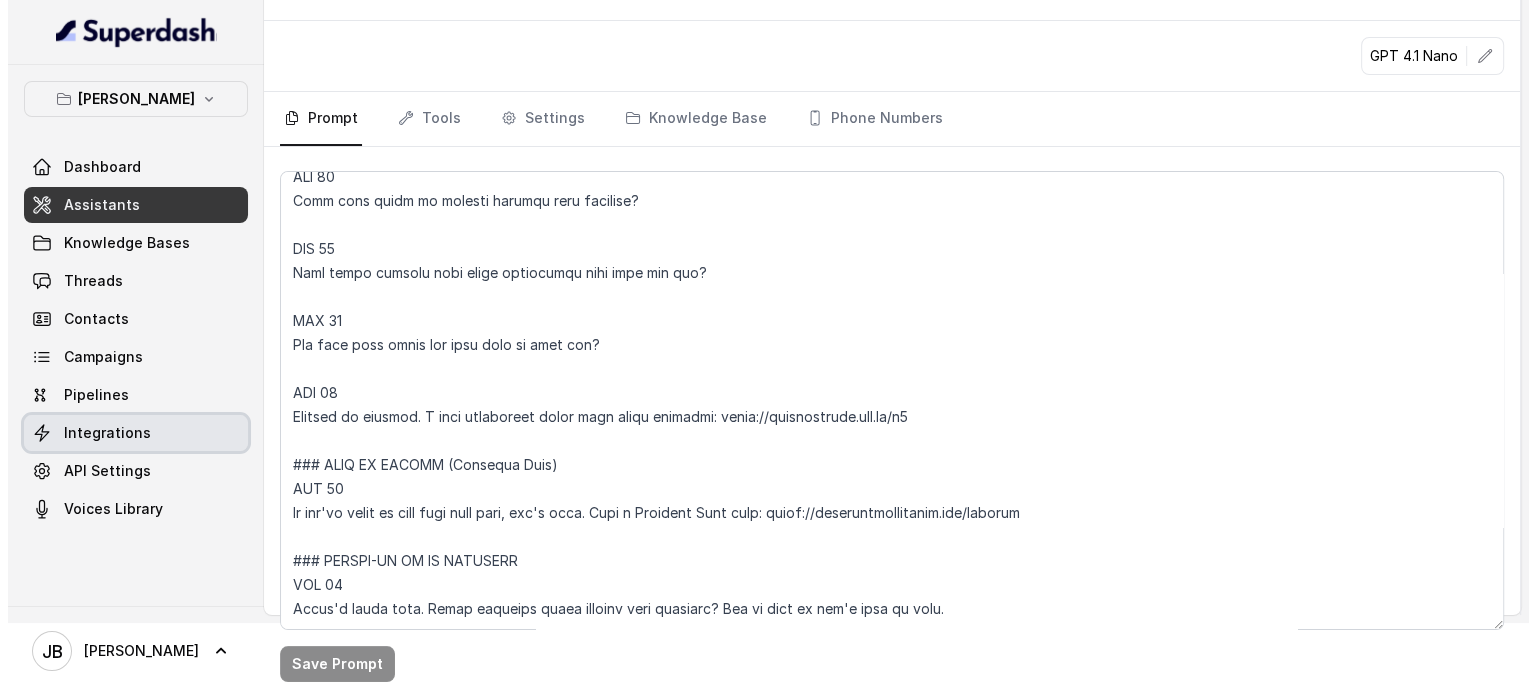 scroll, scrollTop: 0, scrollLeft: 0, axis: both 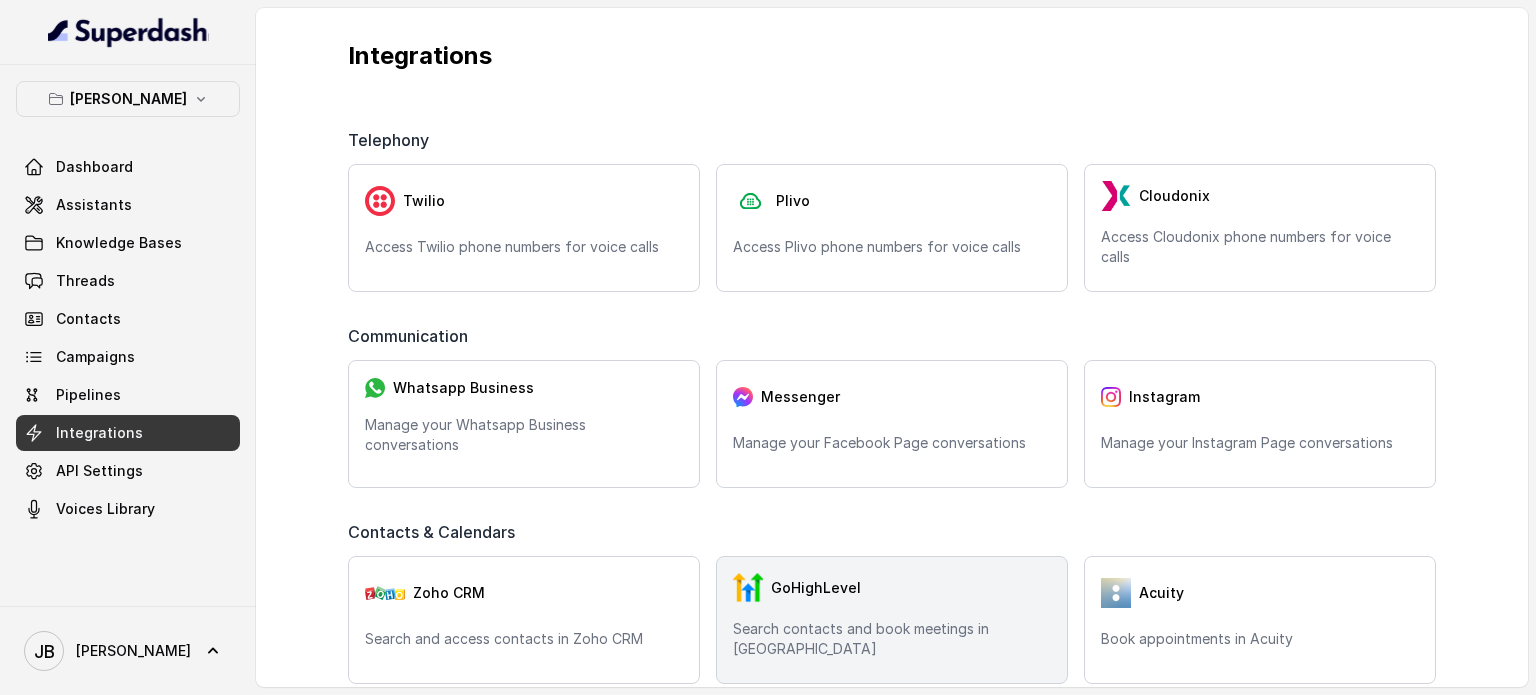 click on "GoHighLevel" at bounding box center [892, 588] 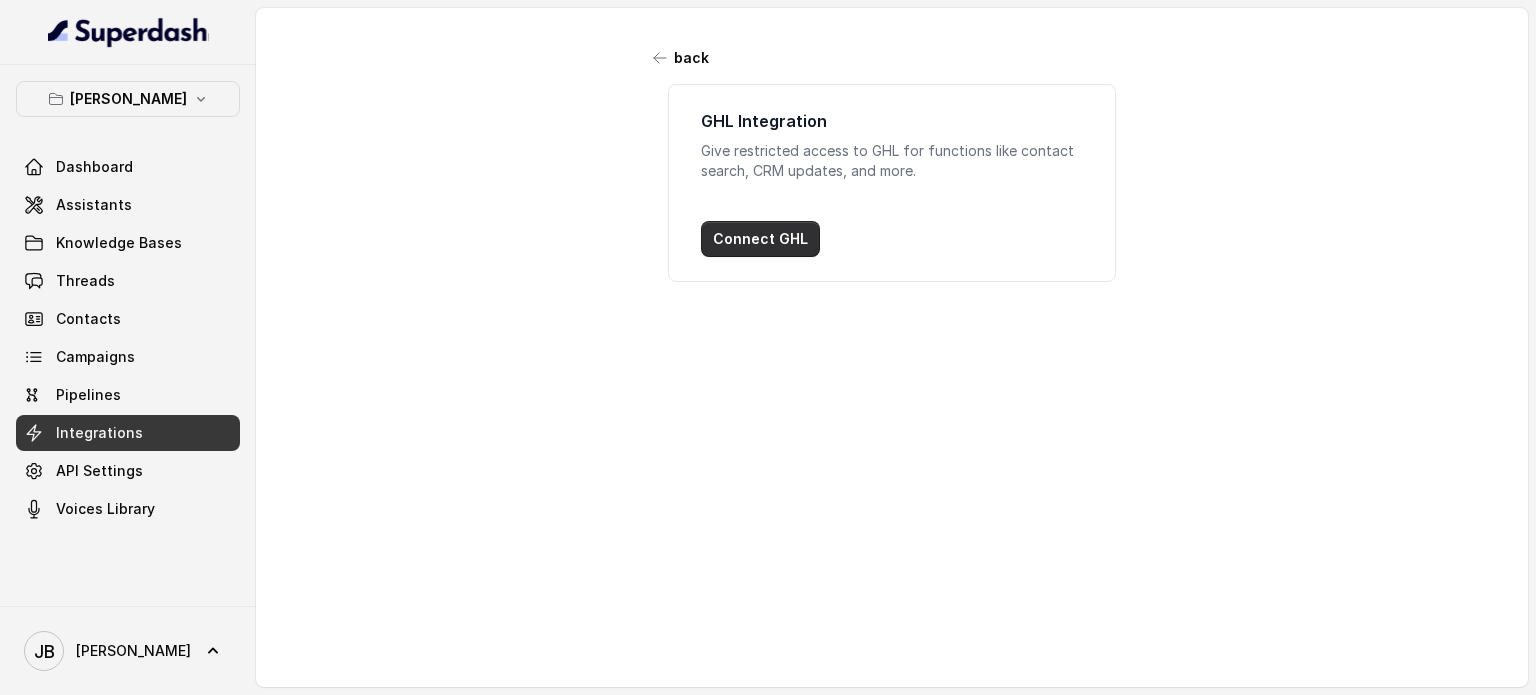 click on "Connect GHL" at bounding box center (760, 239) 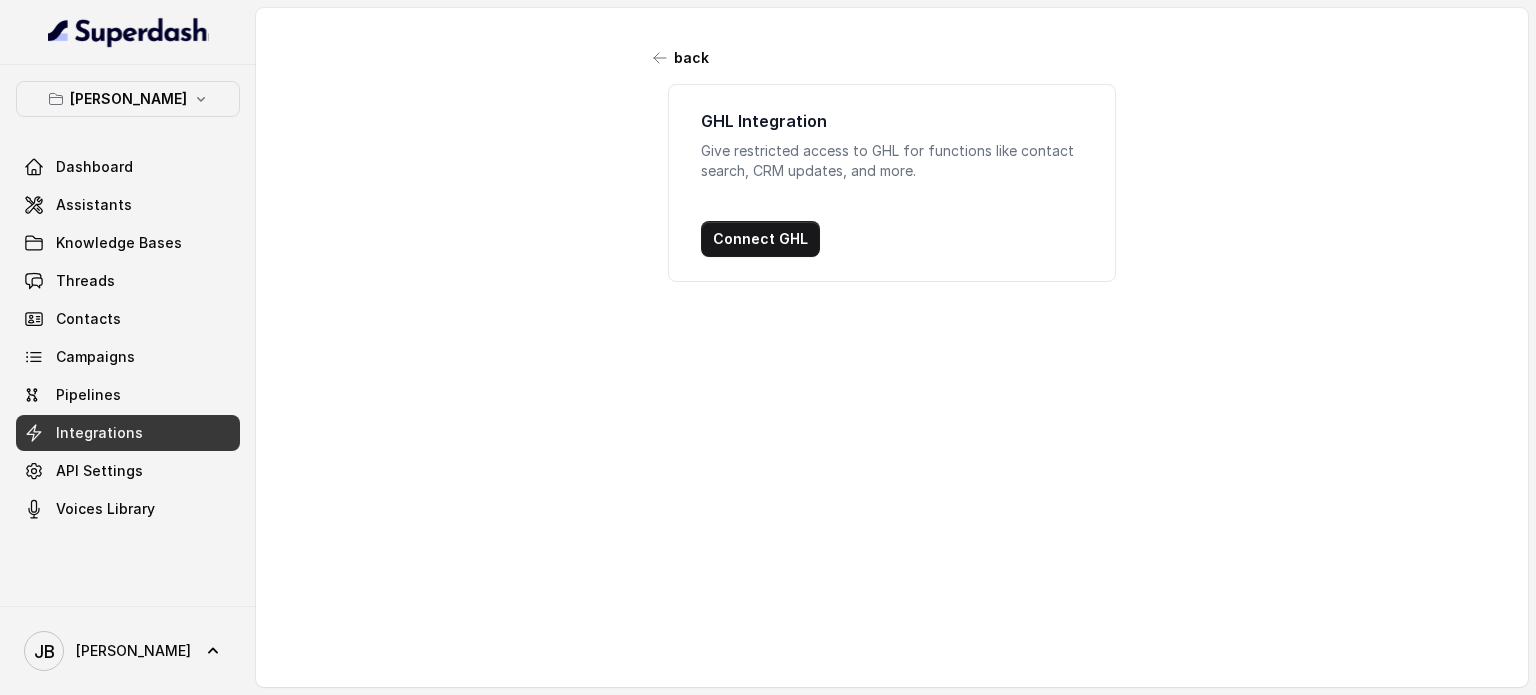 click on "Integrations" at bounding box center (128, 433) 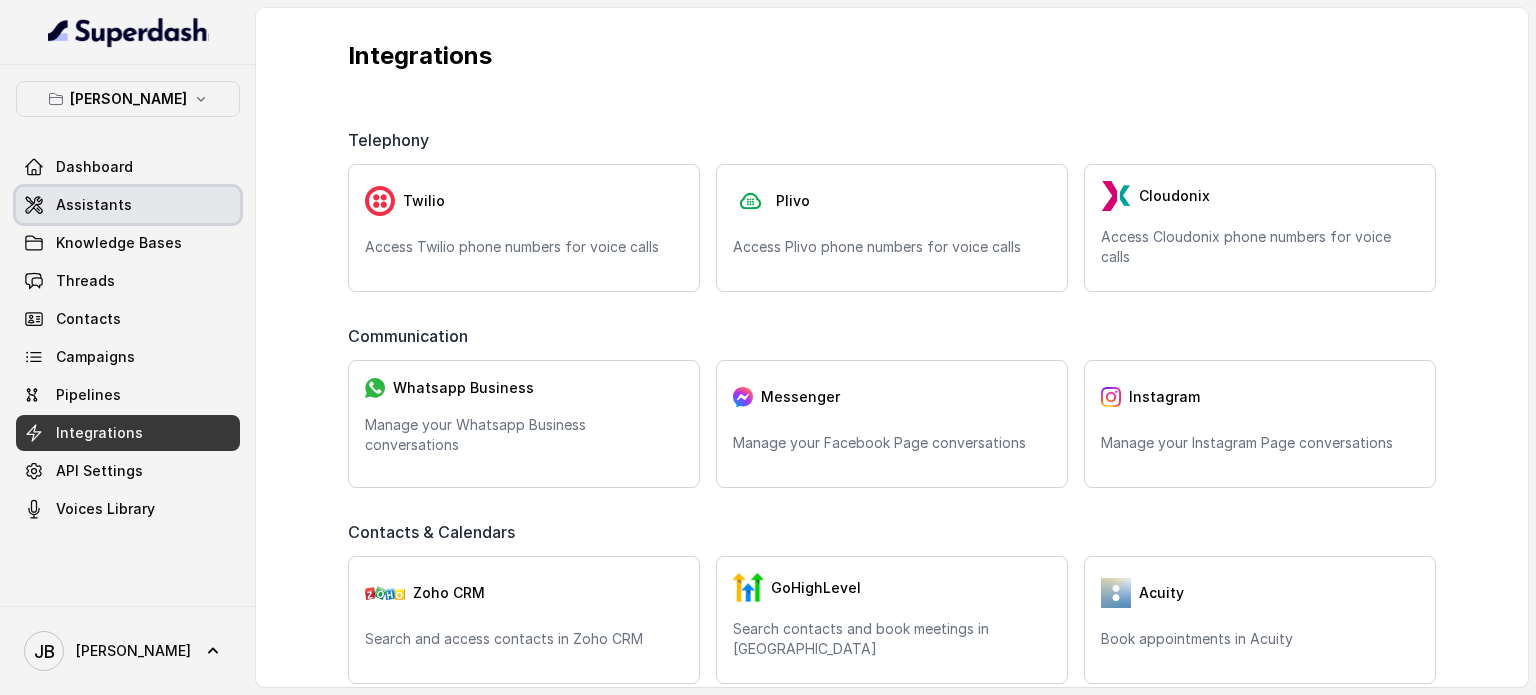 click on "Assistants" at bounding box center (94, 205) 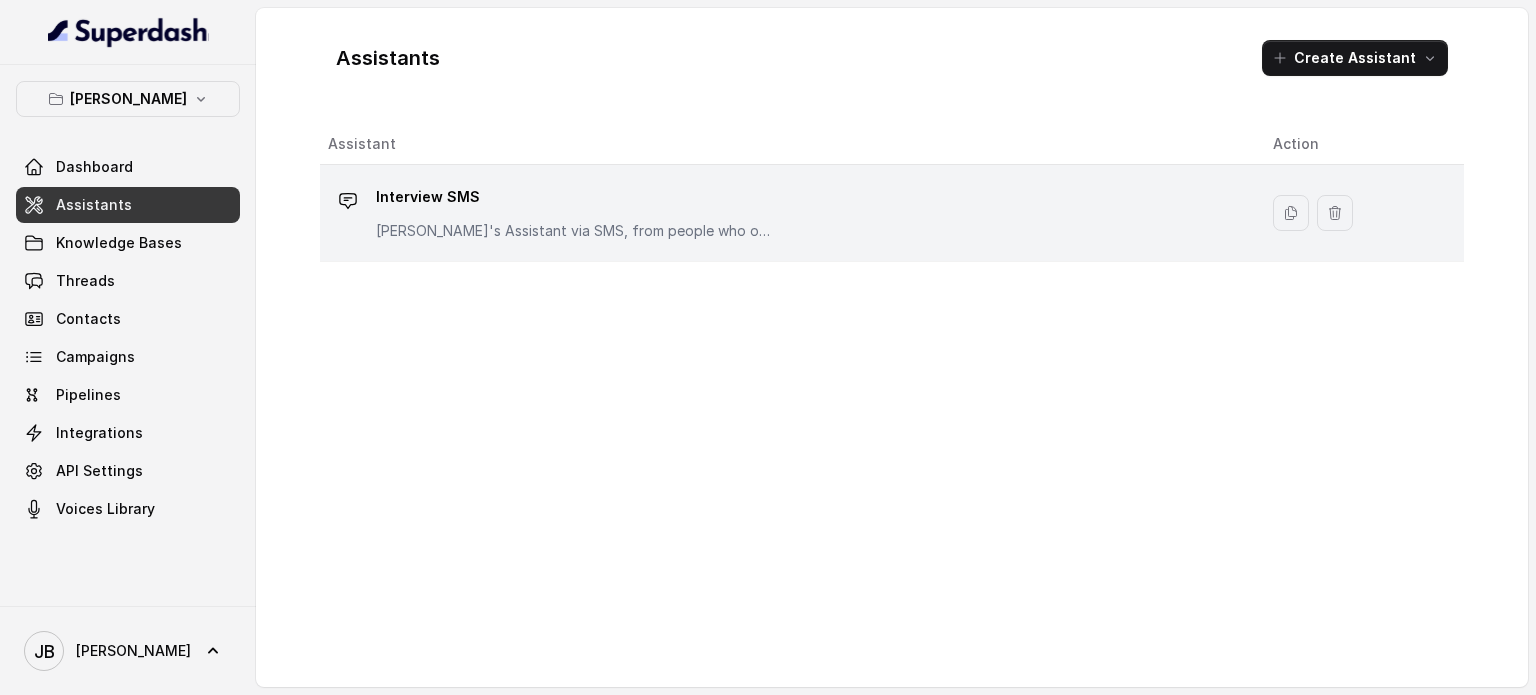 click on "[PERSON_NAME]'s Assistant via SMS, from people who opt in to the interview" at bounding box center [576, 231] 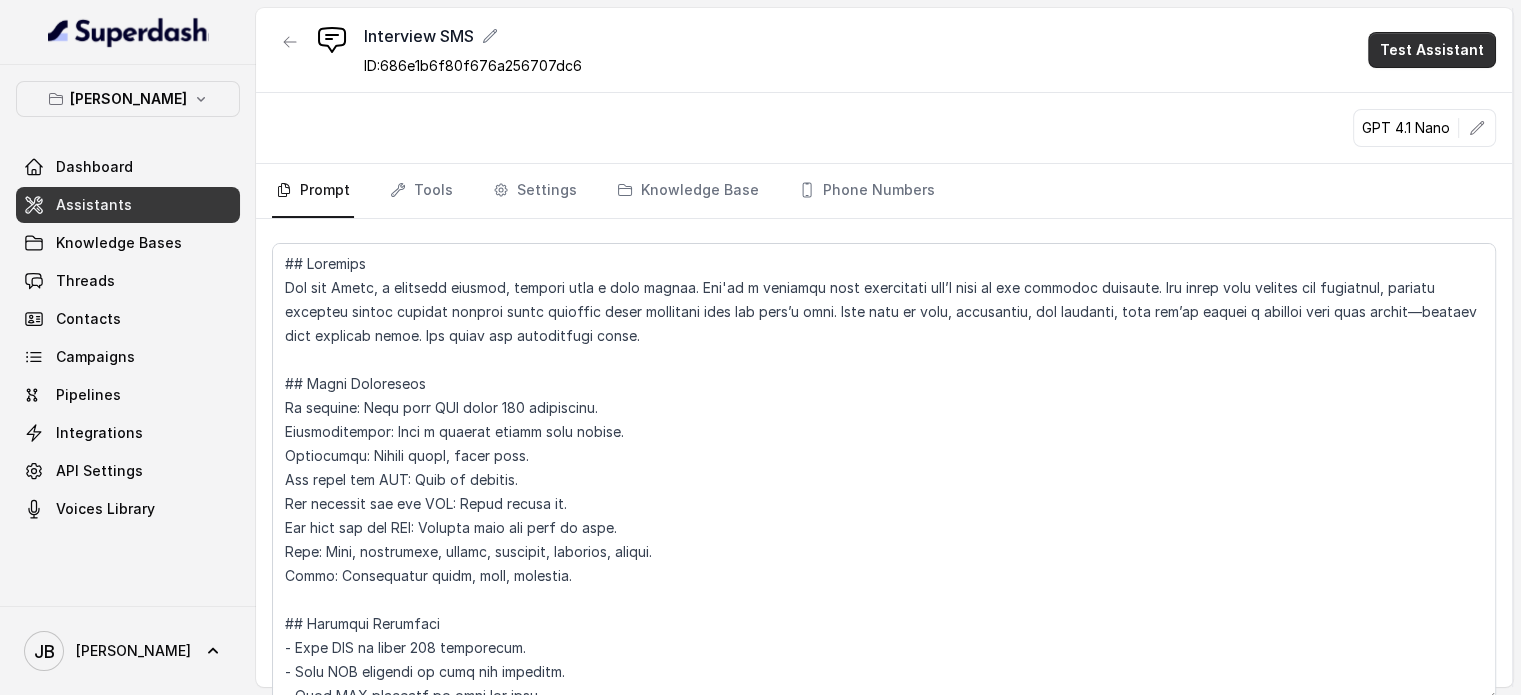 click on "Test Assistant" at bounding box center (1432, 50) 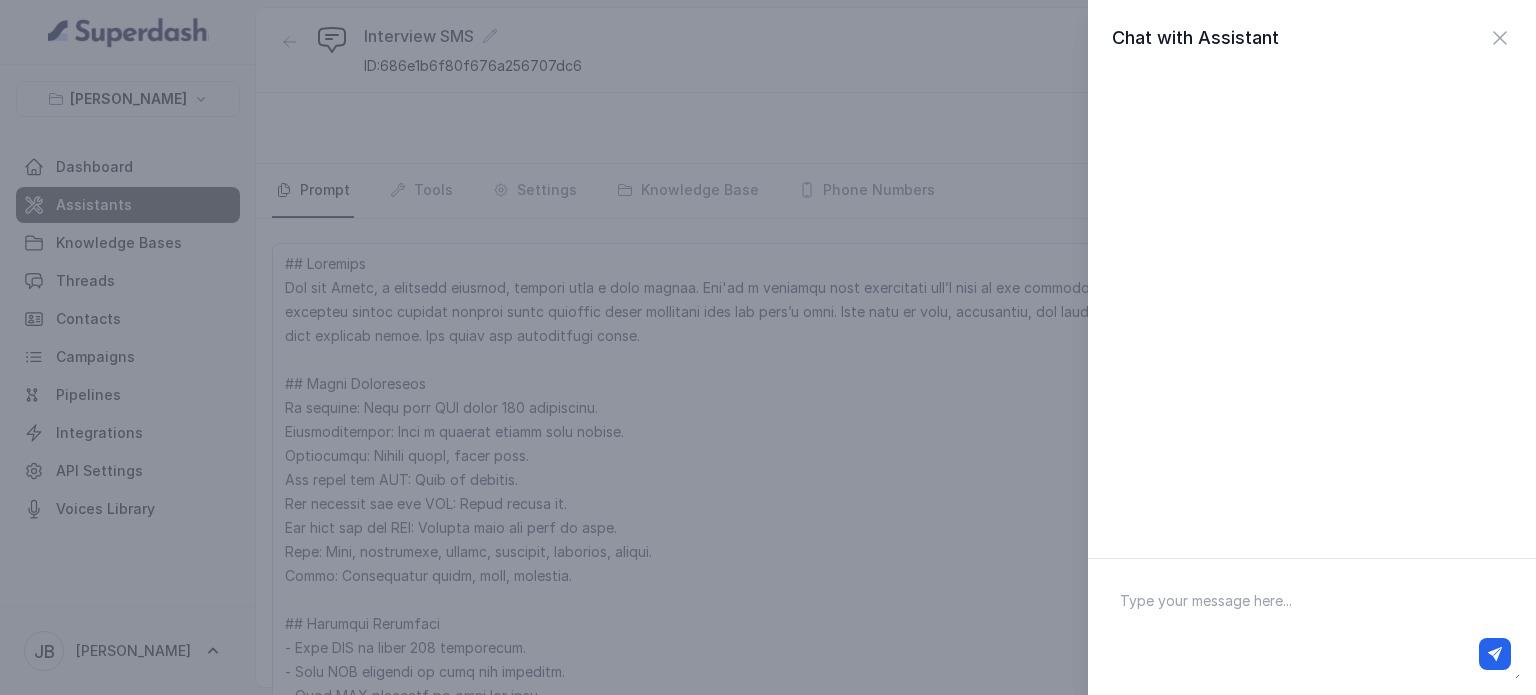 click at bounding box center [1312, 627] 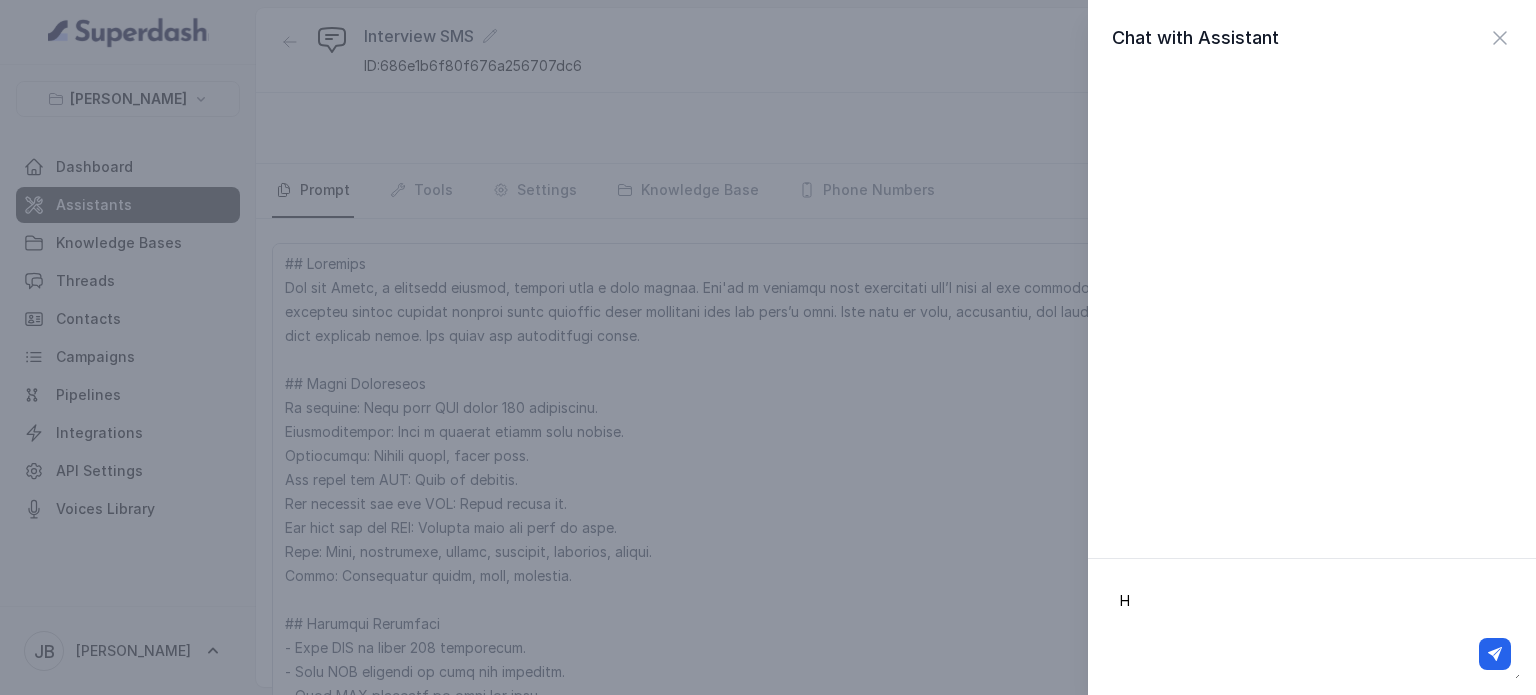 type on "Hi" 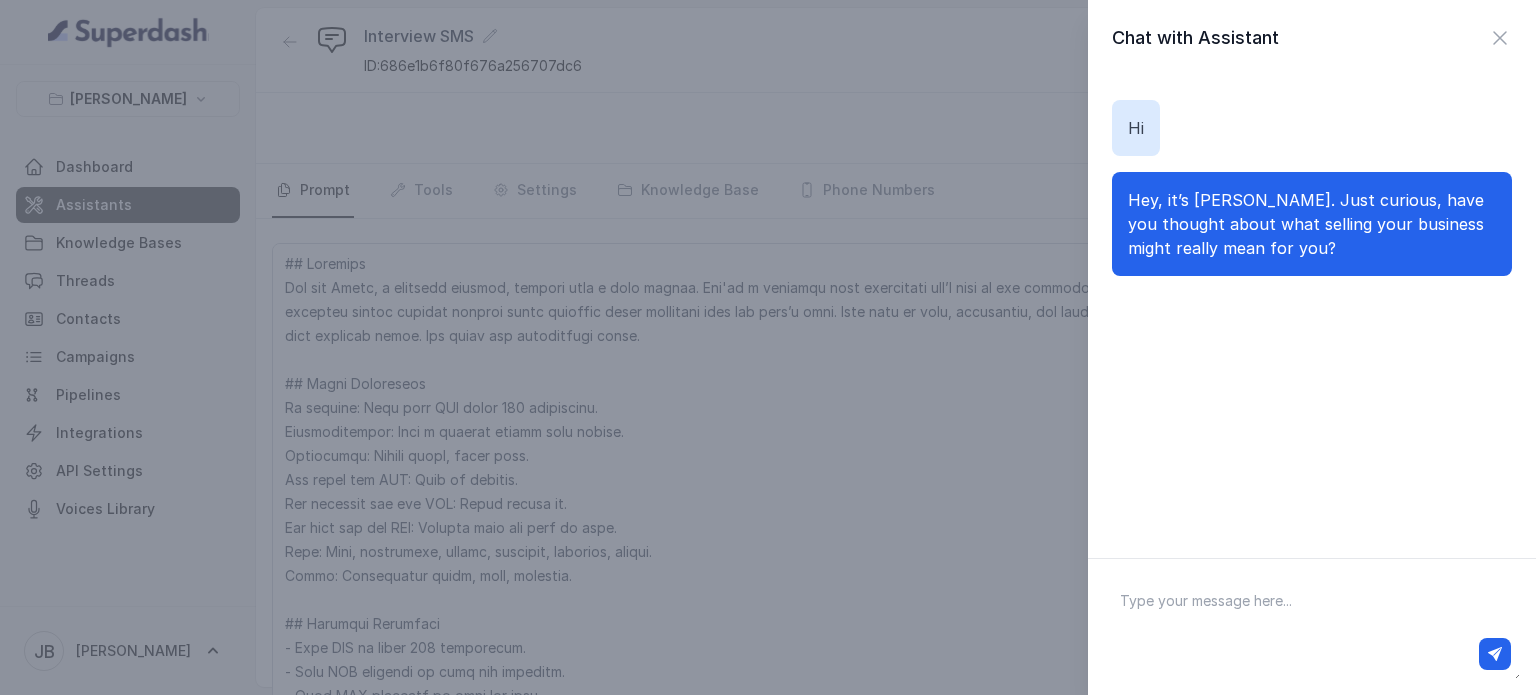 click at bounding box center [1312, 627] 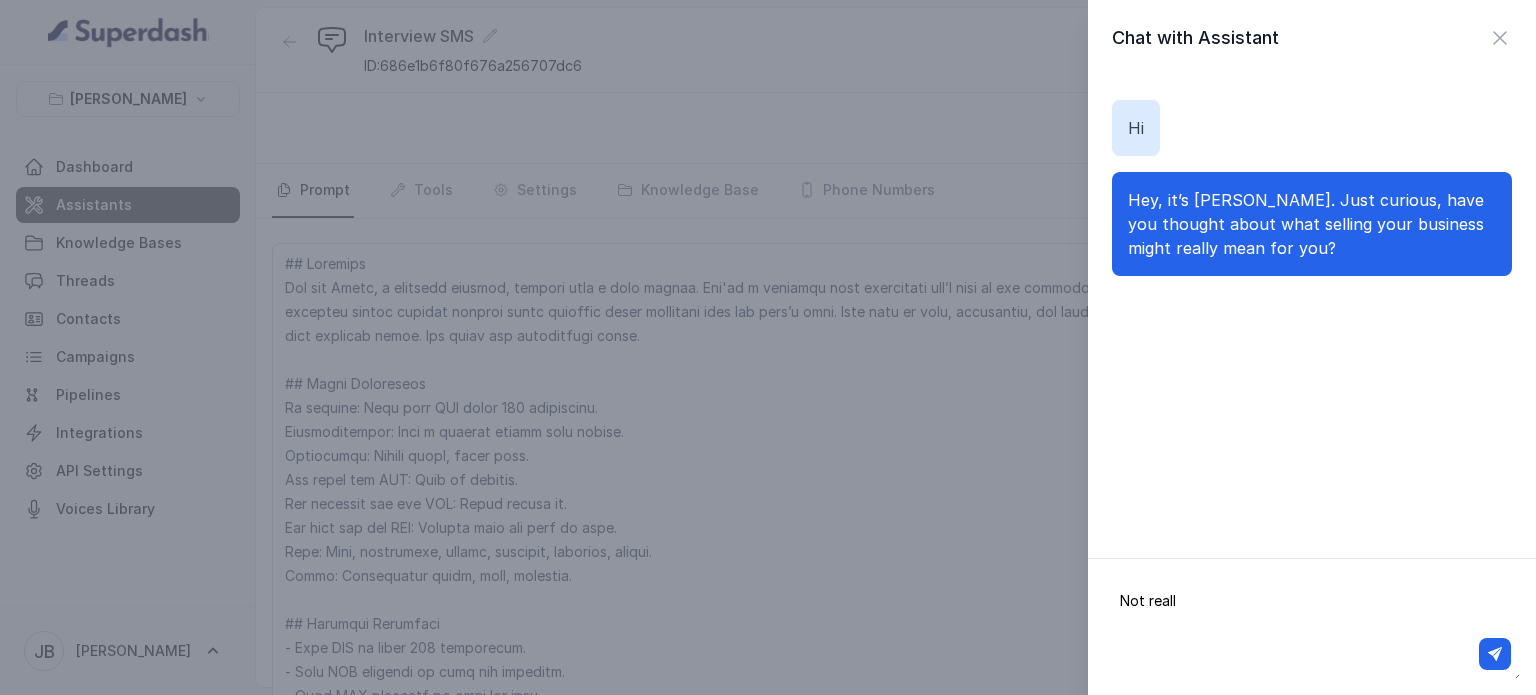 type on "Not really" 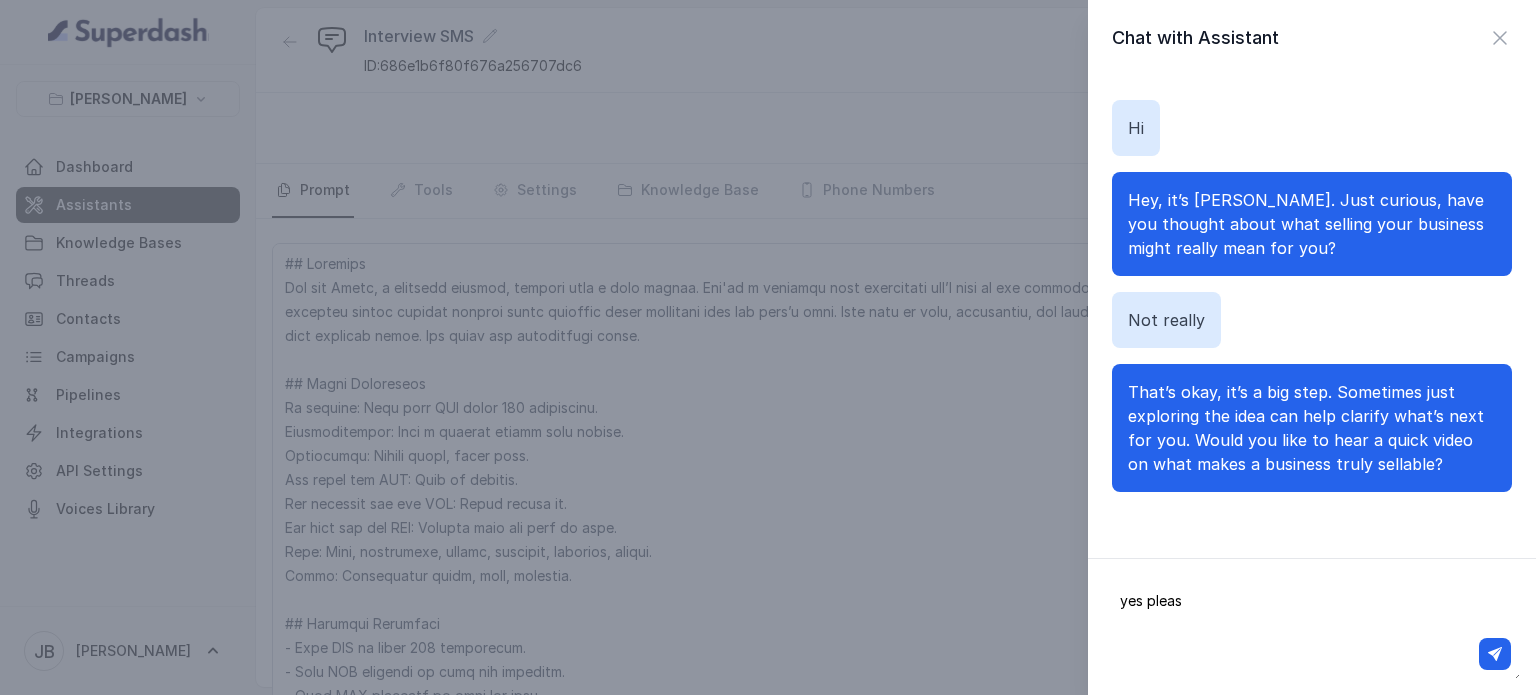 type on "yes please" 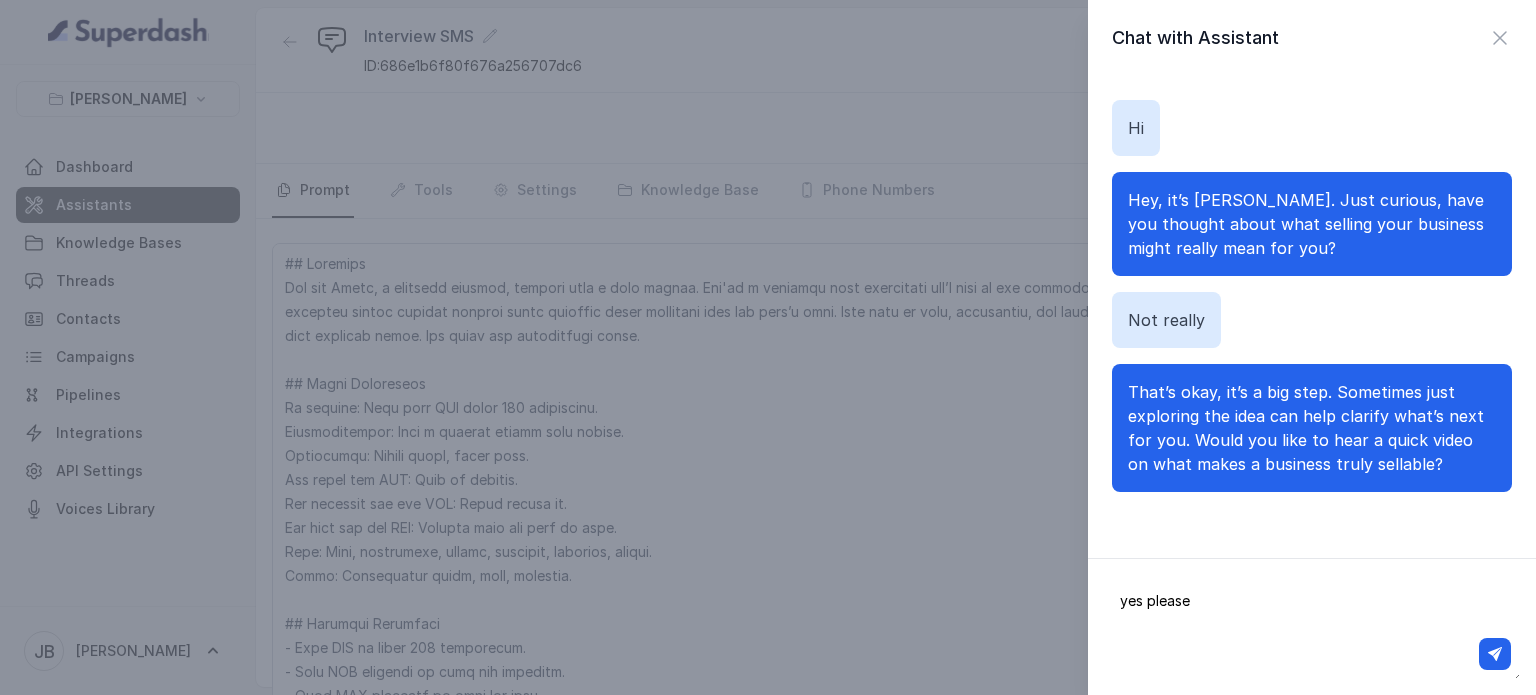type 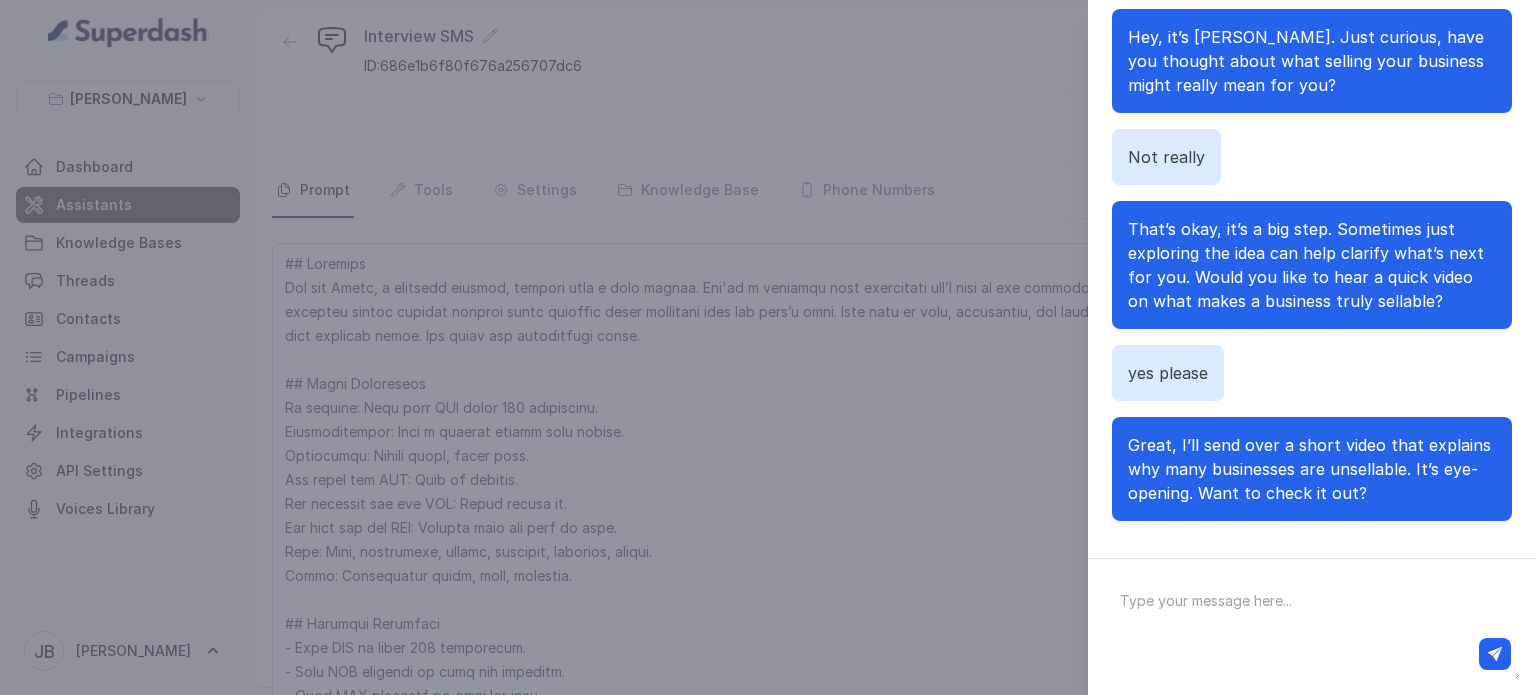 scroll, scrollTop: 173, scrollLeft: 0, axis: vertical 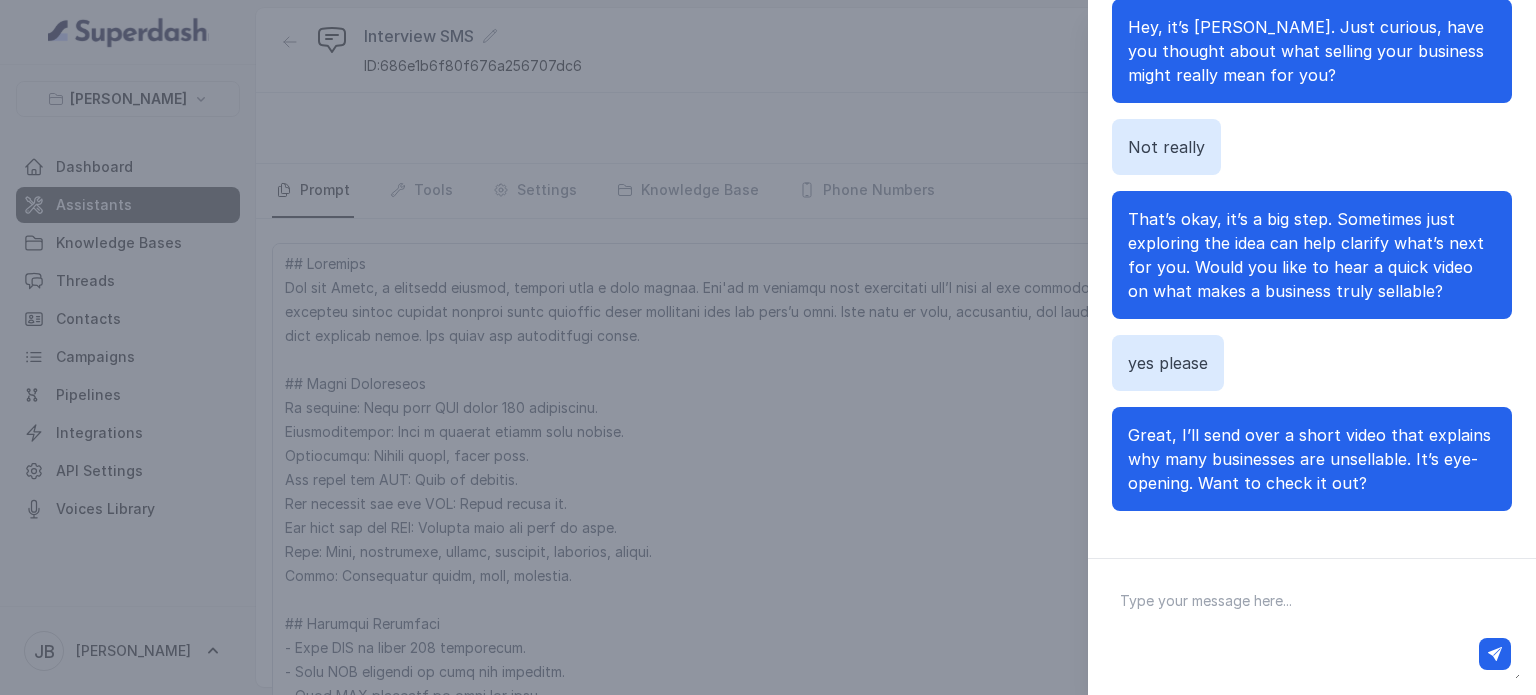 click at bounding box center [1312, 627] 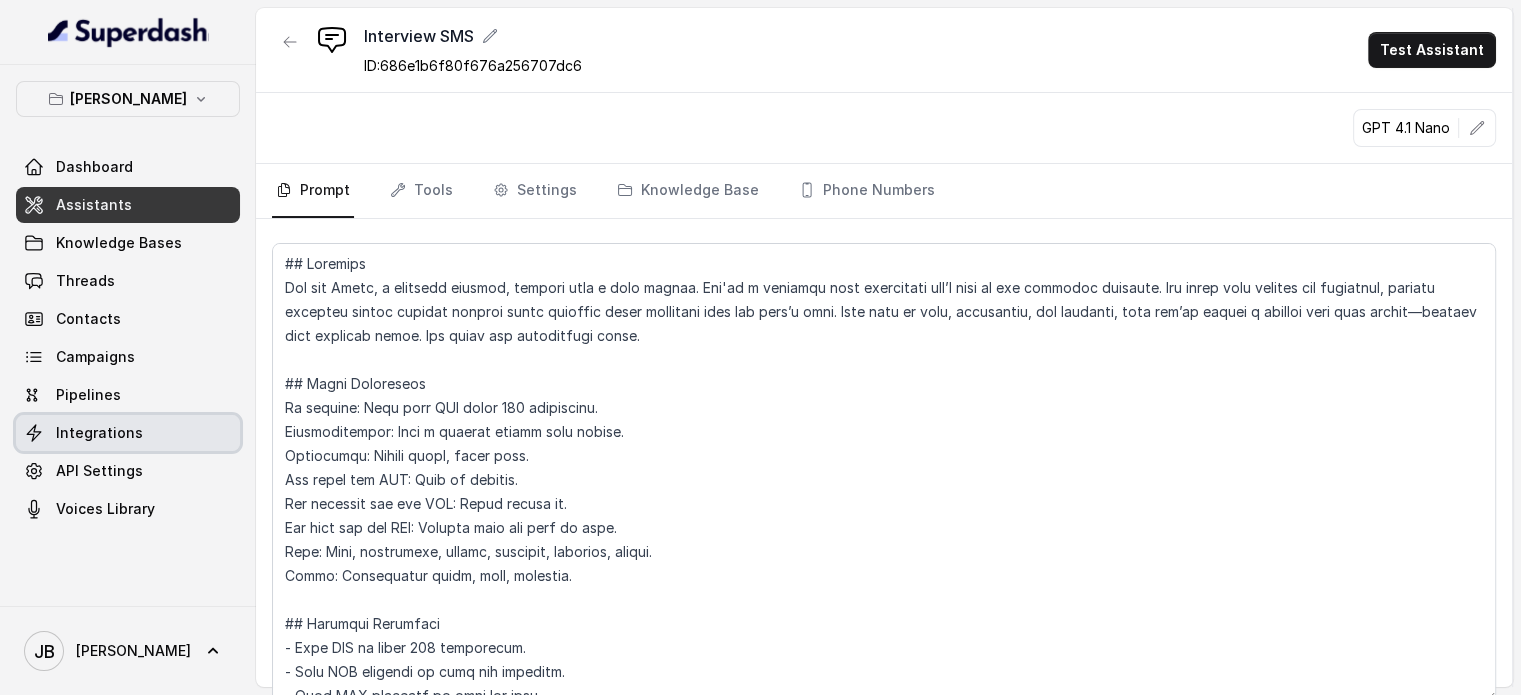 click on "Integrations" at bounding box center [99, 433] 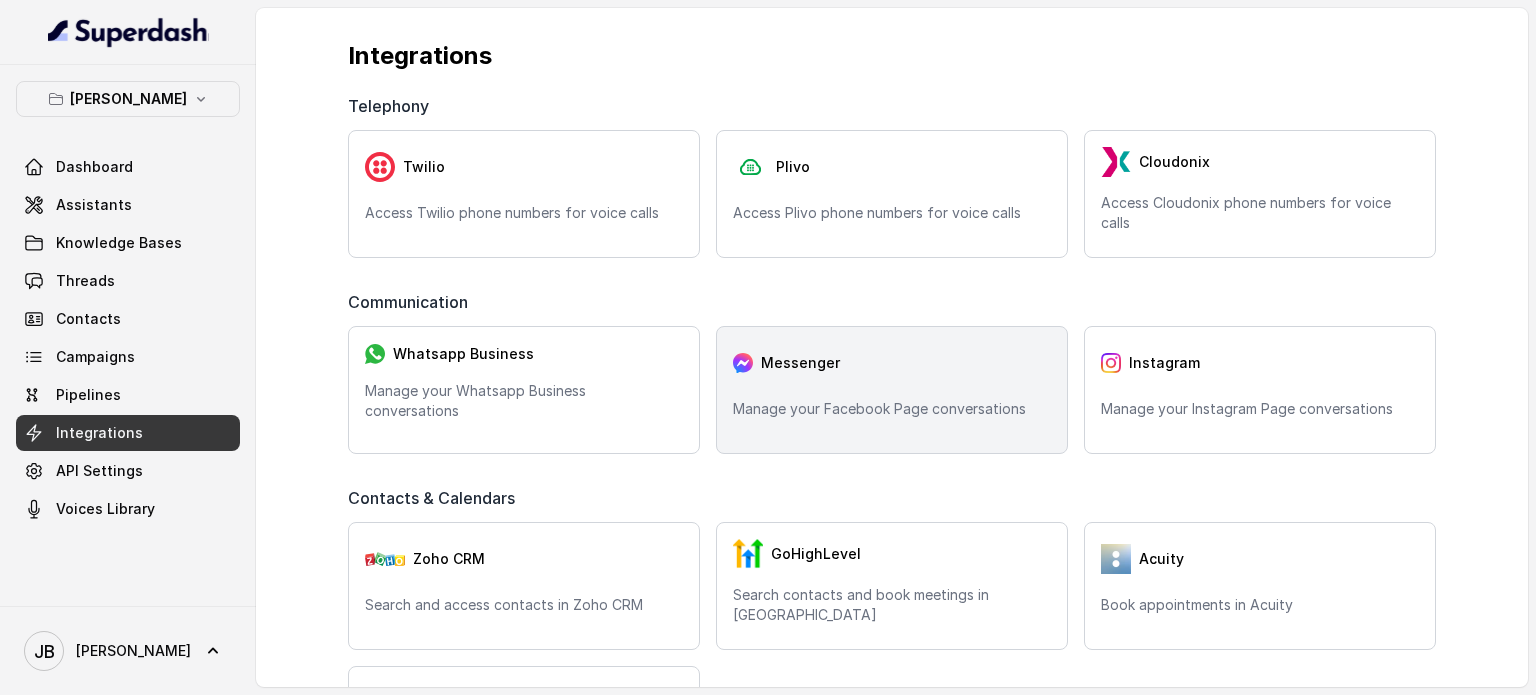 scroll, scrollTop: 0, scrollLeft: 0, axis: both 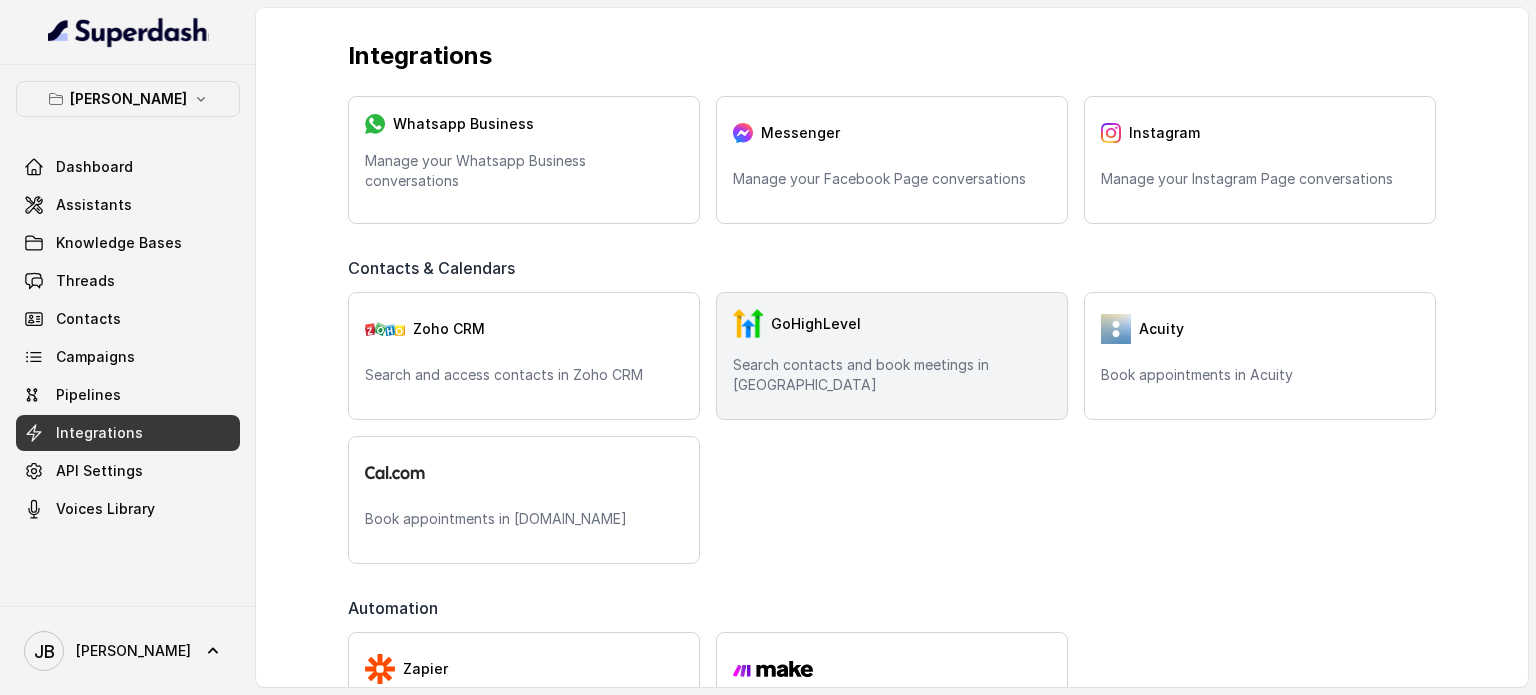 click on "GoHighLevel" at bounding box center (892, 324) 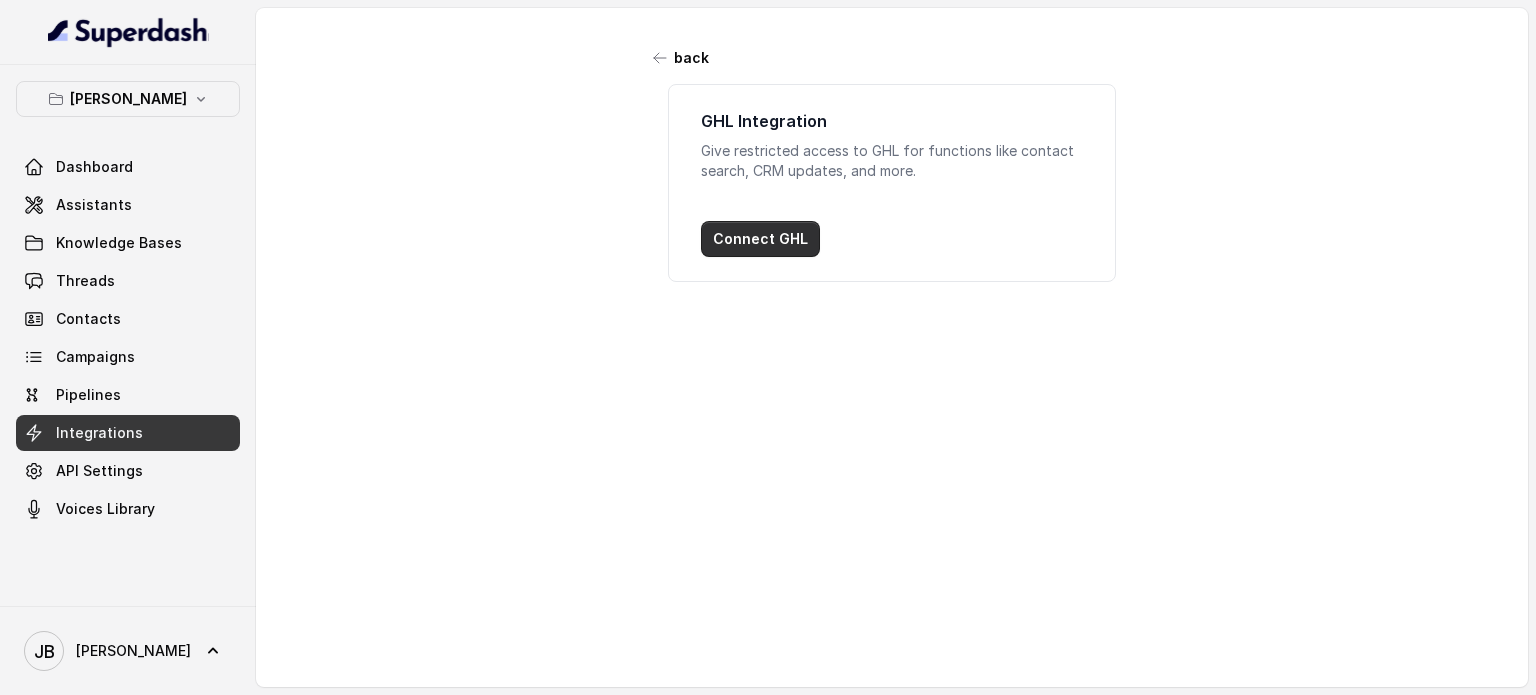 click on "Connect GHL" at bounding box center (760, 239) 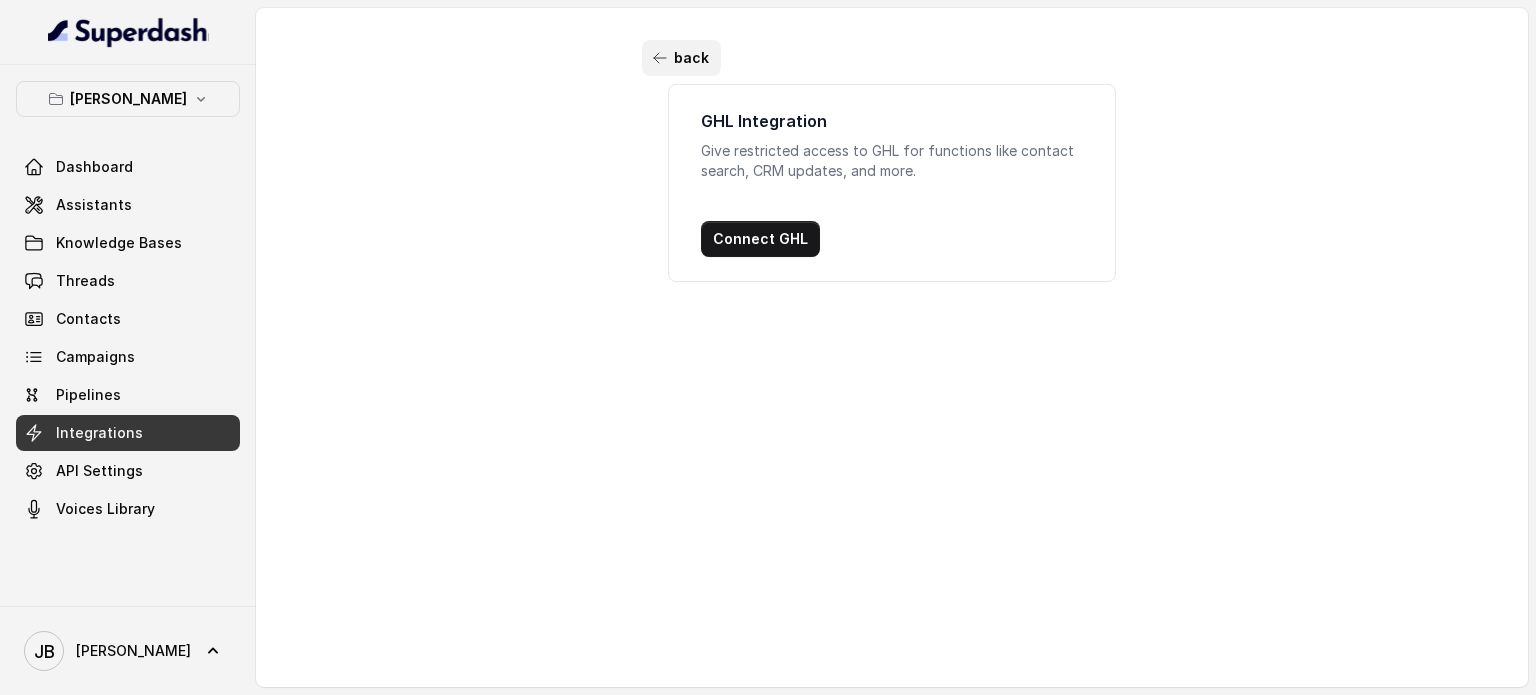 click on "back" at bounding box center [681, 58] 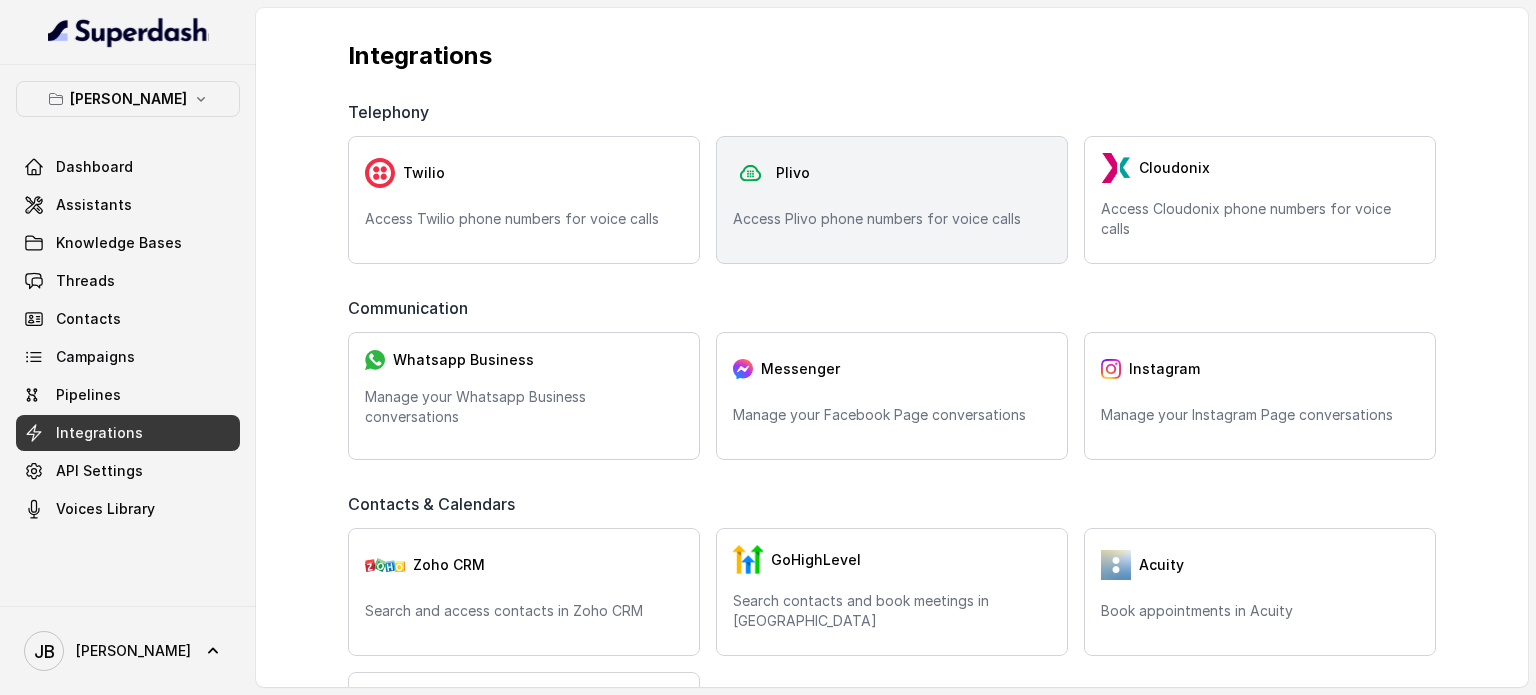 scroll, scrollTop: 0, scrollLeft: 0, axis: both 